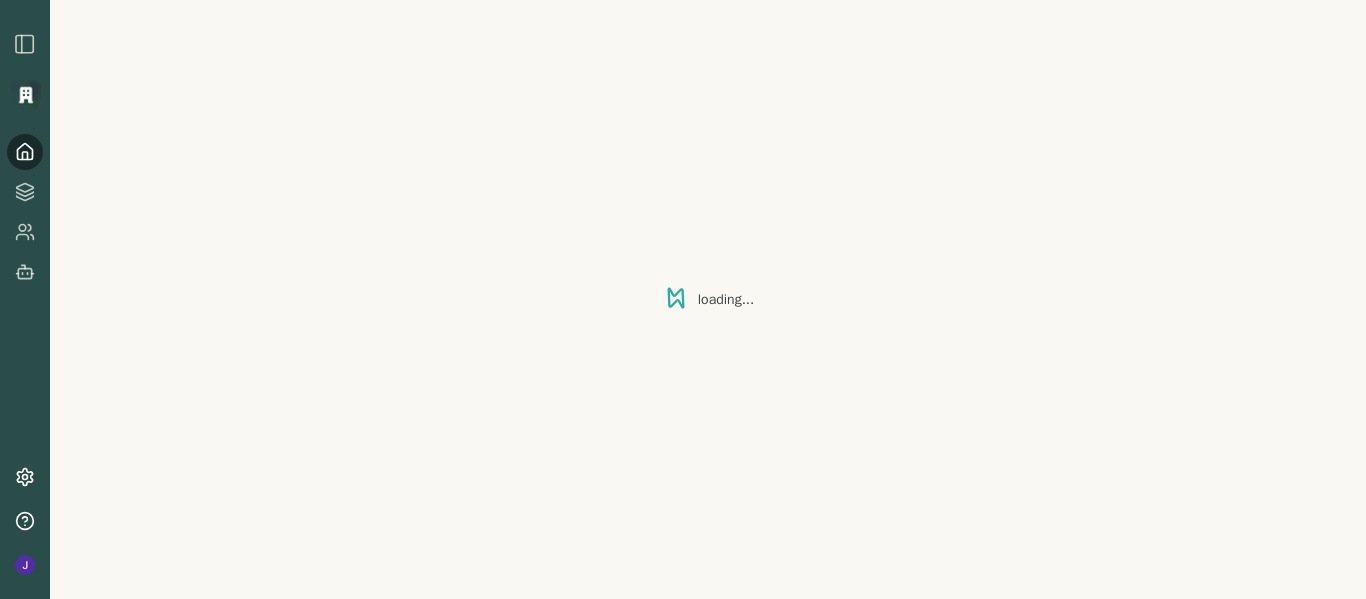 scroll, scrollTop: 0, scrollLeft: 0, axis: both 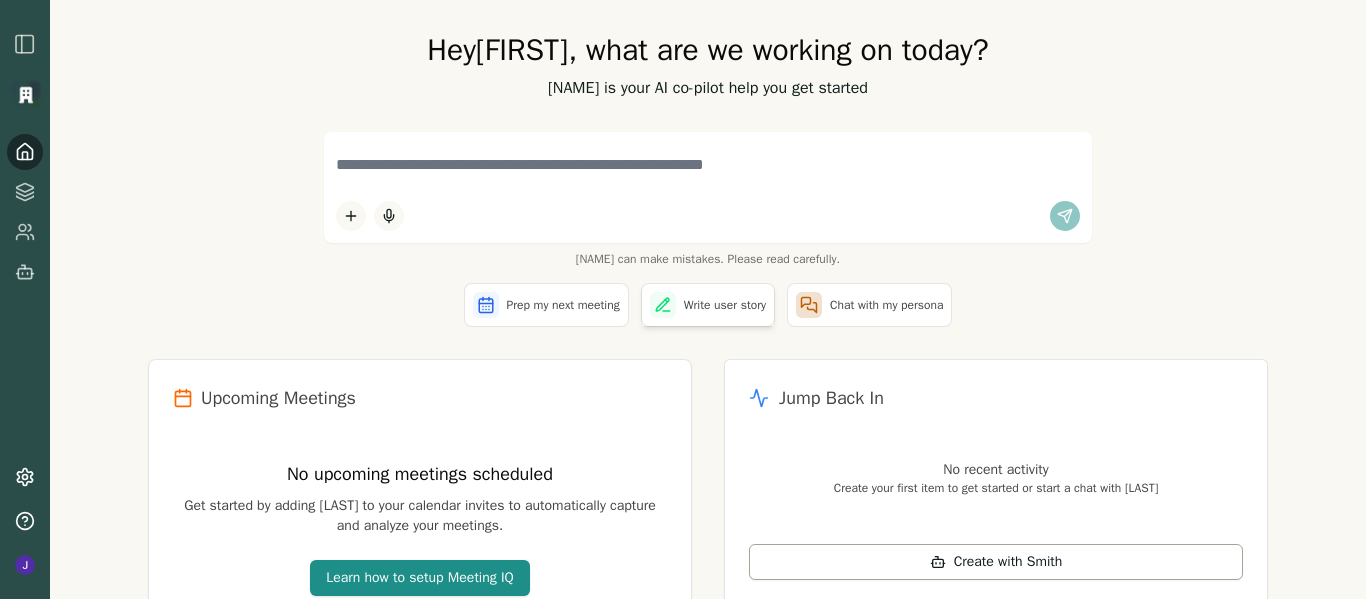 click on "Write user story" at bounding box center [725, 305] 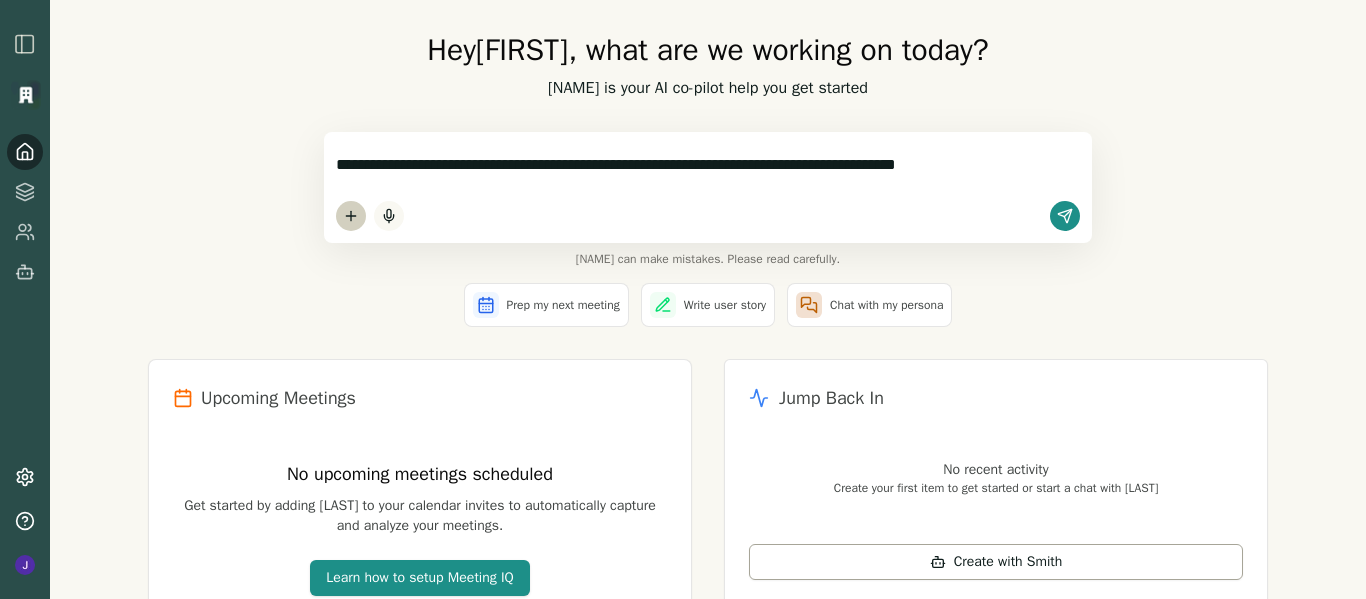 click on "**********" at bounding box center (683, 299) 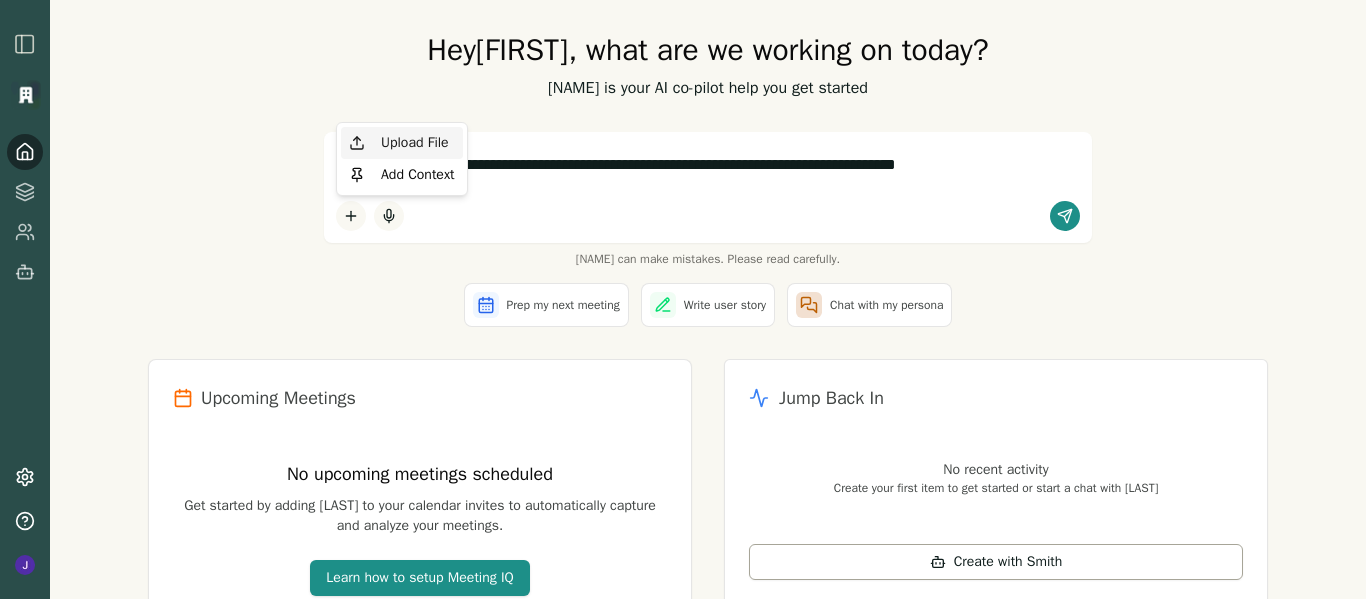 click on "Upload File" at bounding box center [402, 143] 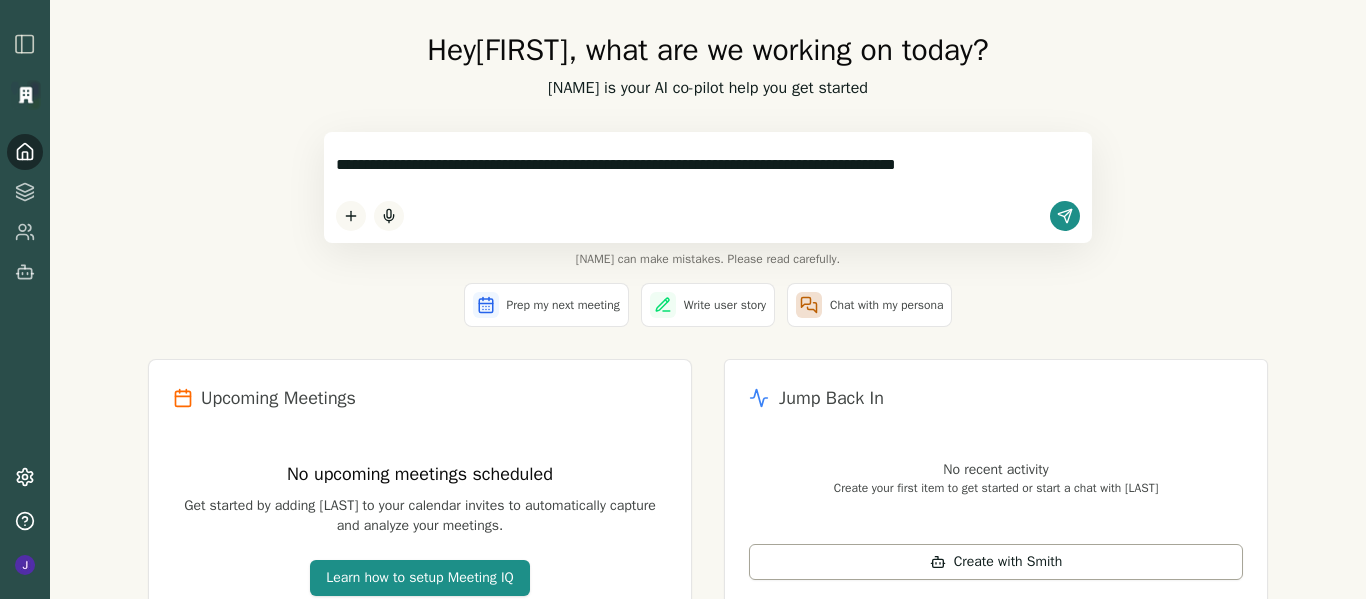 click on "**********" at bounding box center [708, 165] 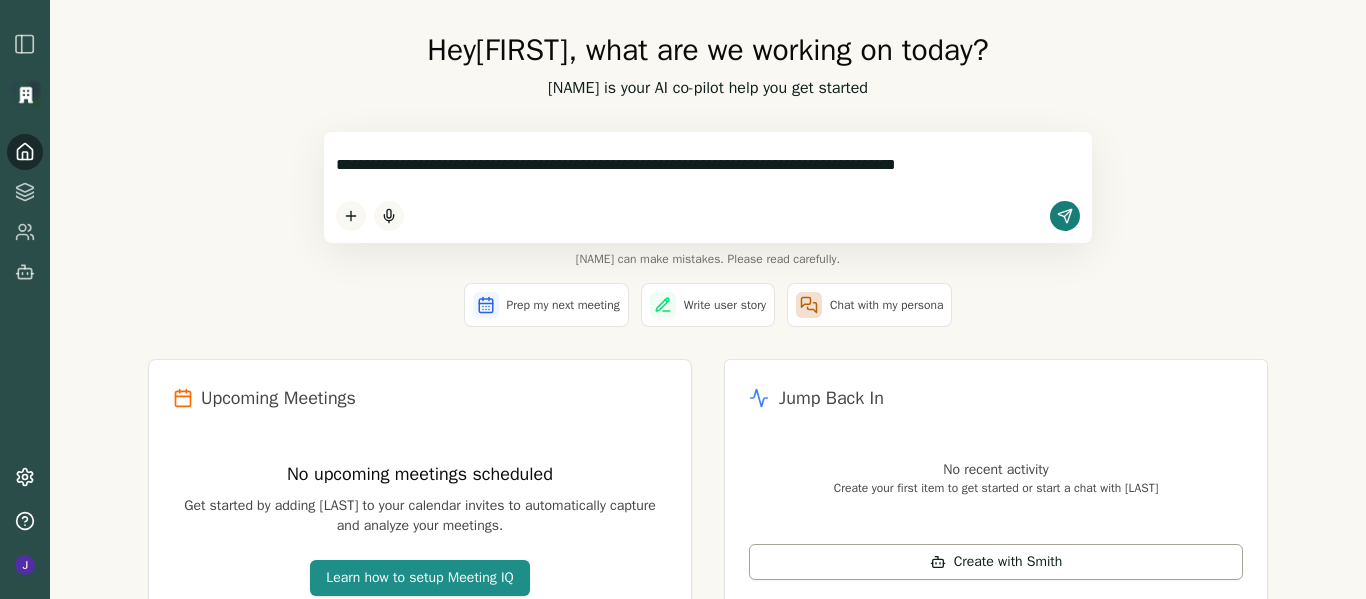 click at bounding box center [1065, 216] 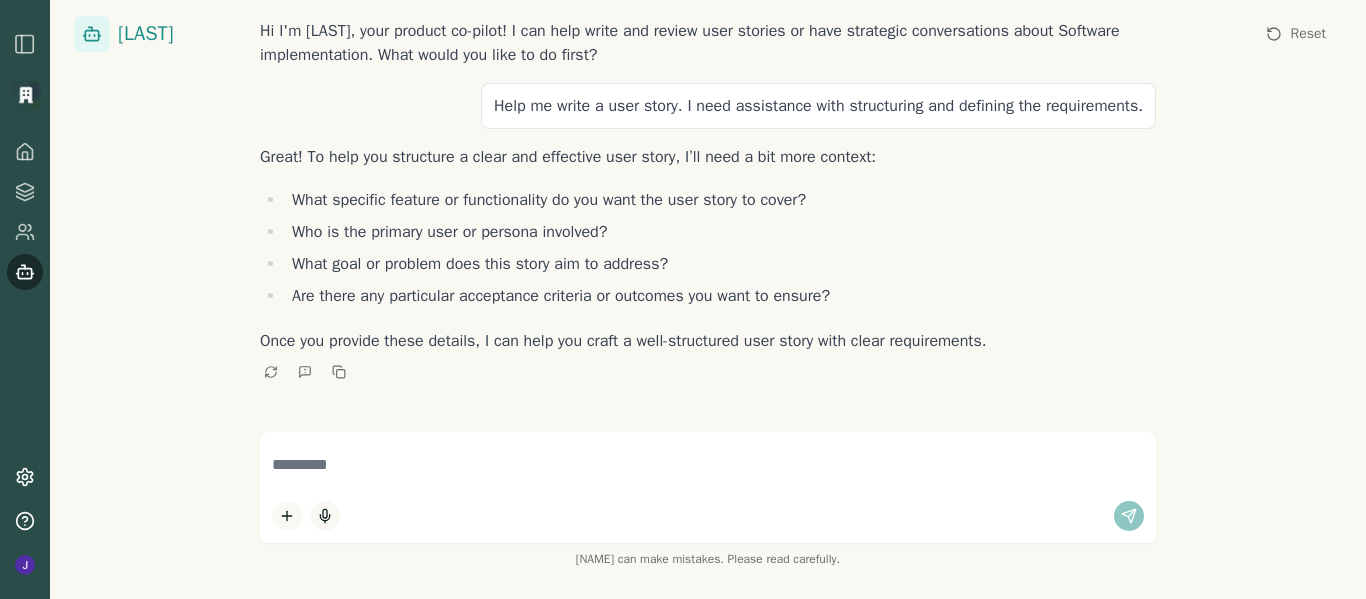 scroll, scrollTop: 17, scrollLeft: 0, axis: vertical 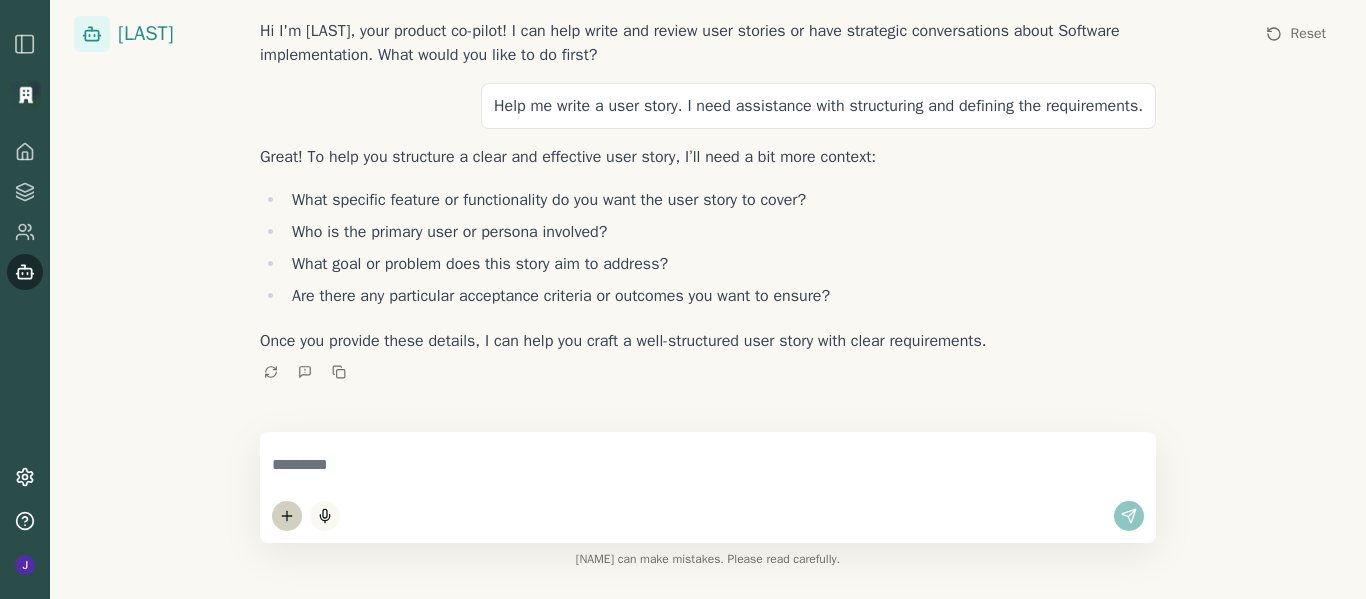 click on "[LAST] Reset Hi I'm [LAST], your product co-pilot! I can help write and review user stories or have strategic conversations about Software implementation. What would you like to do first? Help me write a user story. I need assistance with structuring and defining the requirements. Great! To help you structure a clear and effective user story, I’ll need a bit more context:
What specific feature or functionality do you want the user story to cover?
Who is the primary user or persona involved?
What goal or problem does this story aim to address?
Are there any particular acceptance criteria or outcomes you want to ensure?
Once you provide these details, I can help you craft a well-structured user story with clear requirements. [LAST] can make mistakes. Please read carefully." at bounding box center [683, 299] 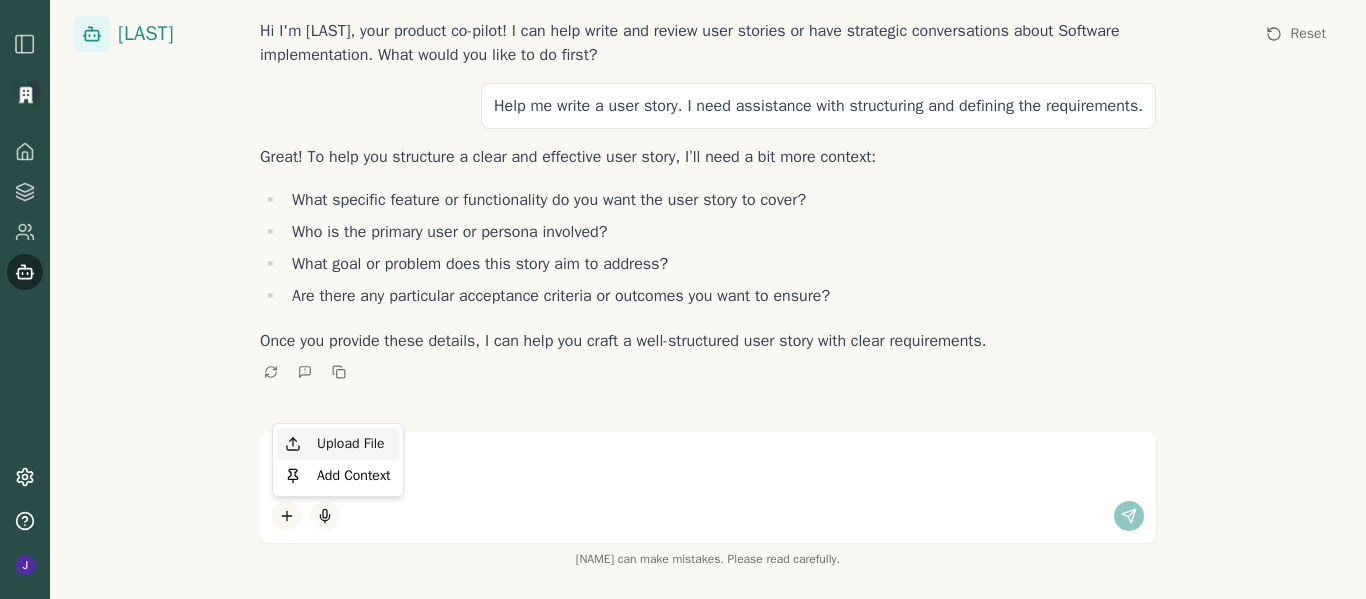 click on "Upload File" at bounding box center [338, 444] 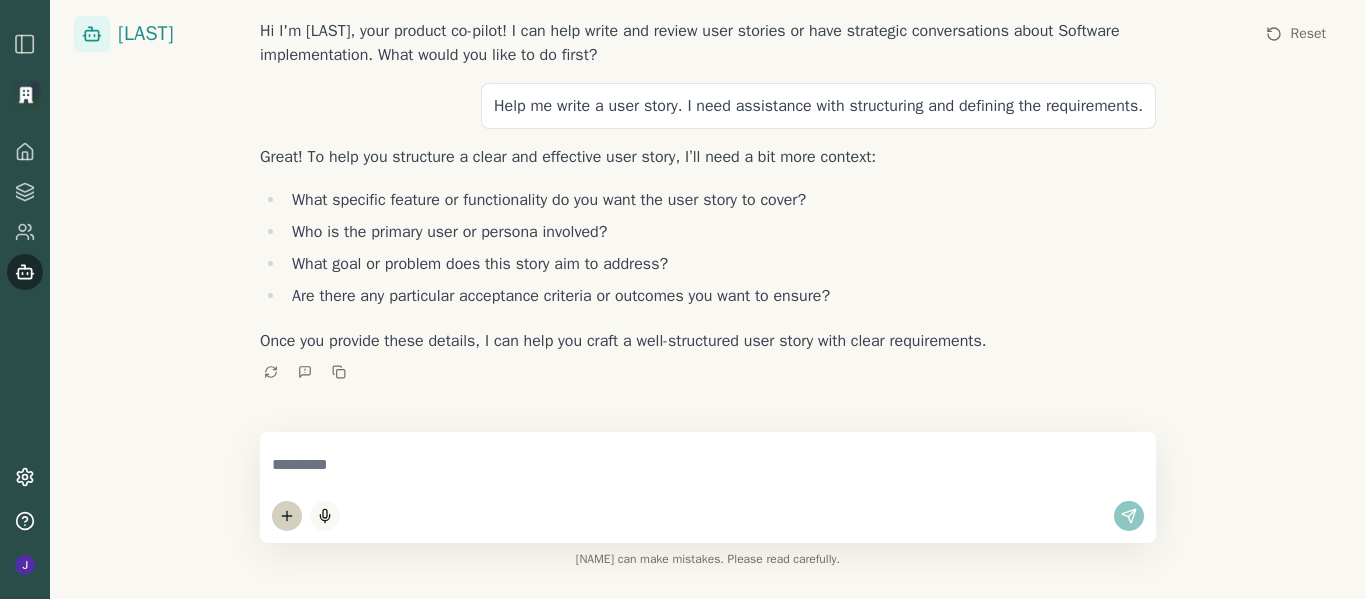 click on "[LAST] Reset Hi I'm [LAST], your product co-pilot! I can help write and review user stories or have strategic conversations about Software implementation. What would you like to do first? Help me write a user story. I need assistance with structuring and defining the requirements. Great! To help you structure a clear and effective user story, I’ll need a bit more context:
What specific feature or functionality do you want the user story to cover?
Who is the primary user or persona involved?
What goal or problem does this story aim to address?
Are there any particular acceptance criteria or outcomes you want to ensure?
Once you provide these details, I can help you craft a well-structured user story with clear requirements. [LAST] can make mistakes. Please read carefully." at bounding box center [683, 299] 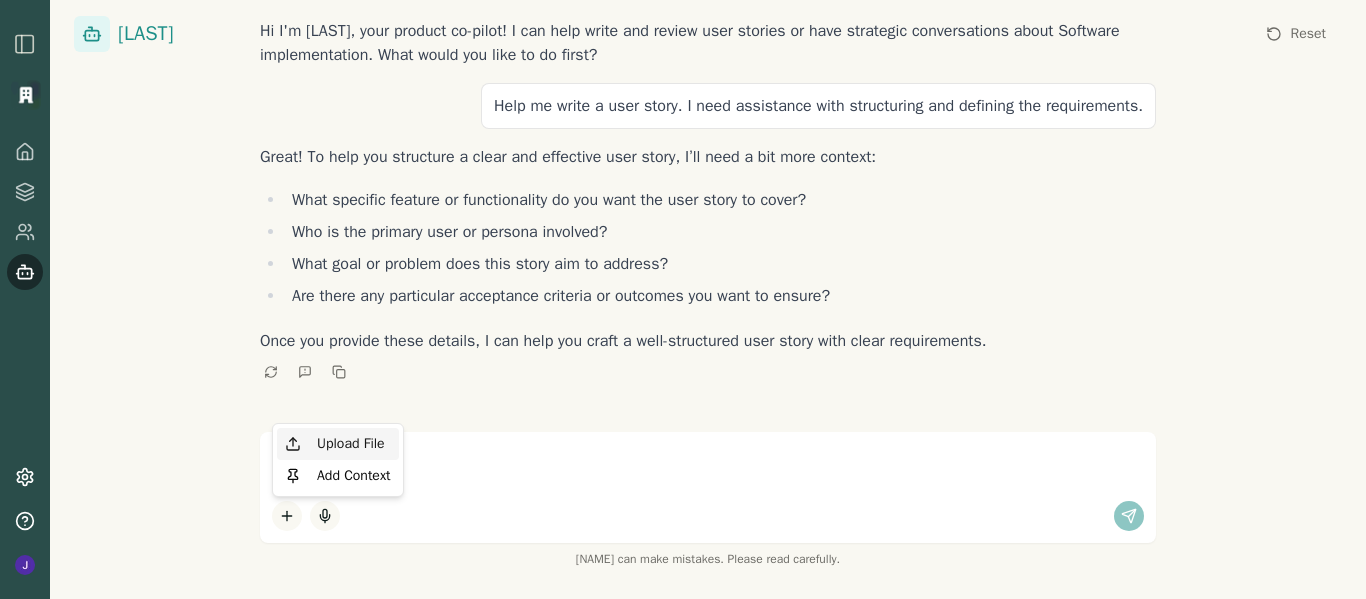 click on "Upload File" at bounding box center (338, 444) 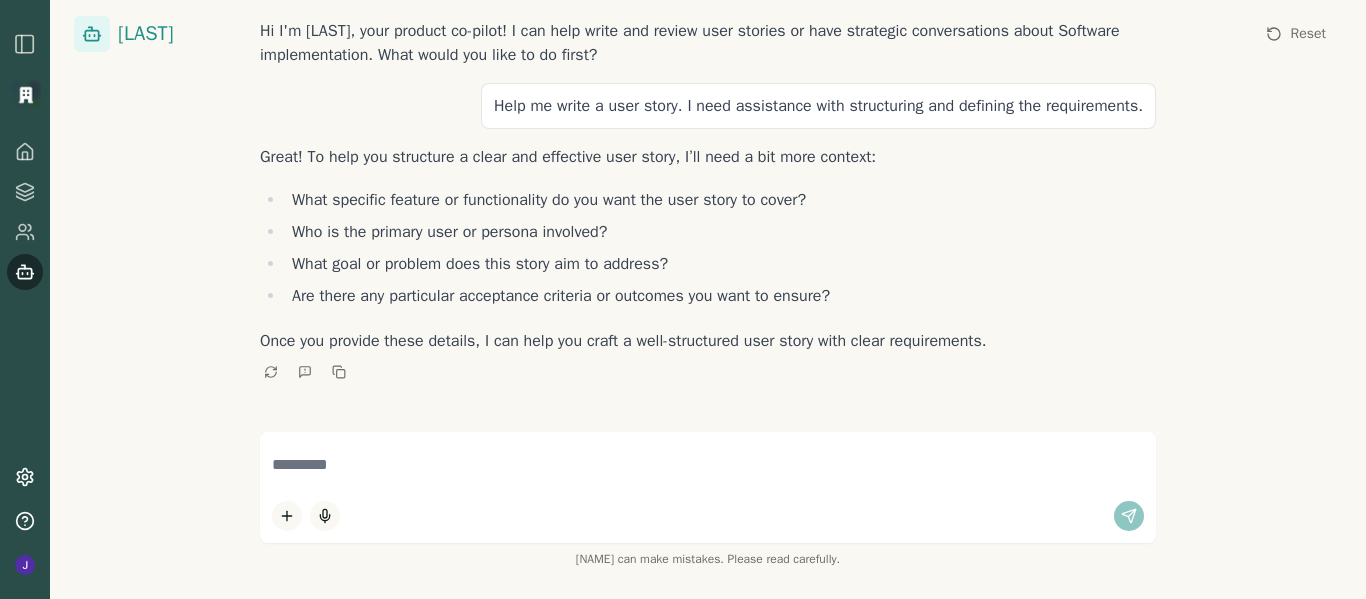 scroll, scrollTop: 0, scrollLeft: 0, axis: both 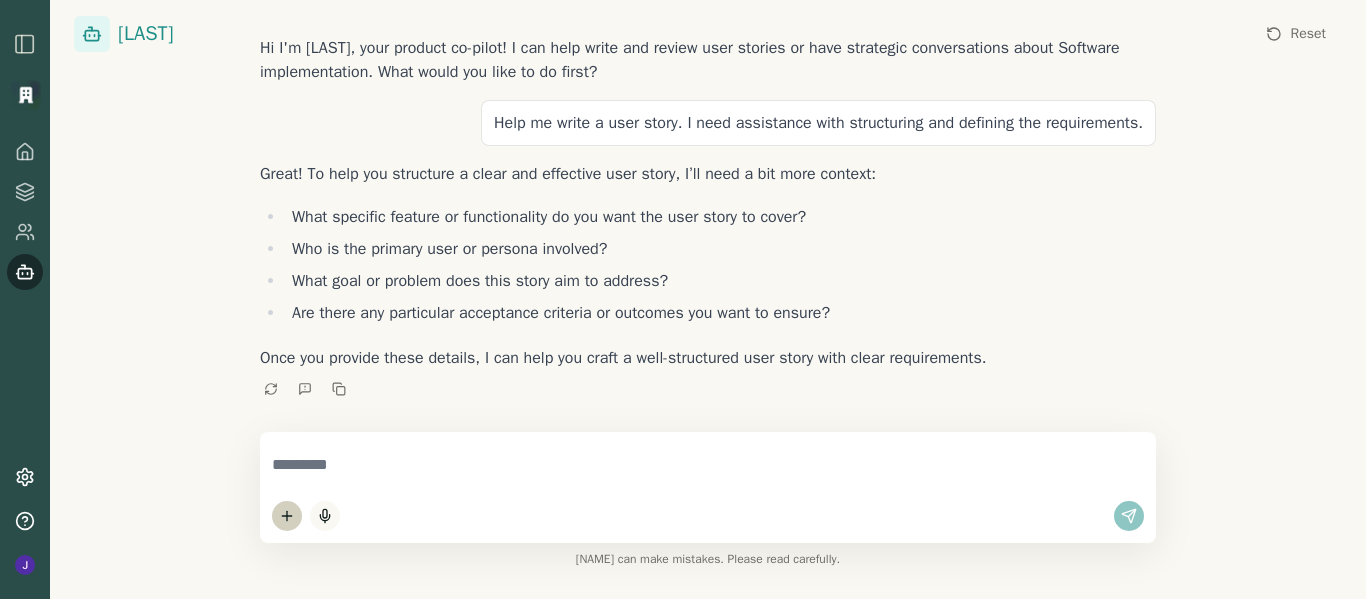 click on "[LAST] Reset Hi I'm [LAST], your product co-pilot! I can help write and review user stories or have strategic conversations about Software implementation. What would you like to do first? Help me write a user story. I need assistance with structuring and defining the requirements. Great! To help you structure a clear and effective user story, I’ll need a bit more context:
What specific feature or functionality do you want the user story to cover?
Who is the primary user or persona involved?
What goal or problem does this story aim to address?
Are there any particular acceptance criteria or outcomes you want to ensure?
Once you provide these details, I can help you craft a well-structured user story with clear requirements. [LAST] can make mistakes. Please read carefully." at bounding box center (683, 299) 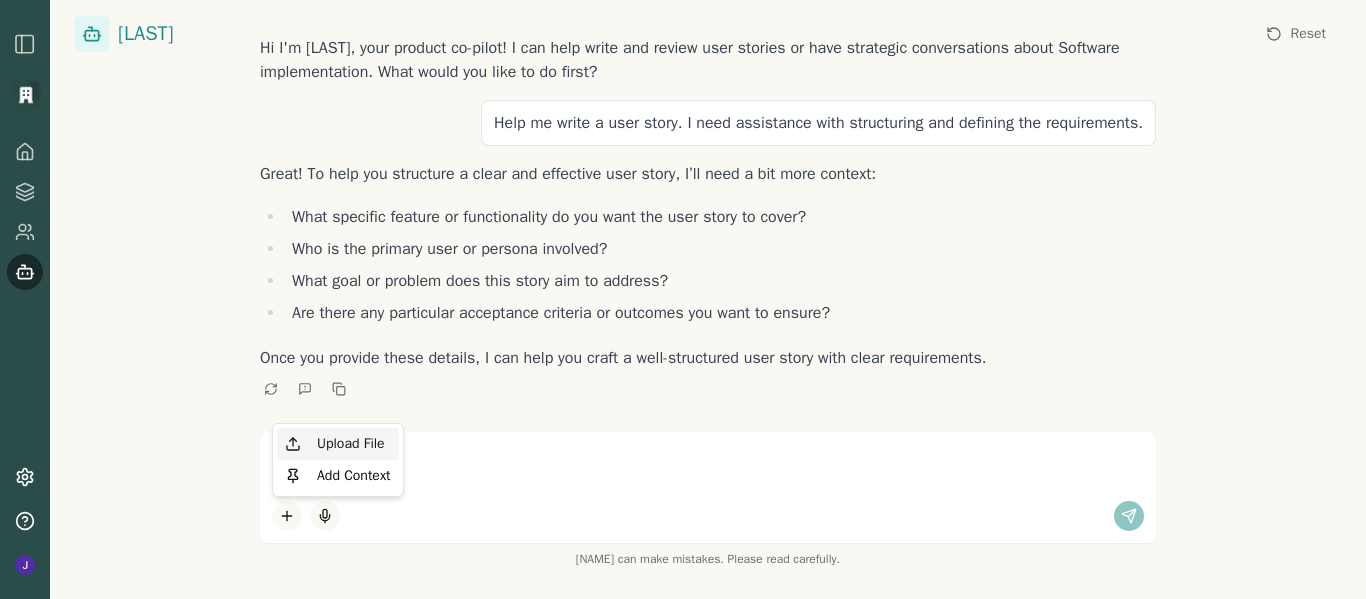 click on "Upload File" at bounding box center (338, 444) 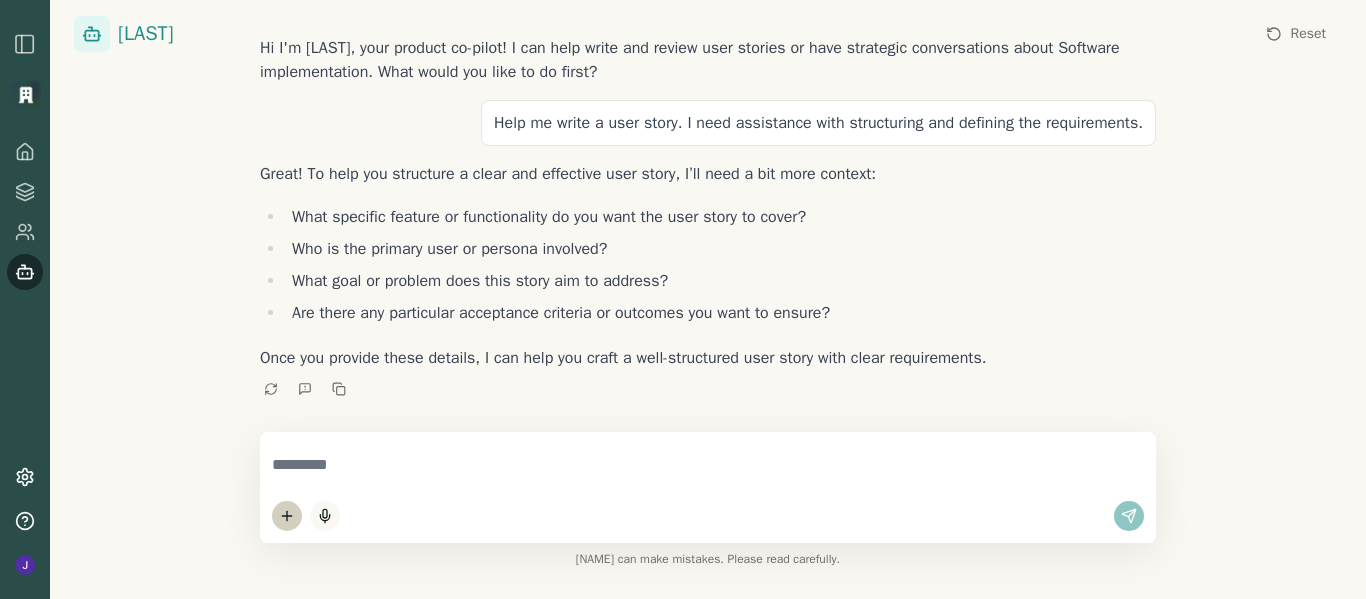 click on "[LAST] Reset Hi I'm [LAST], your product co-pilot! I can help write and review user stories or have strategic conversations about Software implementation. What would you like to do first? Help me write a user story. I need assistance with structuring and defining the requirements. Great! To help you structure a clear and effective user story, I’ll need a bit more context:
What specific feature or functionality do you want the user story to cover?
Who is the primary user or persona involved?
What goal or problem does this story aim to address?
Are there any particular acceptance criteria or outcomes you want to ensure?
Once you provide these details, I can help you craft a well-structured user story with clear requirements. [LAST] can make mistakes. Please read carefully." at bounding box center (683, 299) 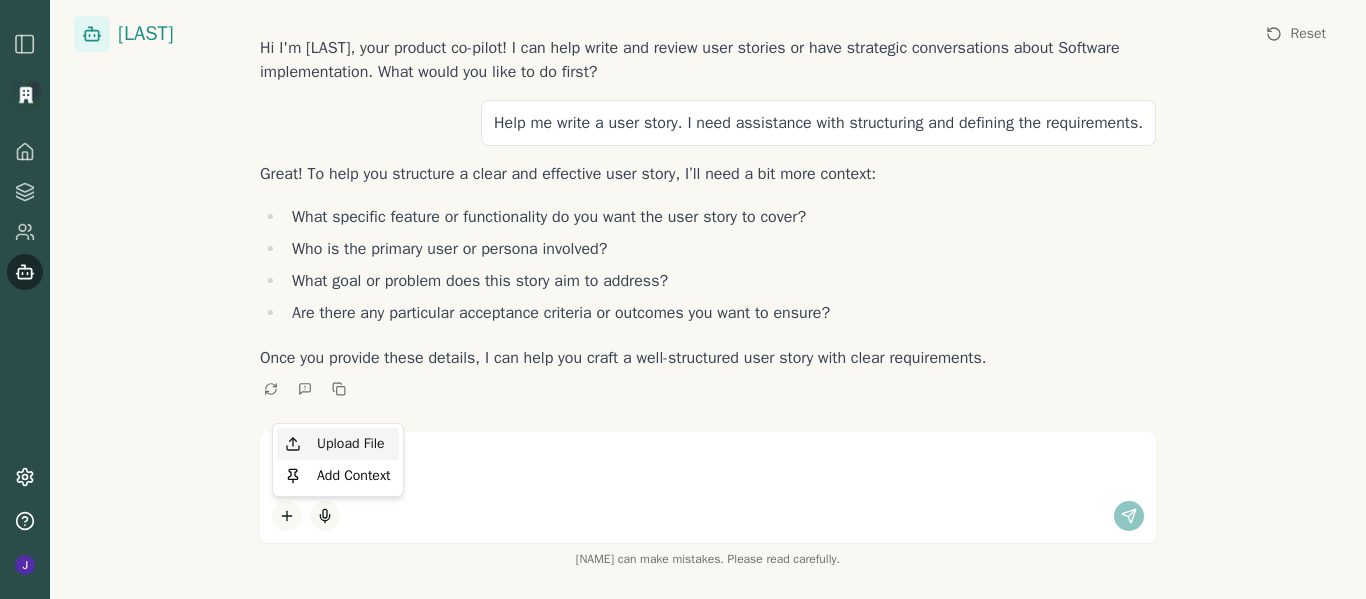 click on "Upload File" at bounding box center [338, 444] 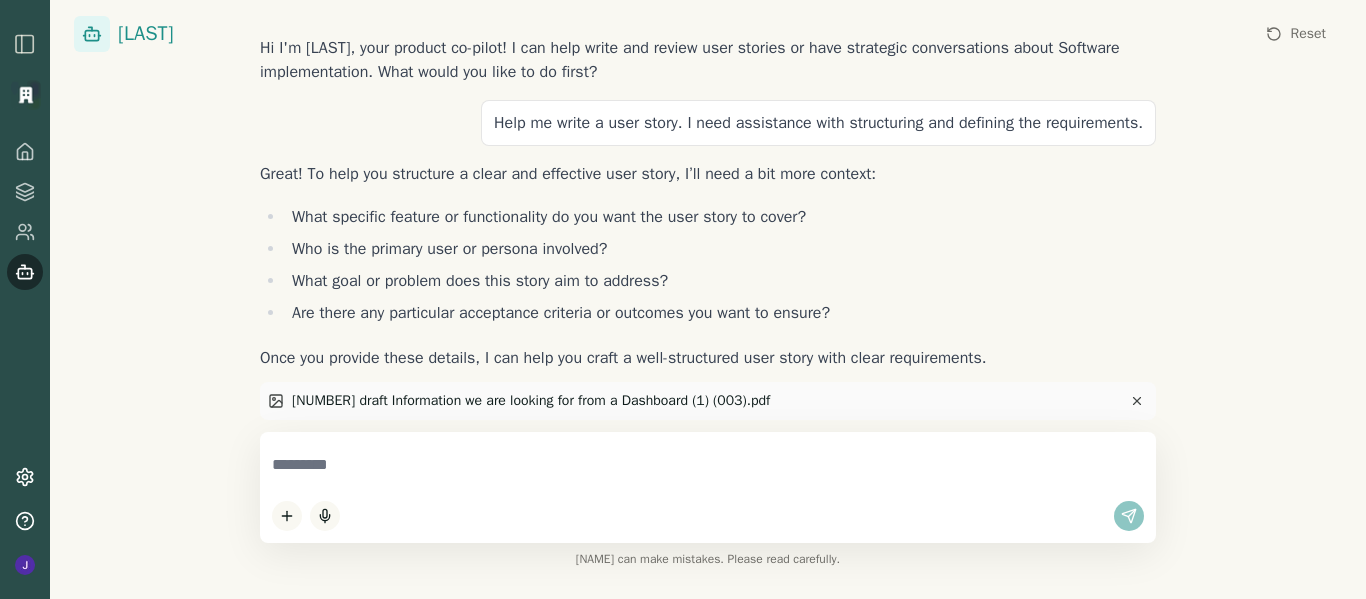 click at bounding box center [708, 465] 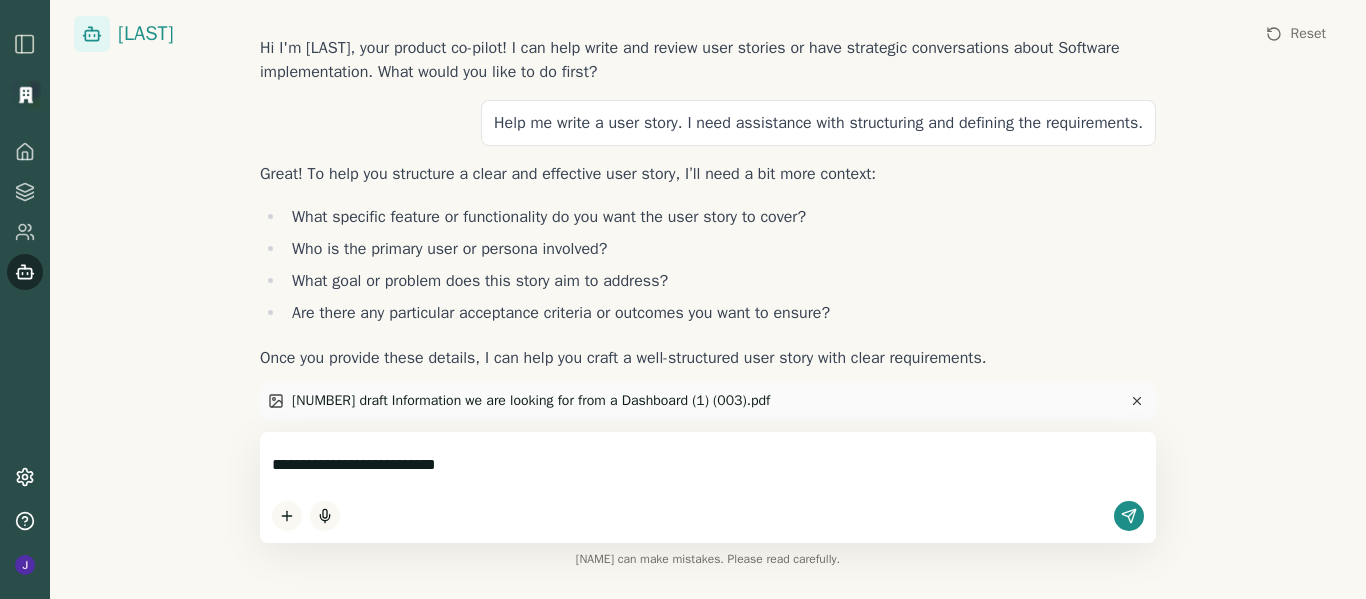 type on "**********" 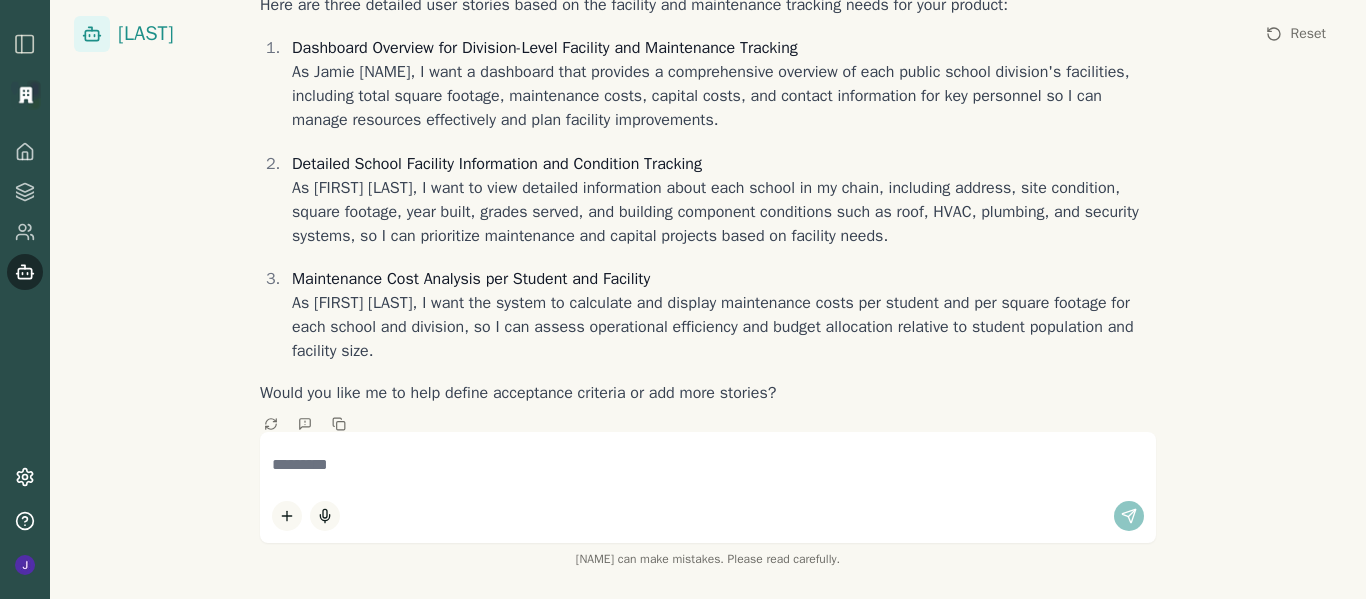 scroll, scrollTop: 906, scrollLeft: 0, axis: vertical 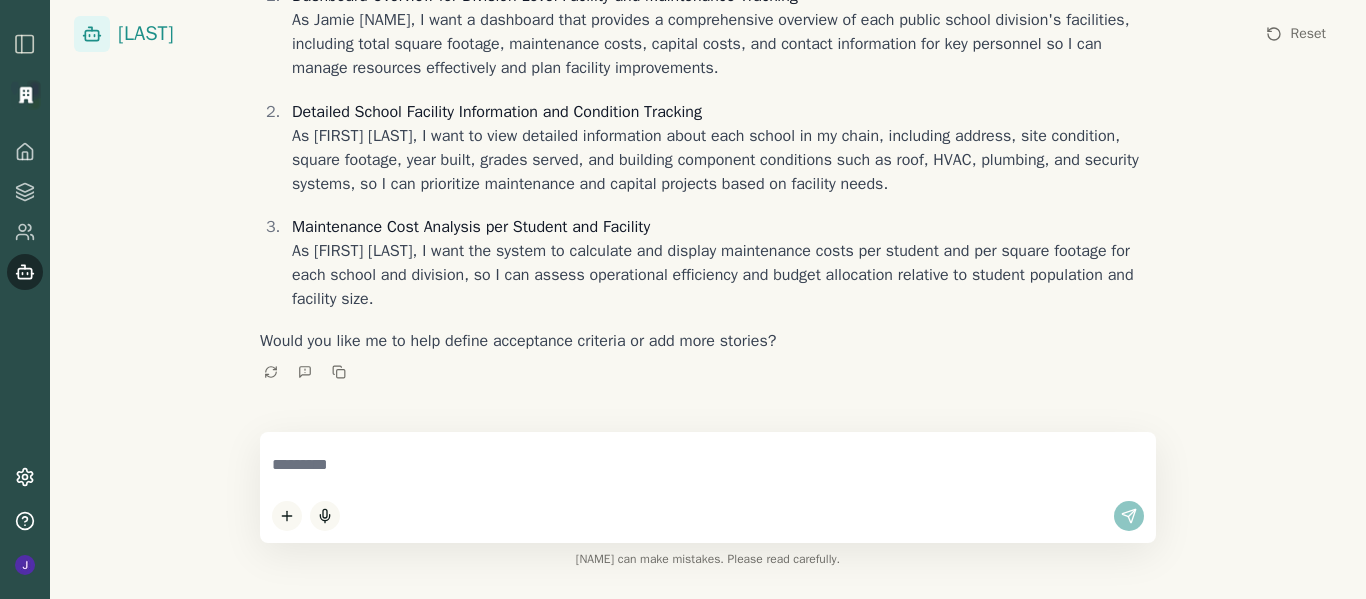 click at bounding box center [708, 465] 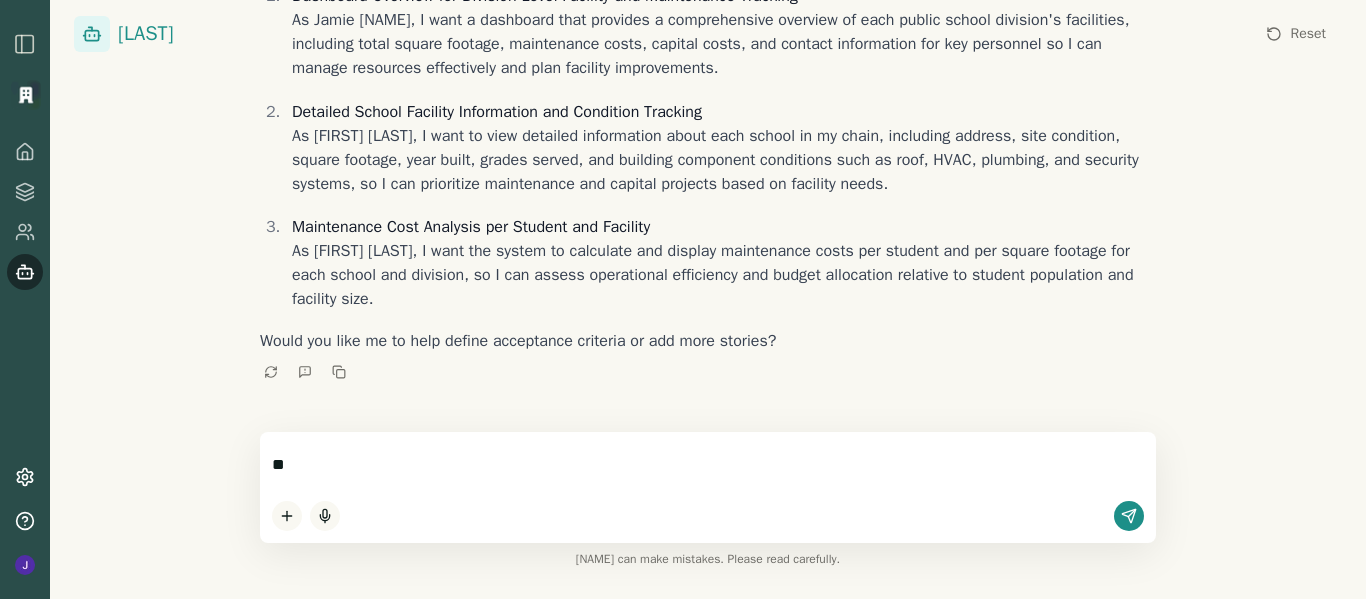 type on "*" 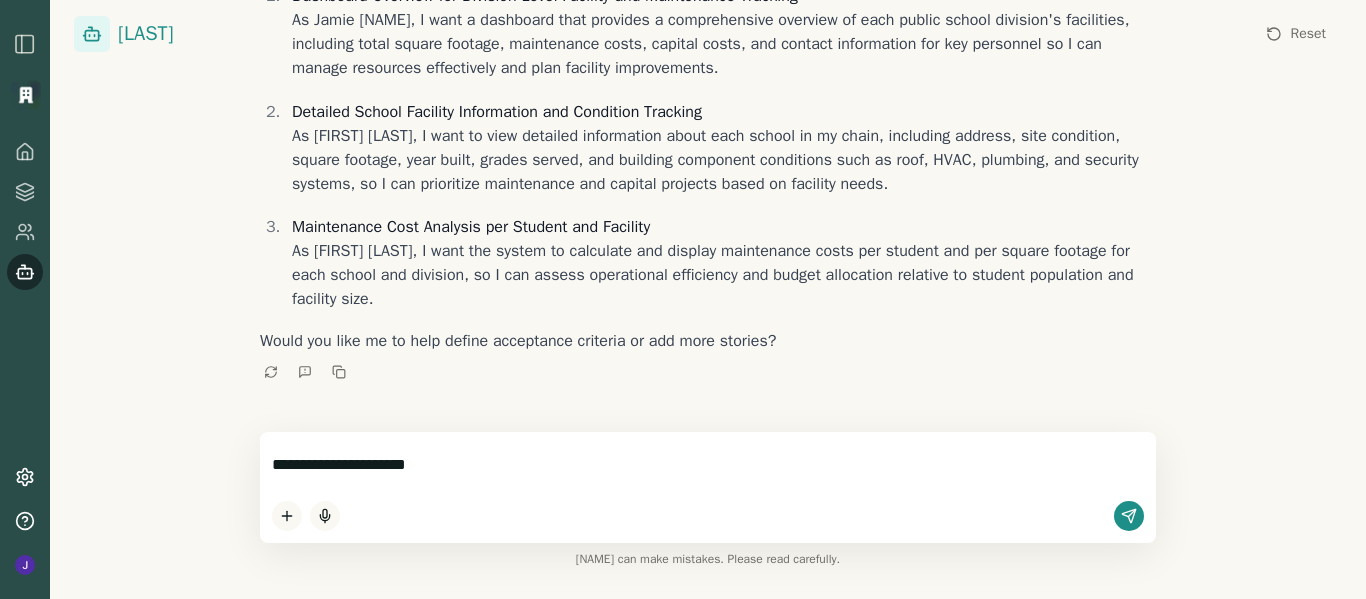 type on "**********" 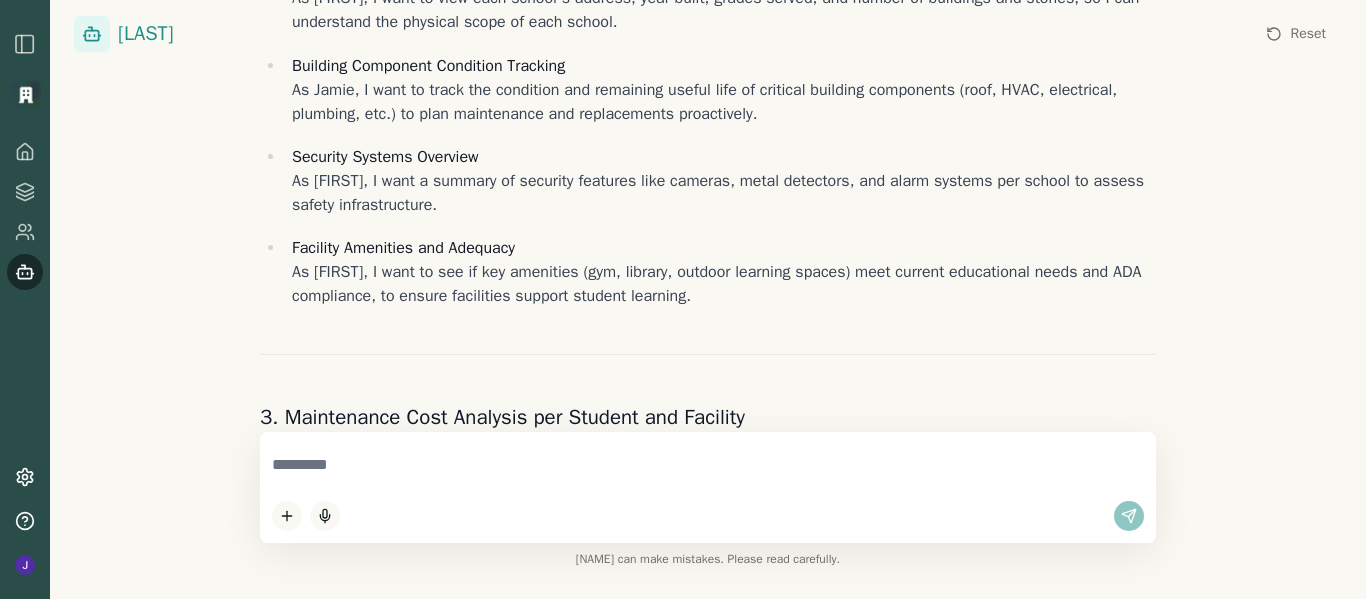 scroll, scrollTop: 2581, scrollLeft: 0, axis: vertical 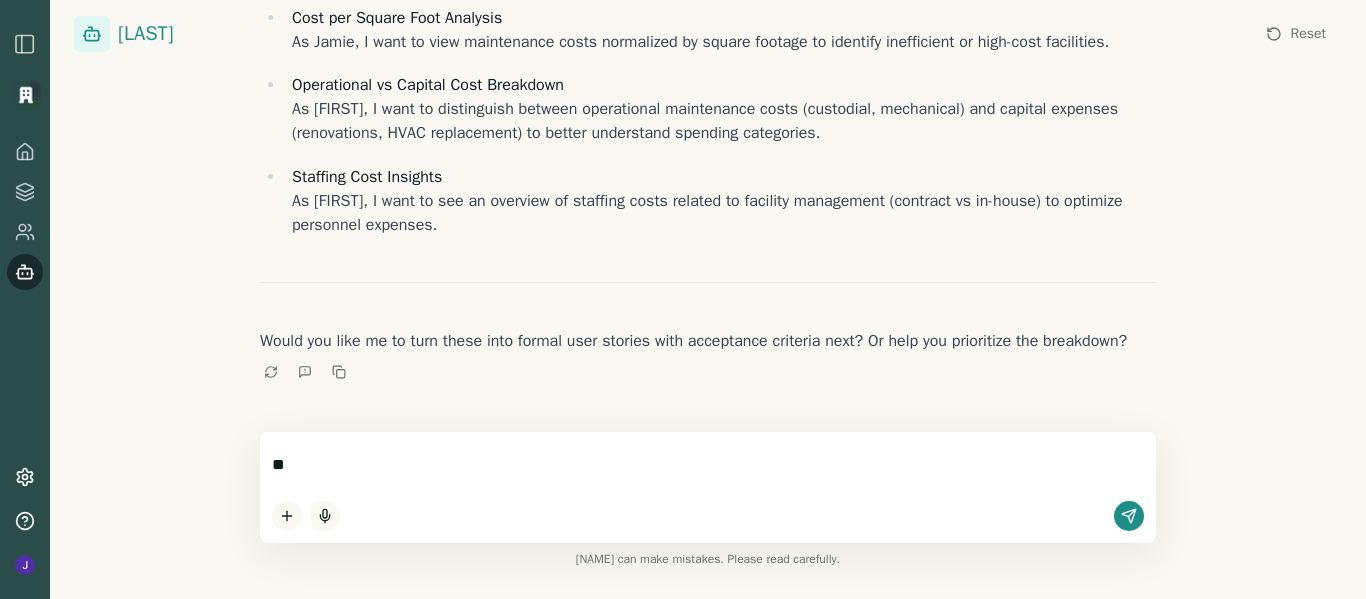 type on "*" 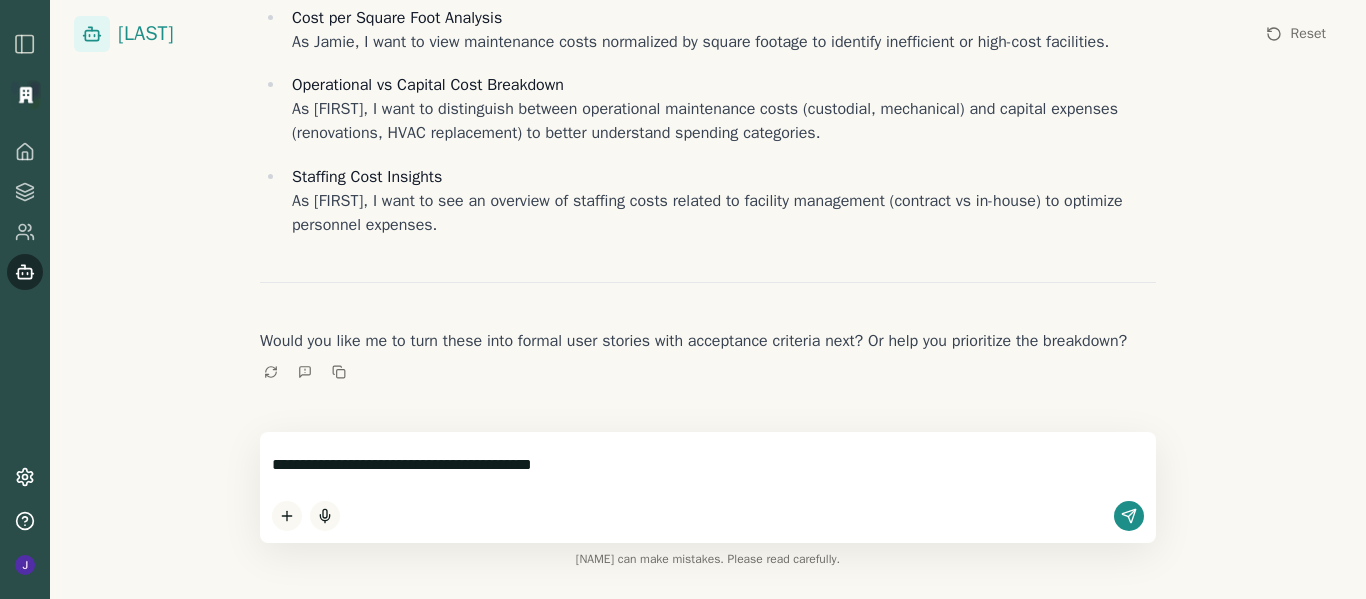 type on "**********" 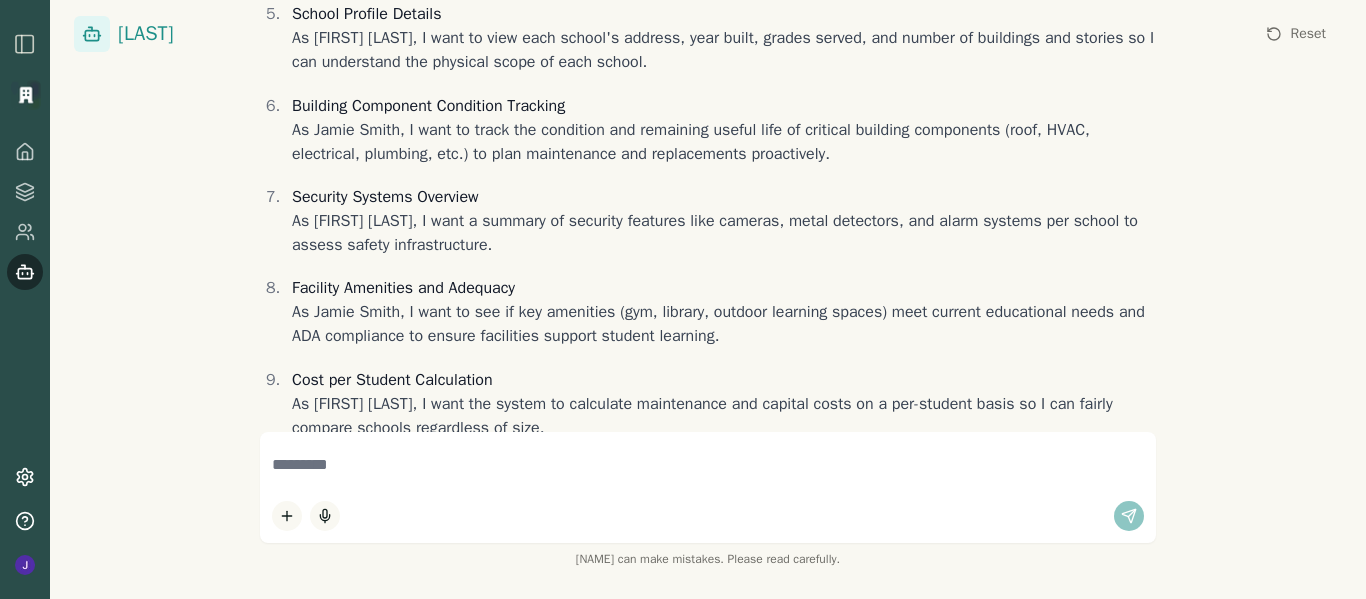 scroll, scrollTop: 5237, scrollLeft: 0, axis: vertical 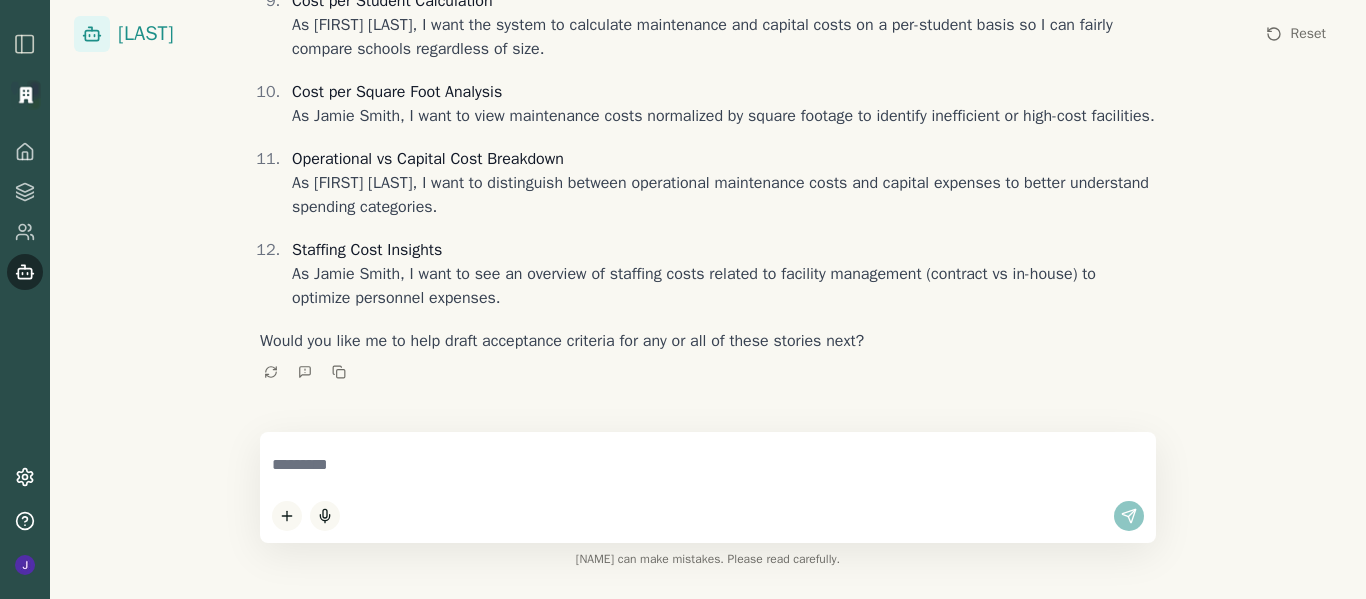 click at bounding box center [708, 465] 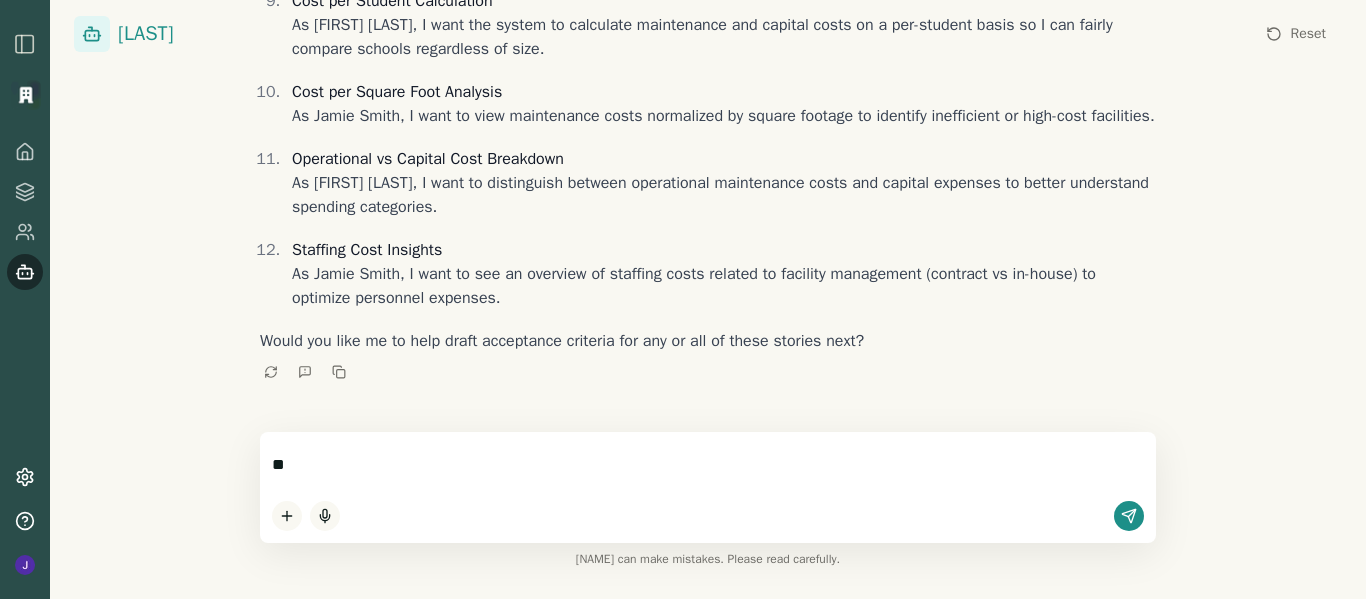type on "*" 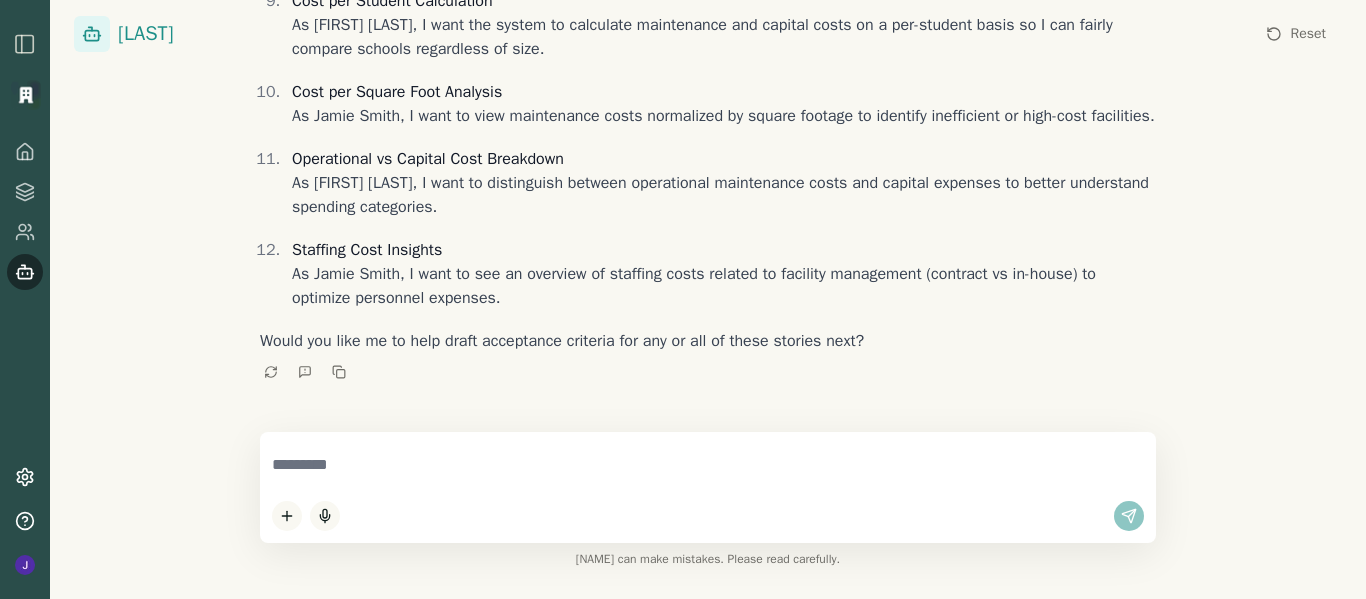 type on "*" 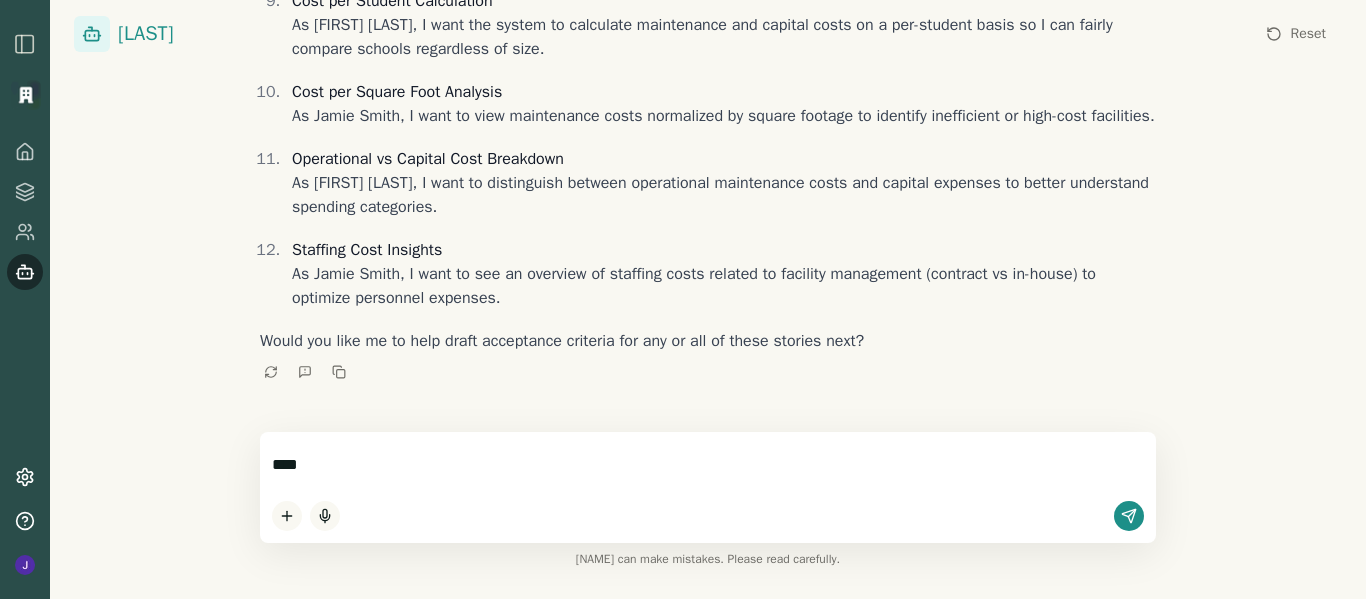 type on "***" 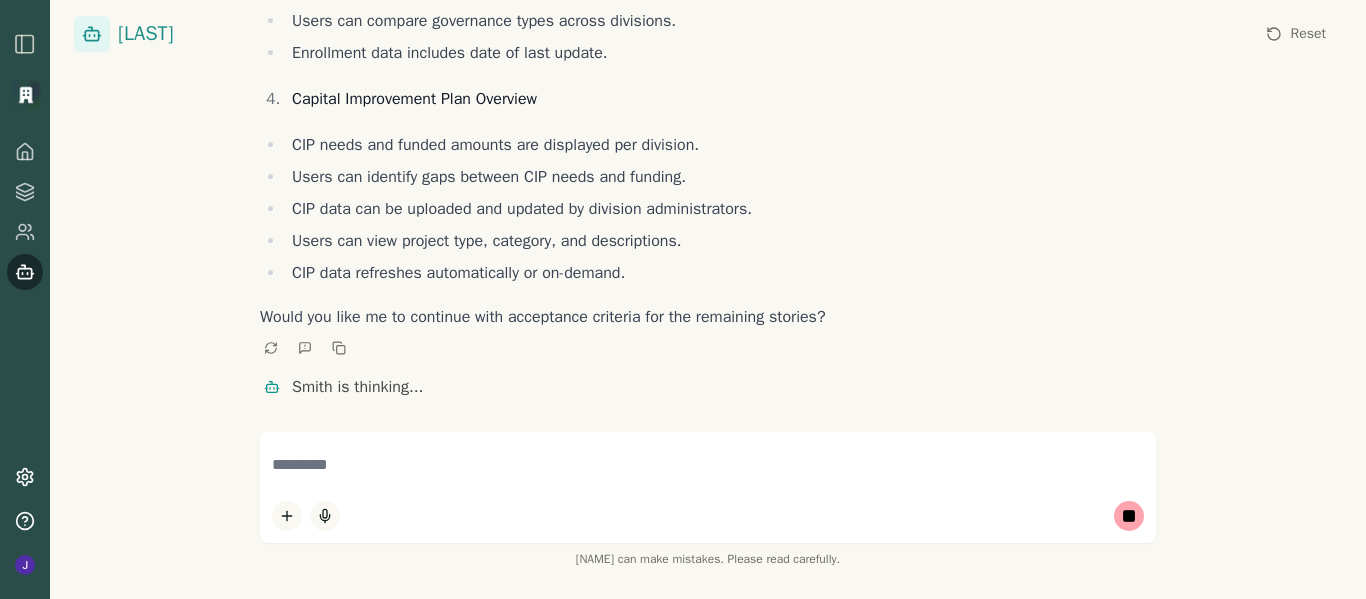 scroll, scrollTop: 7402, scrollLeft: 0, axis: vertical 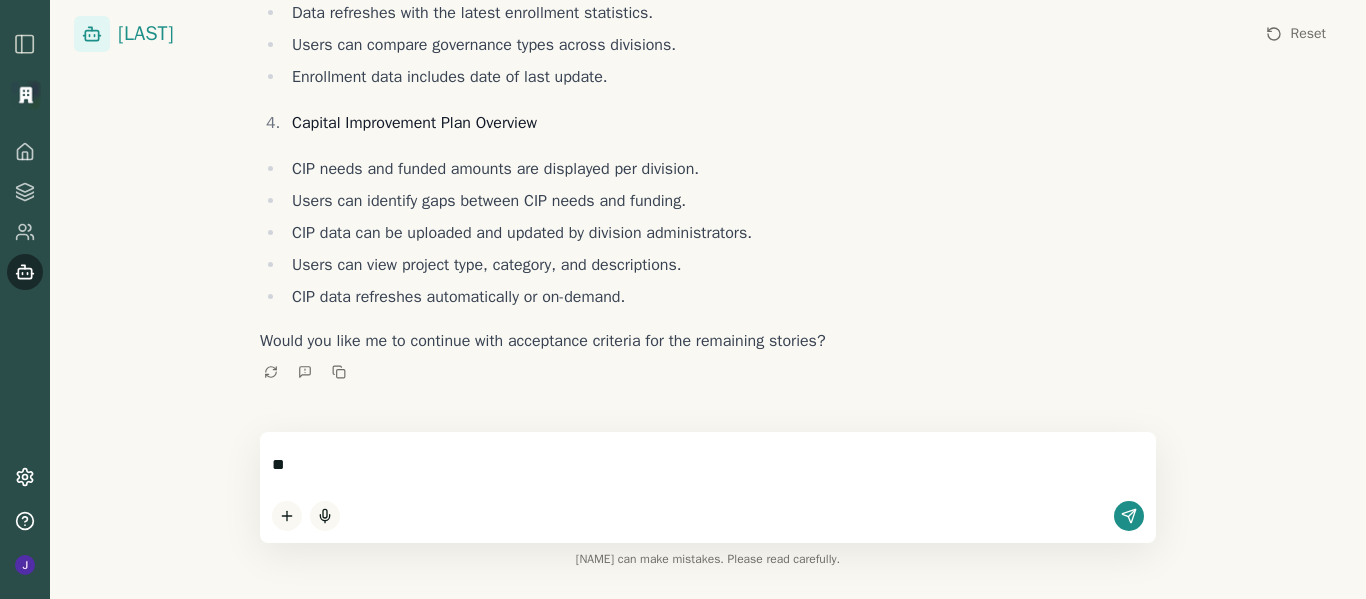 type on "***" 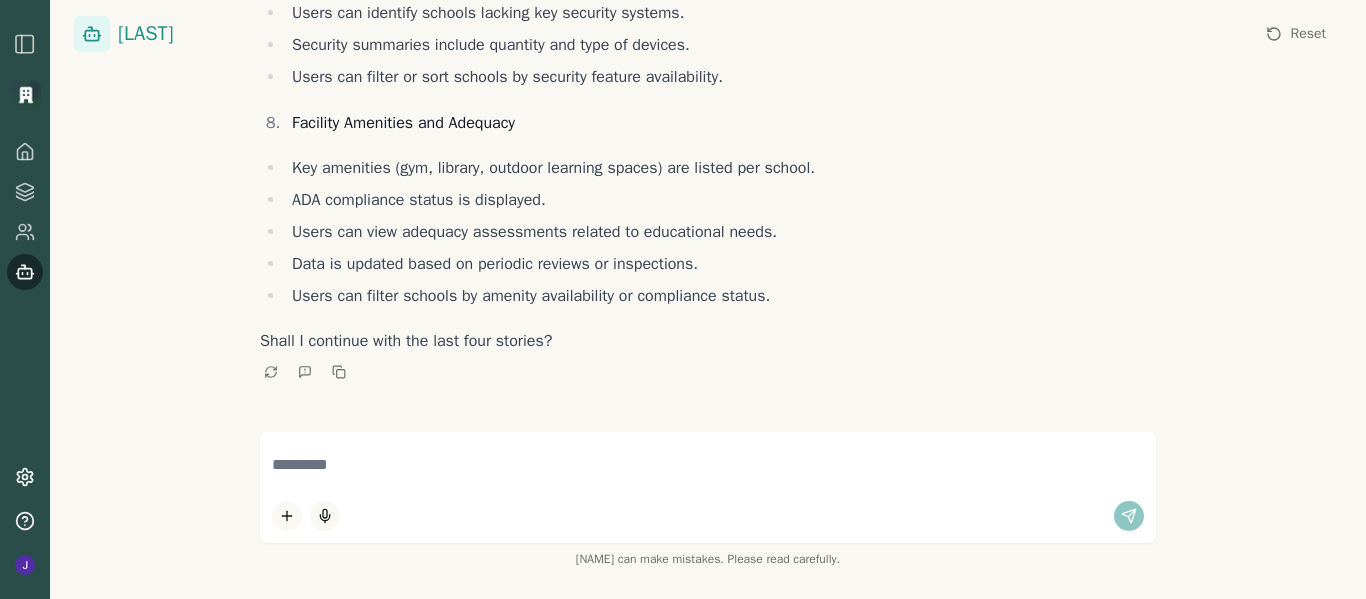 scroll, scrollTop: 9596, scrollLeft: 0, axis: vertical 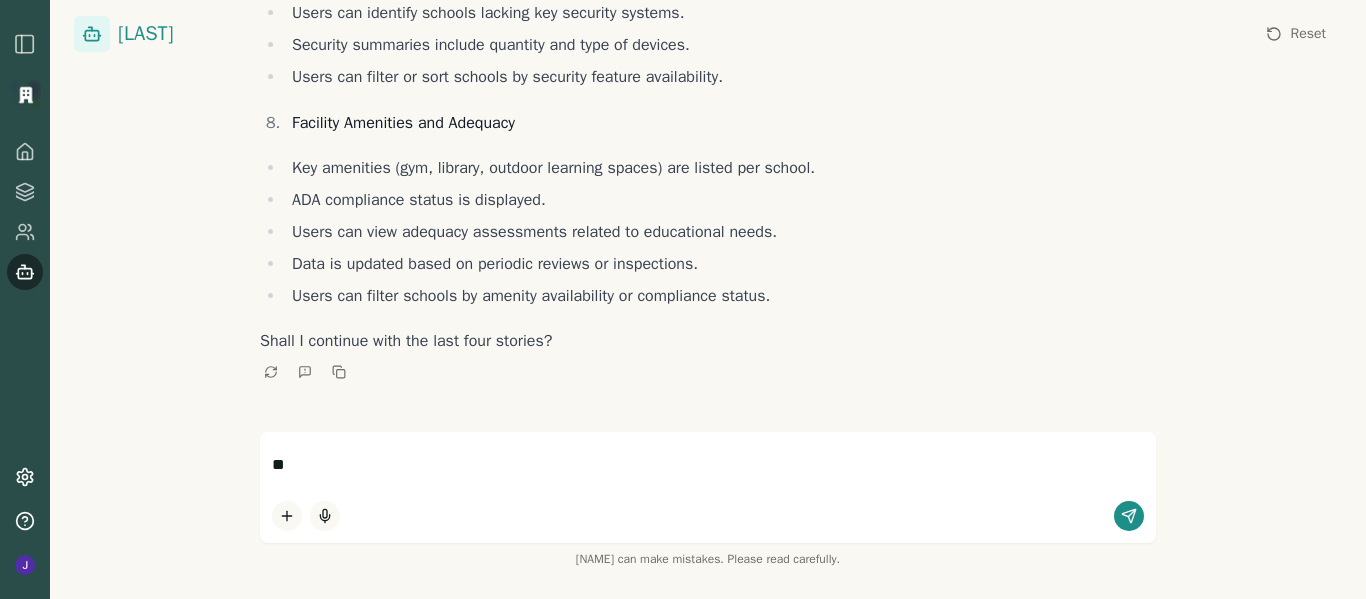 type on "***" 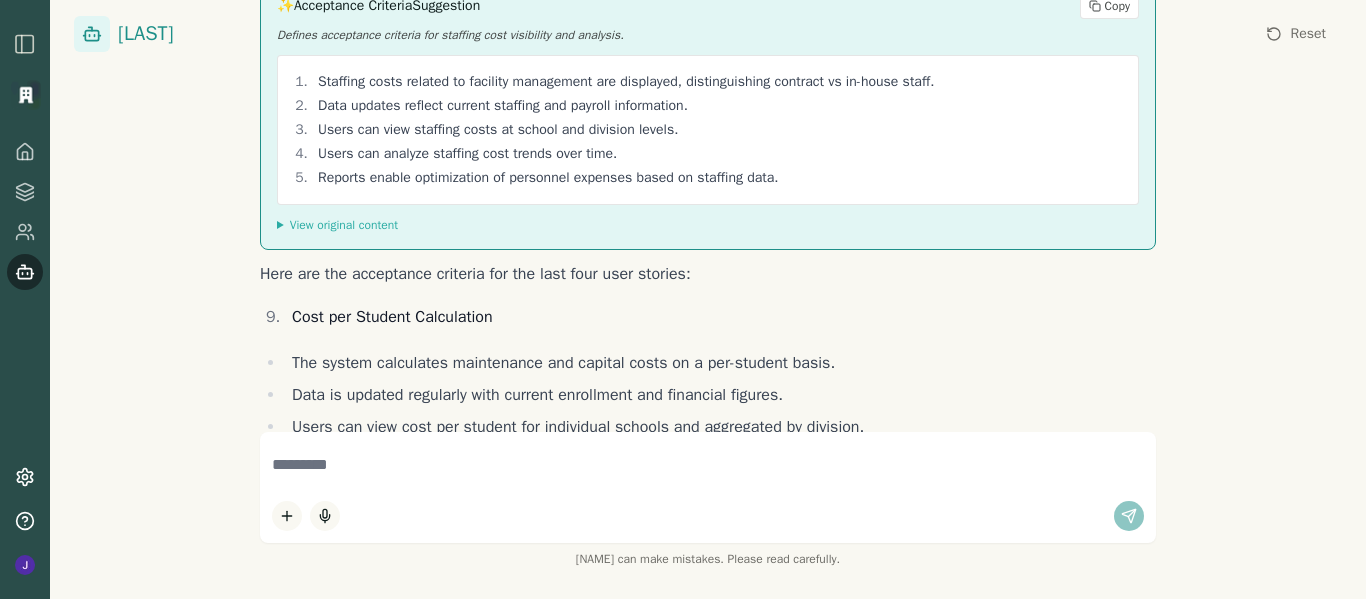 scroll, scrollTop: 11792, scrollLeft: 0, axis: vertical 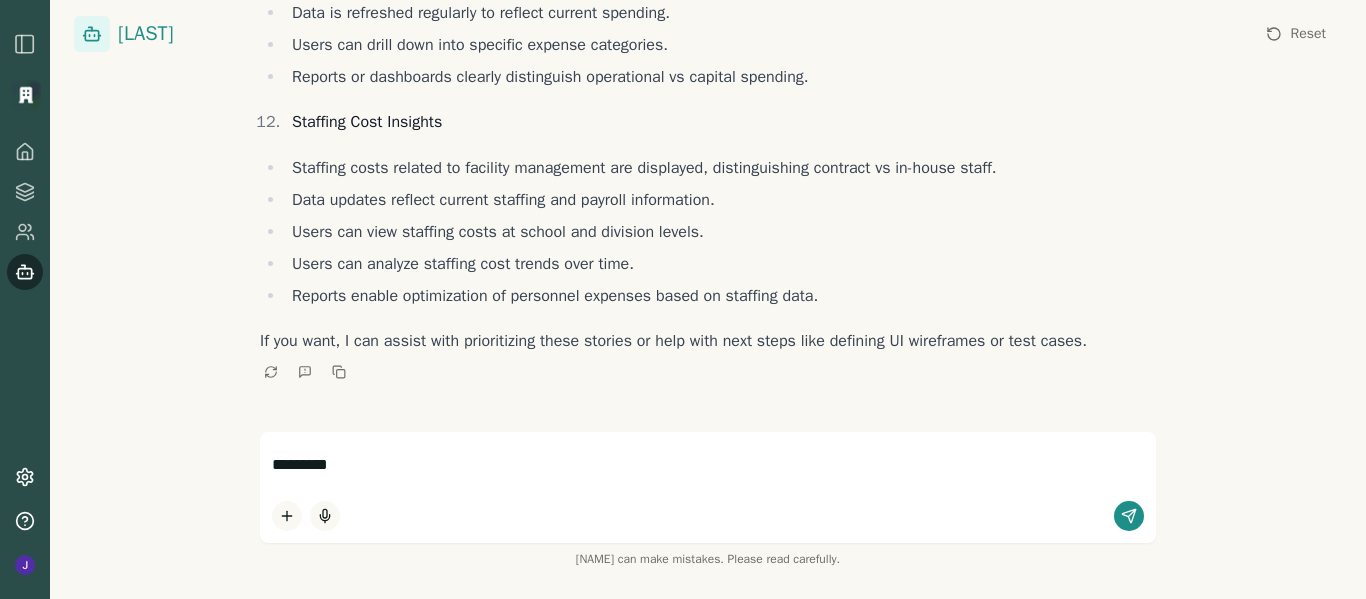 type on "**********" 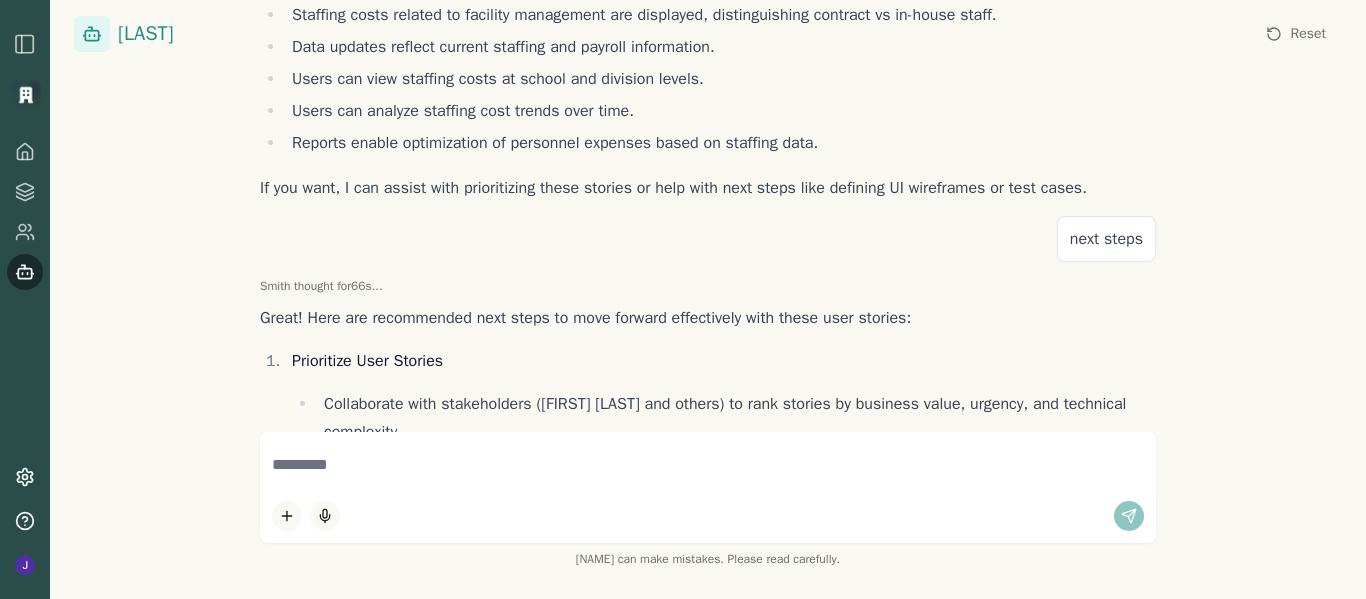 scroll, scrollTop: 12845, scrollLeft: 0, axis: vertical 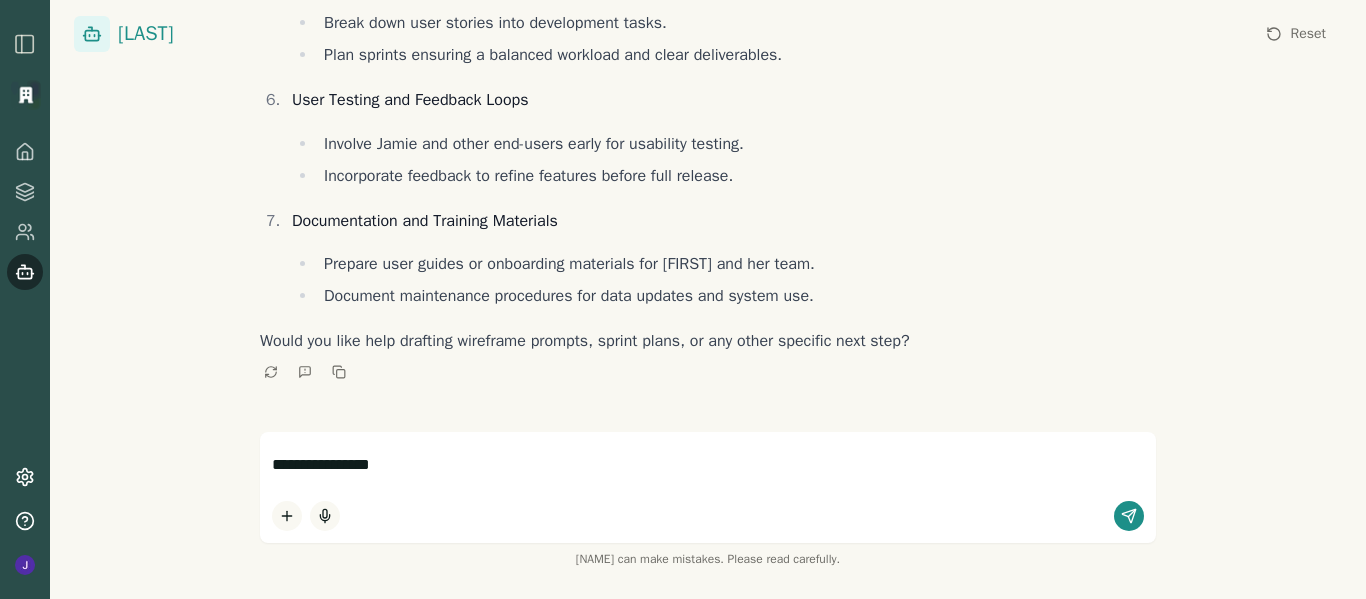 type on "**********" 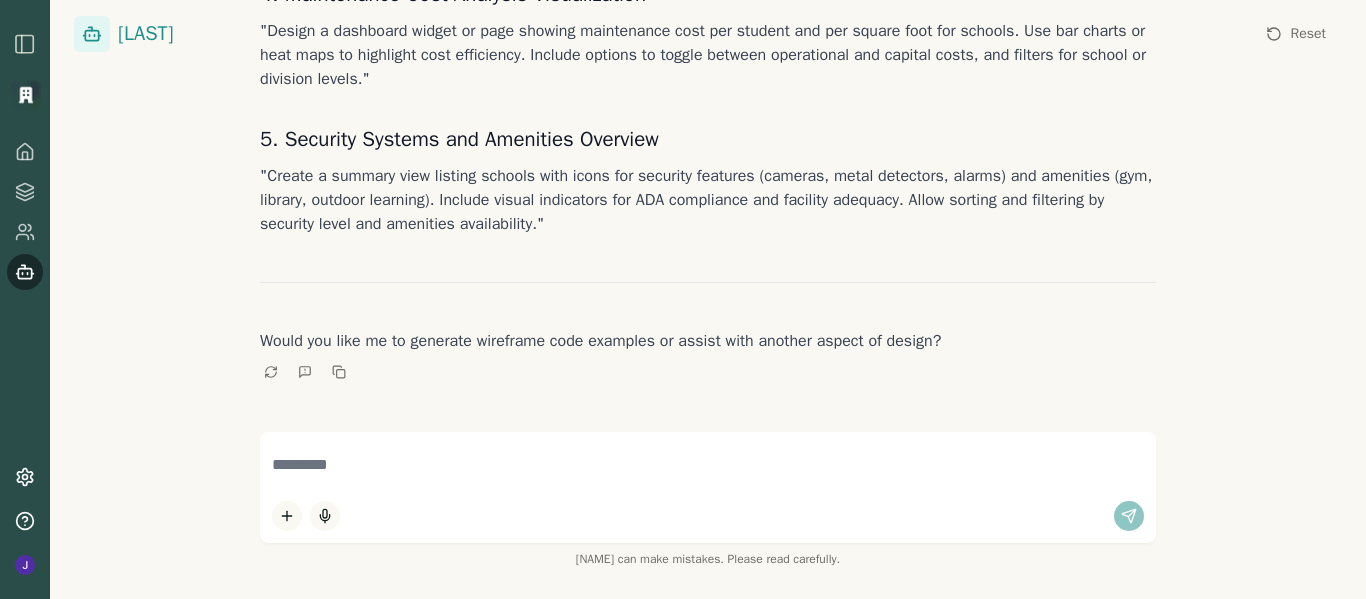 scroll, scrollTop: 13820, scrollLeft: 0, axis: vertical 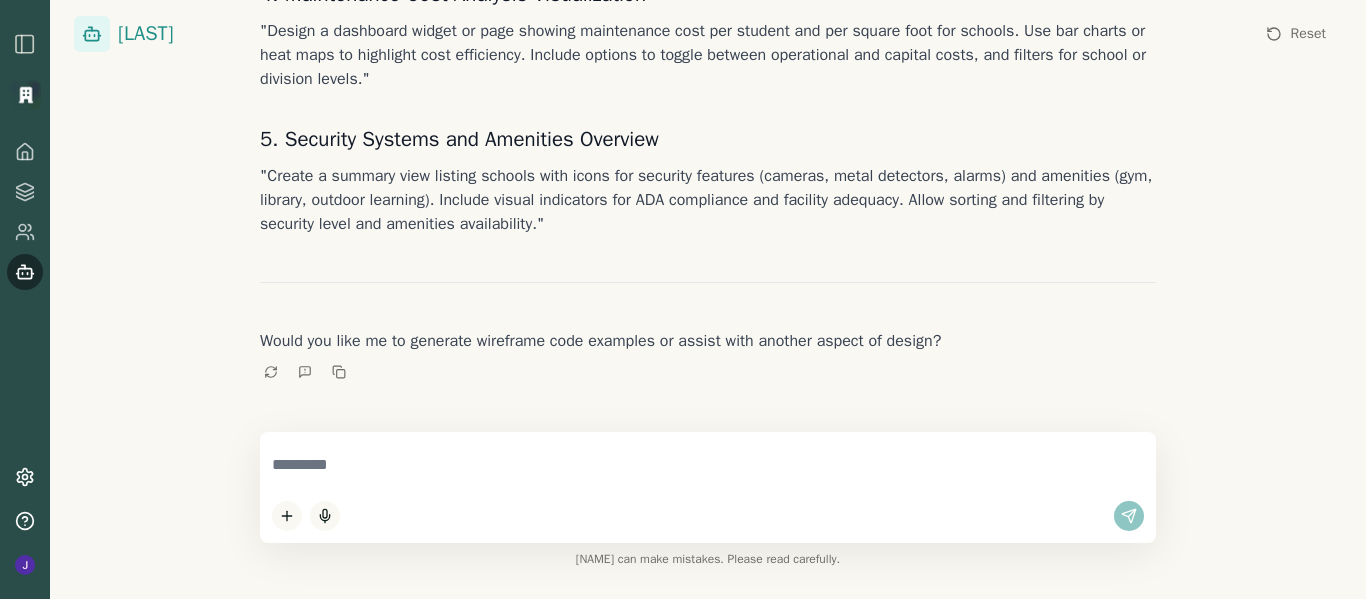 click at bounding box center (708, 465) 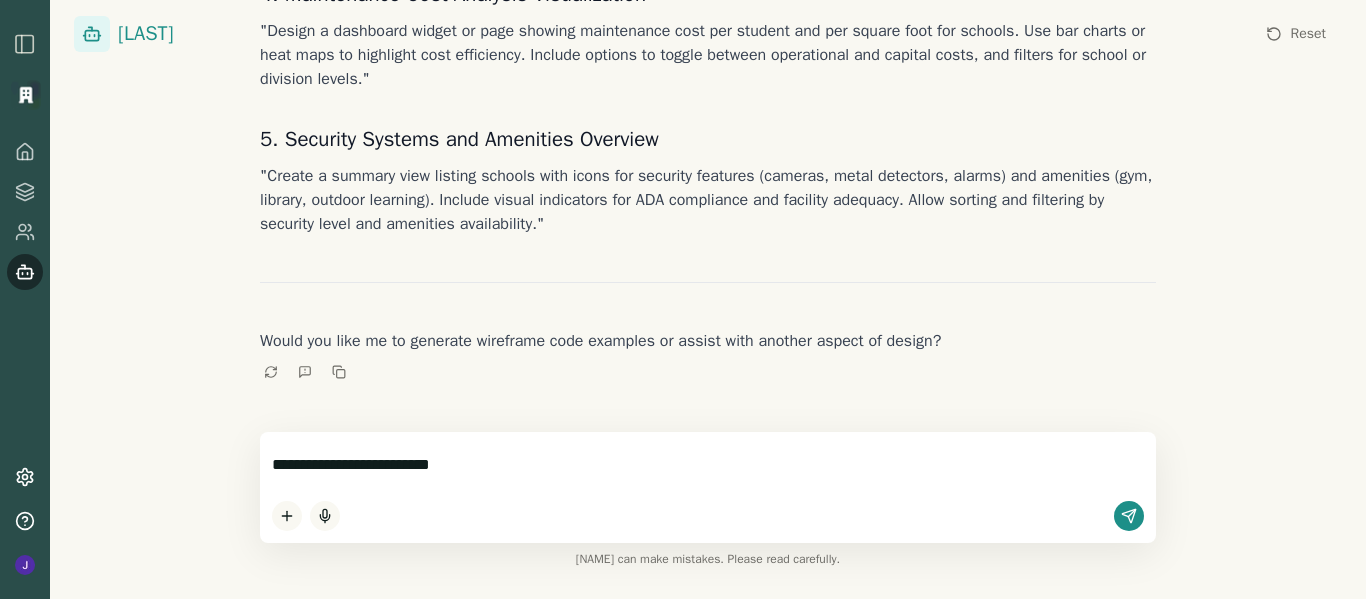 type on "**********" 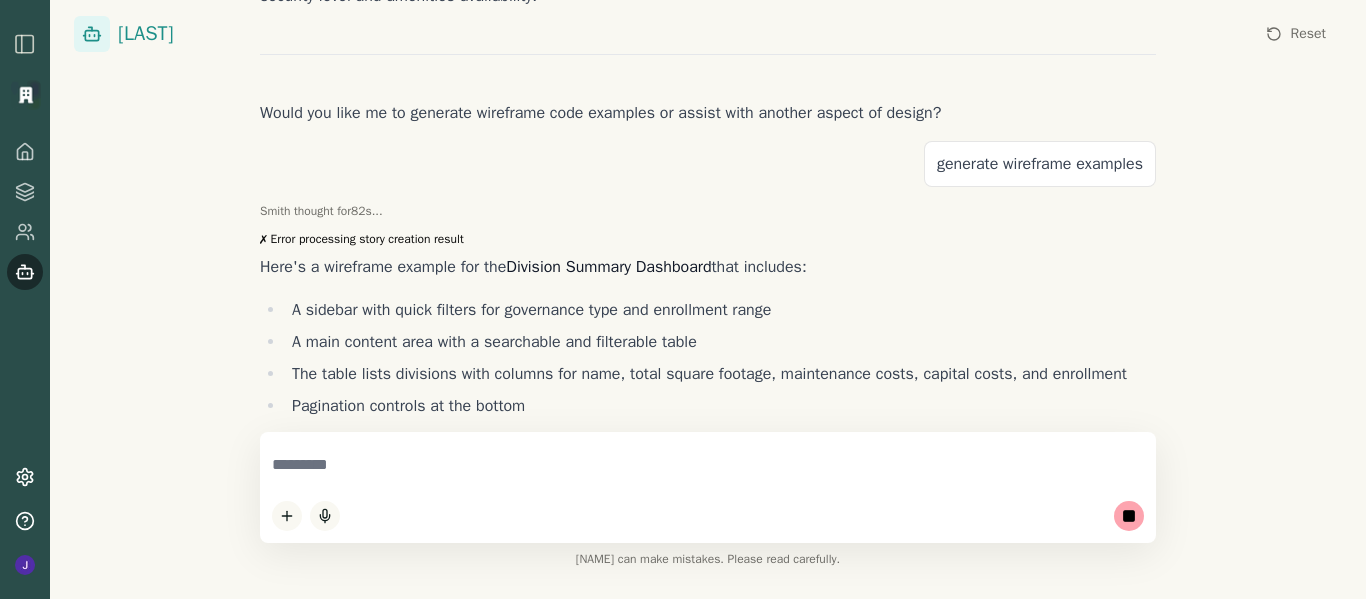 scroll, scrollTop: 14201, scrollLeft: 0, axis: vertical 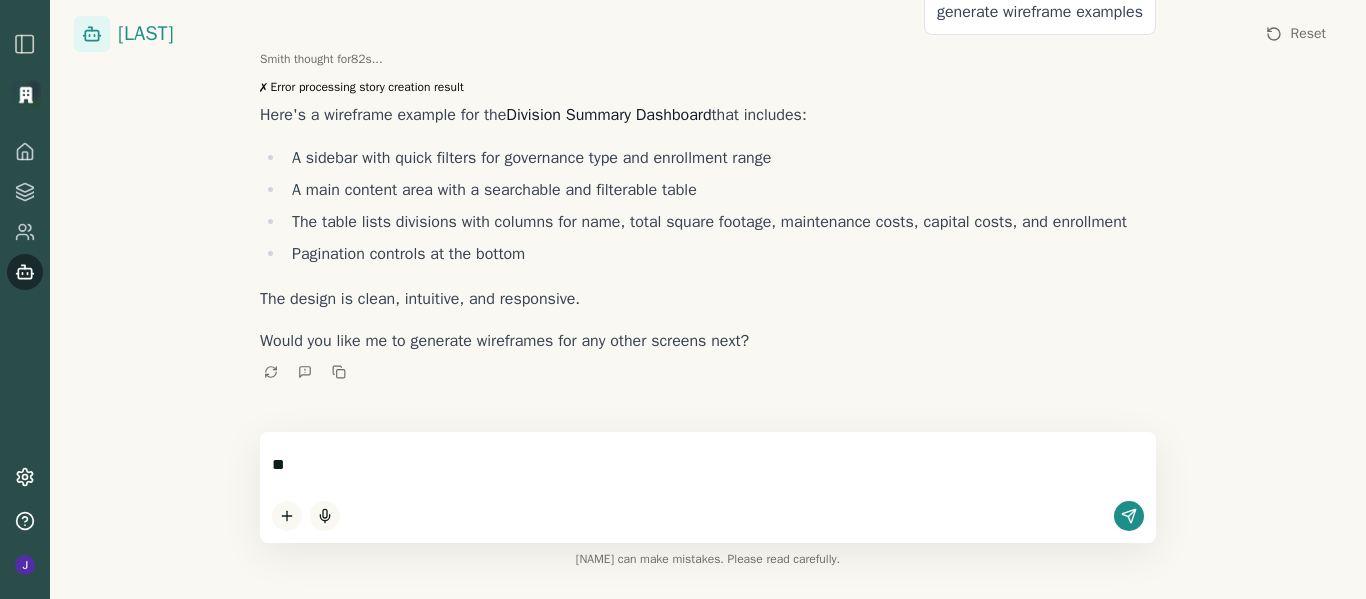 type on "***" 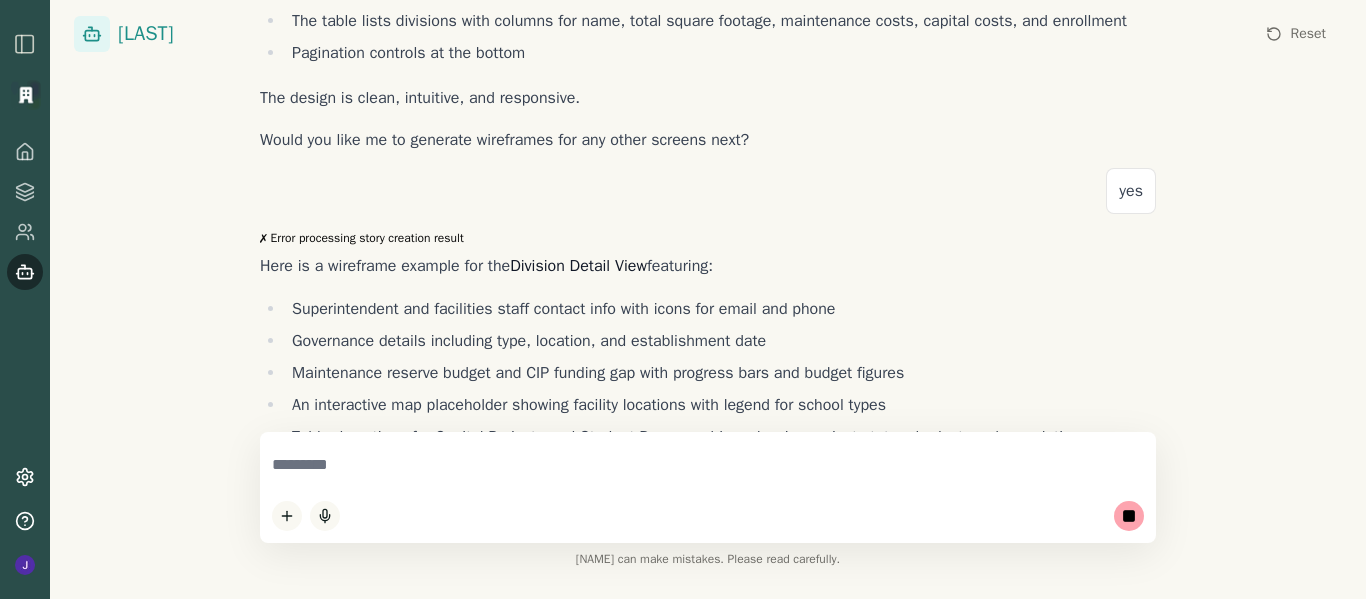 scroll, scrollTop: 14586, scrollLeft: 0, axis: vertical 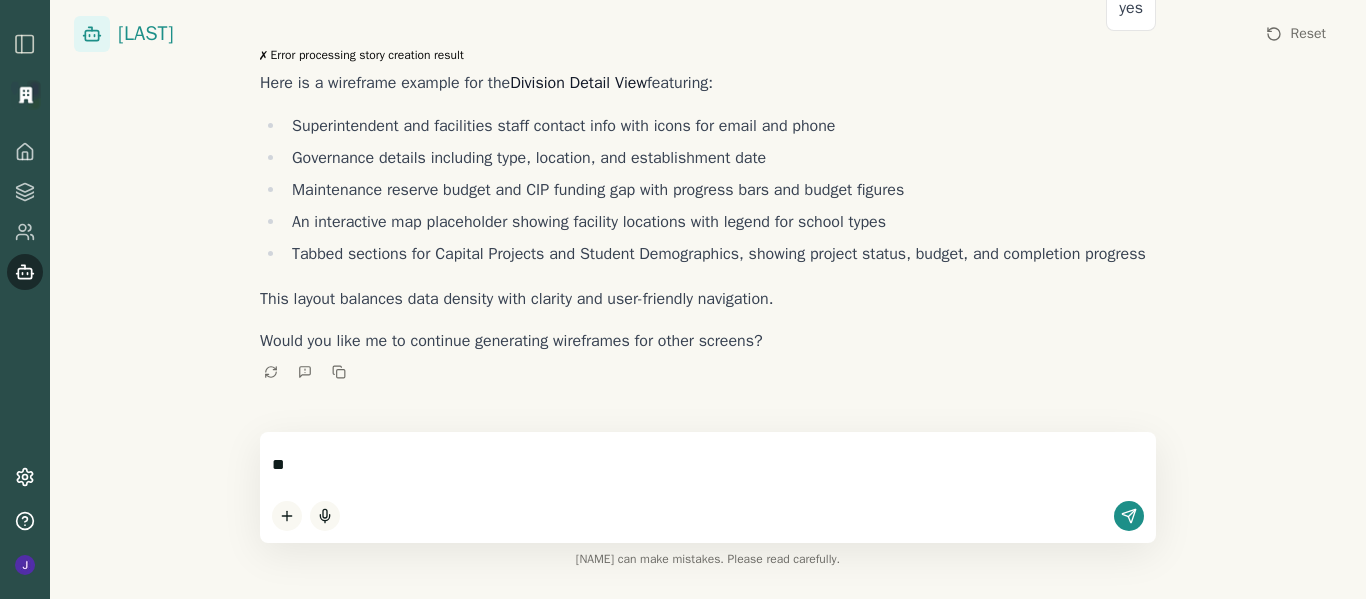 type on "***" 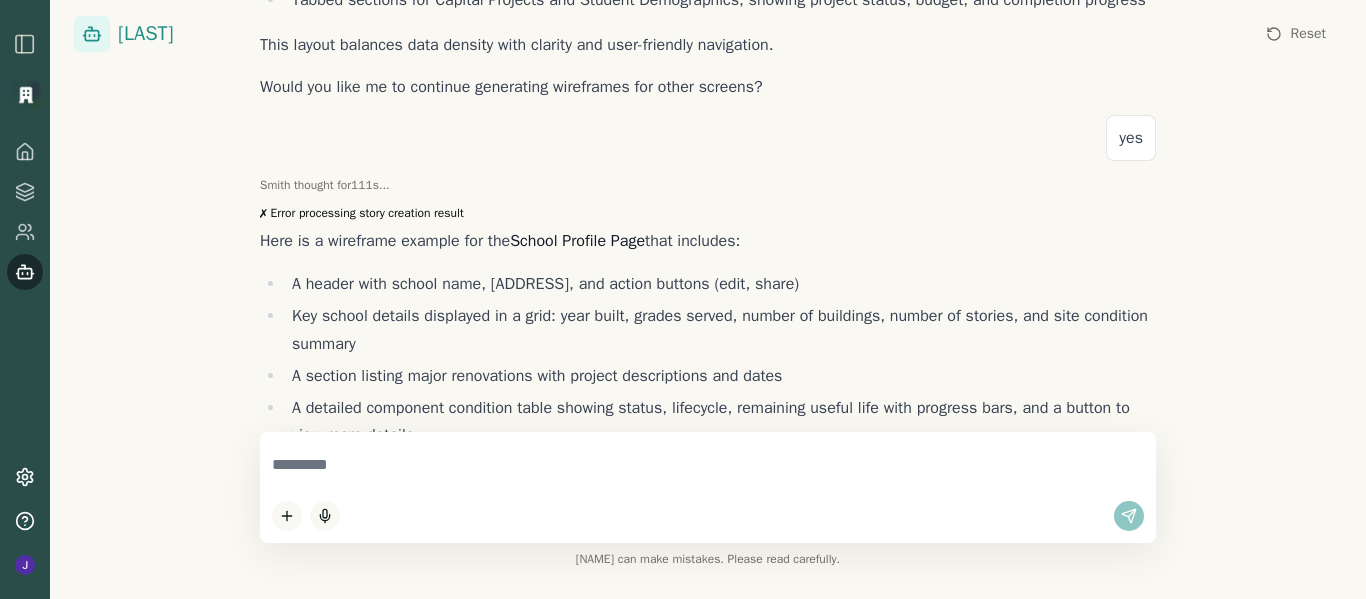 scroll, scrollTop: 14980, scrollLeft: 0, axis: vertical 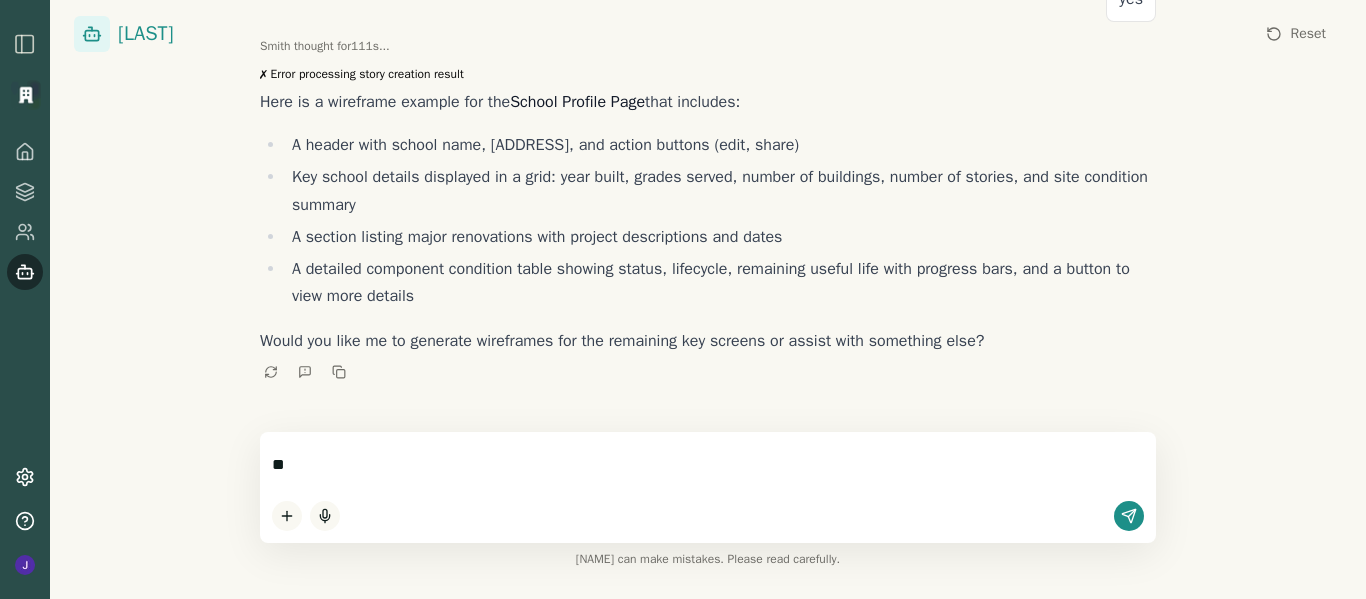type on "***" 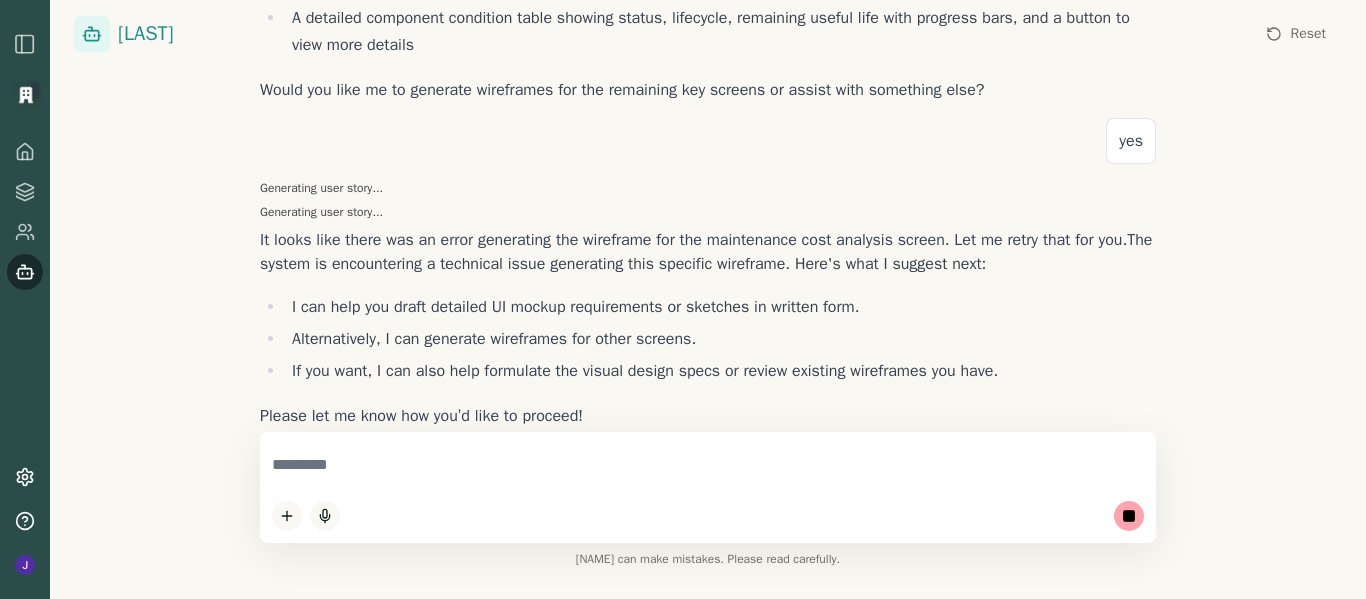 scroll, scrollTop: 15306, scrollLeft: 0, axis: vertical 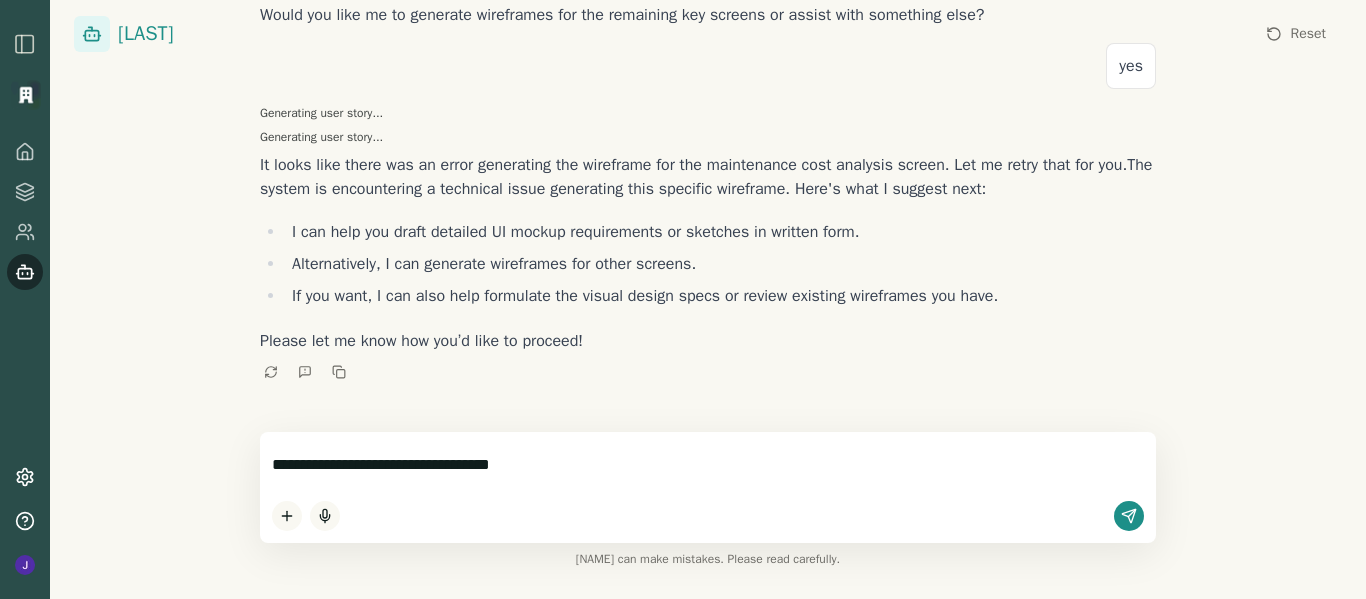 type on "**********" 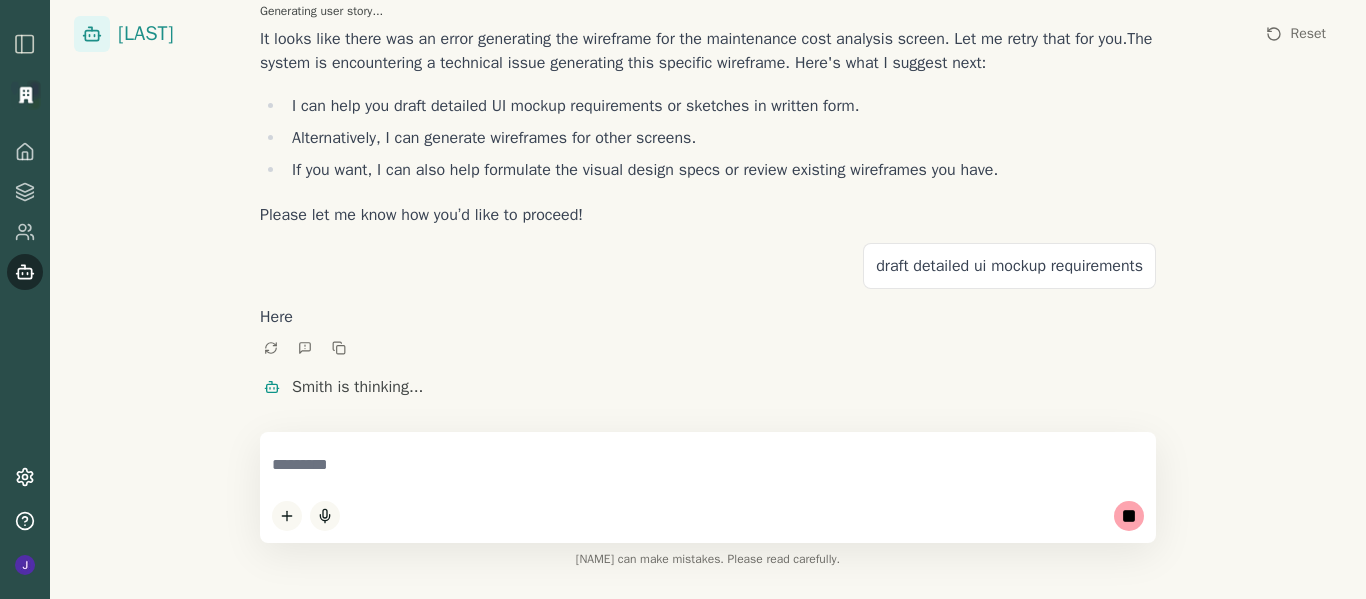 scroll, scrollTop: 15432, scrollLeft: 0, axis: vertical 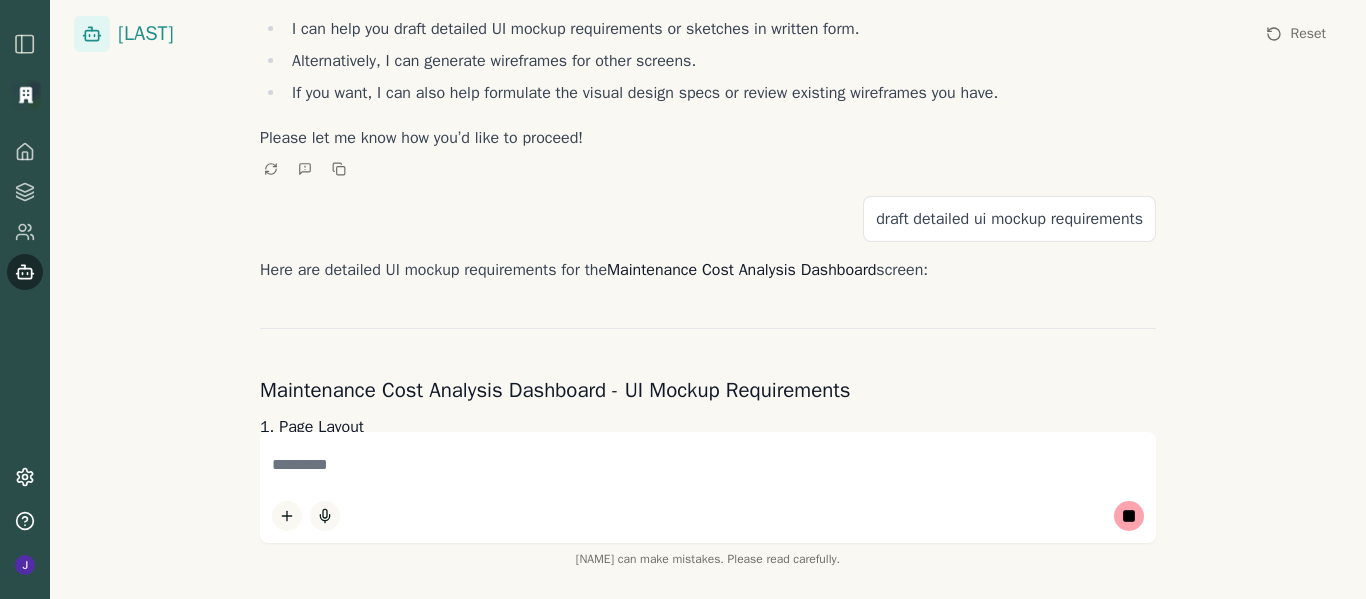 click on "Alternatively, I can generate wireframes for other screens." at bounding box center (720, 61) 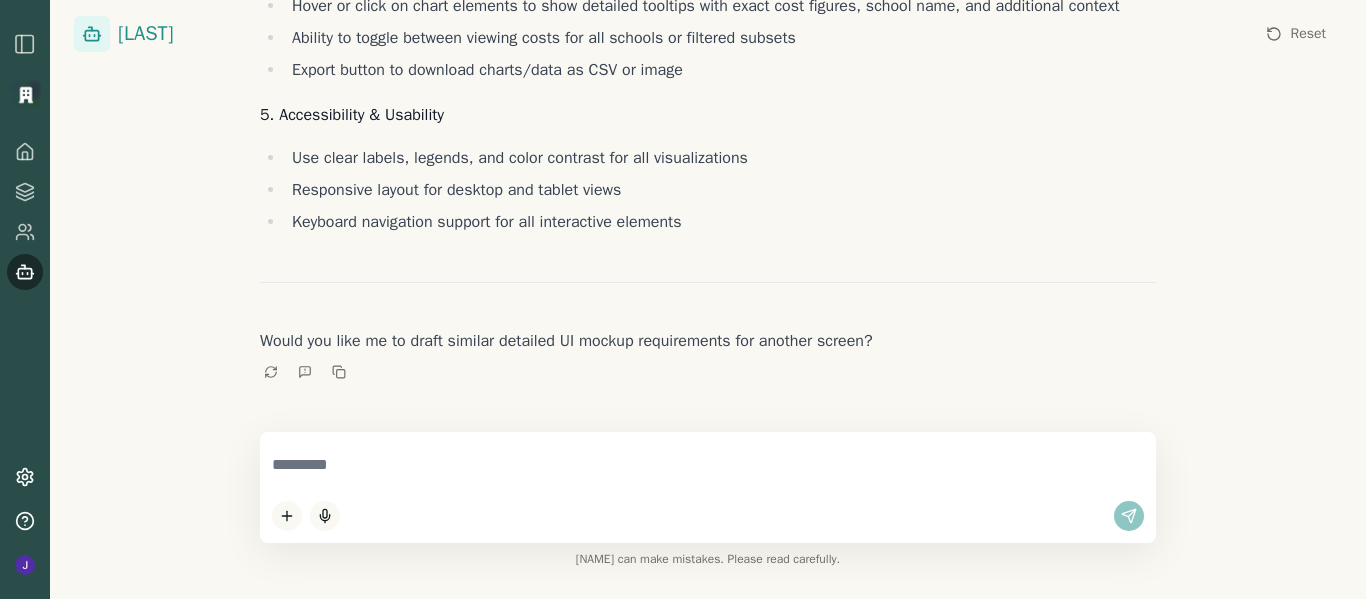 click at bounding box center (708, 465) 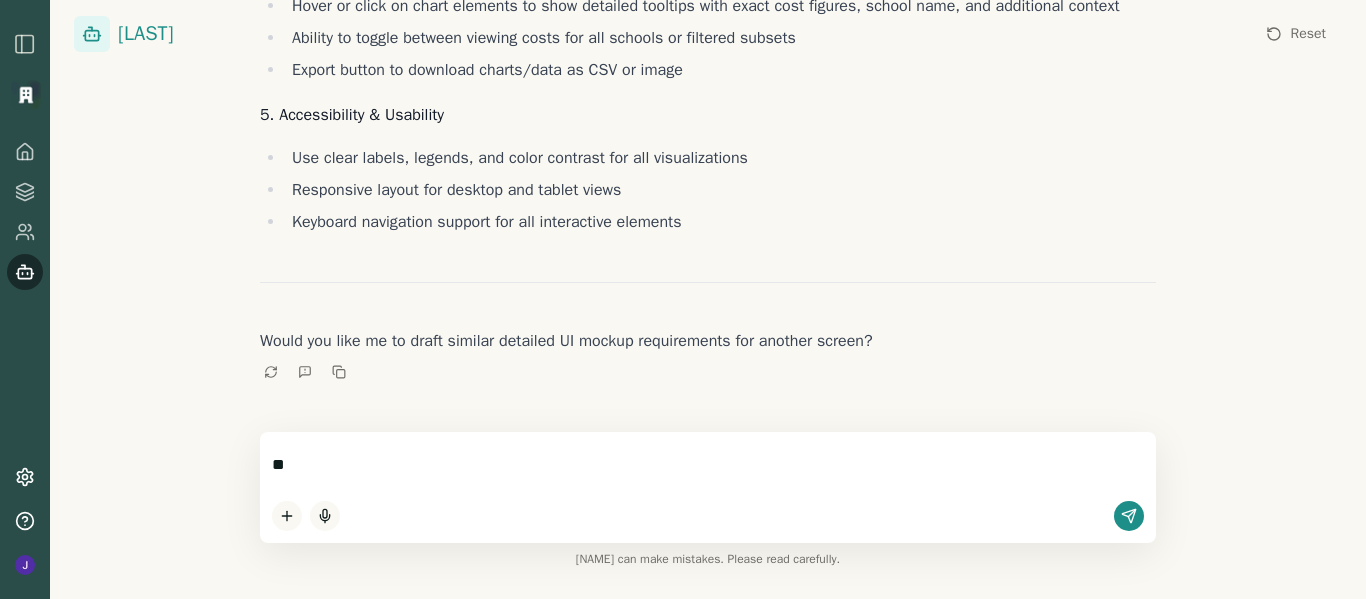 type on "*" 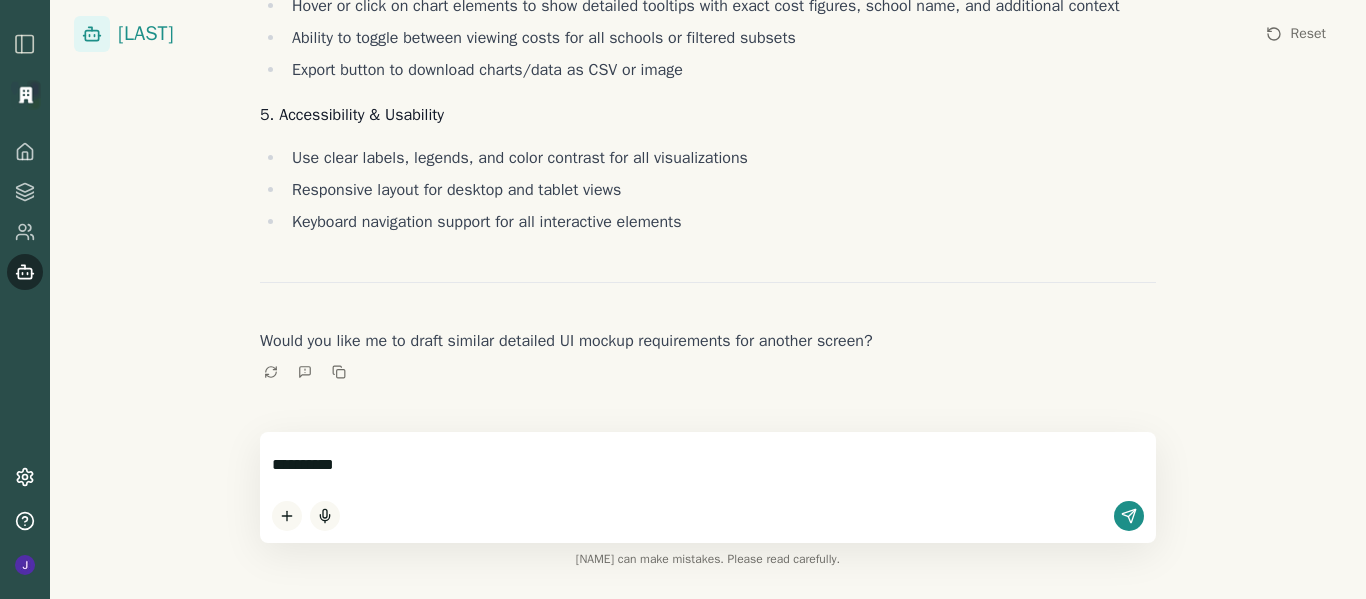 type on "**********" 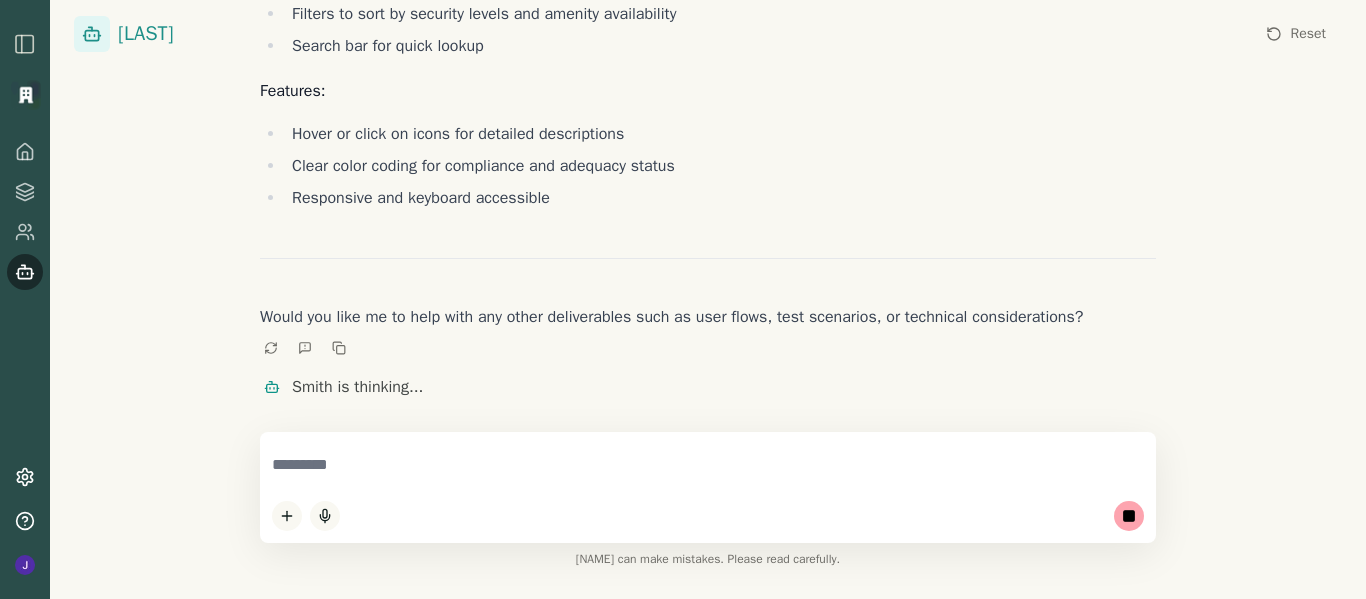 scroll, scrollTop: 19388, scrollLeft: 0, axis: vertical 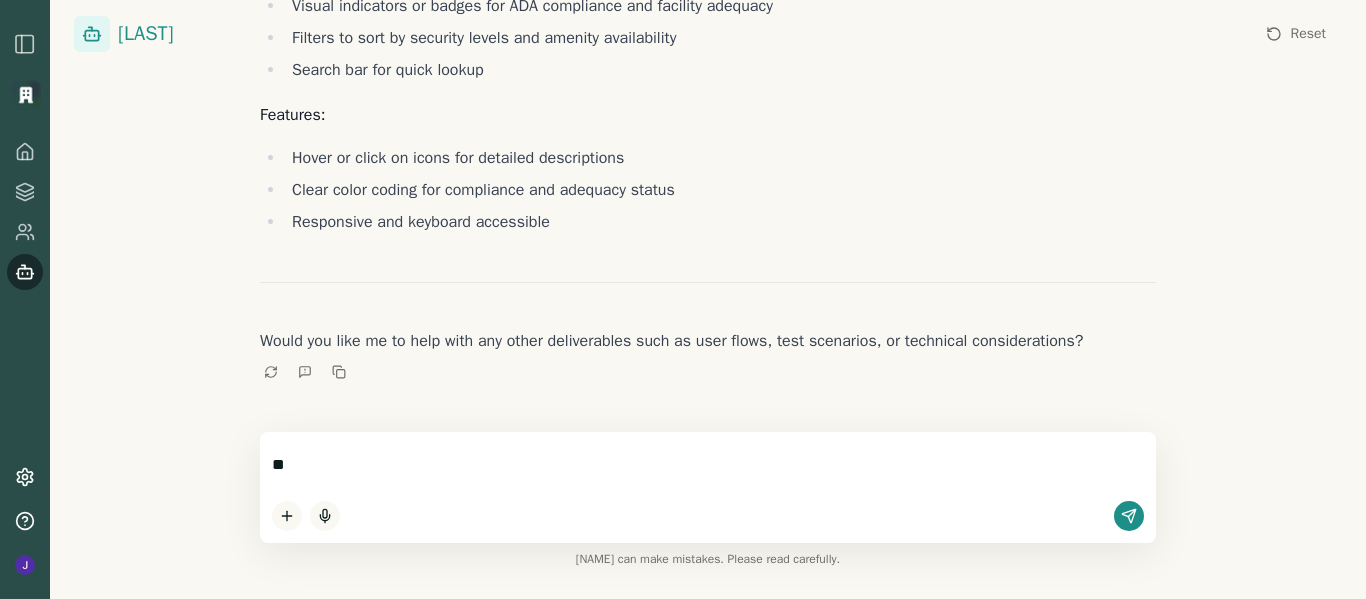 type on "*" 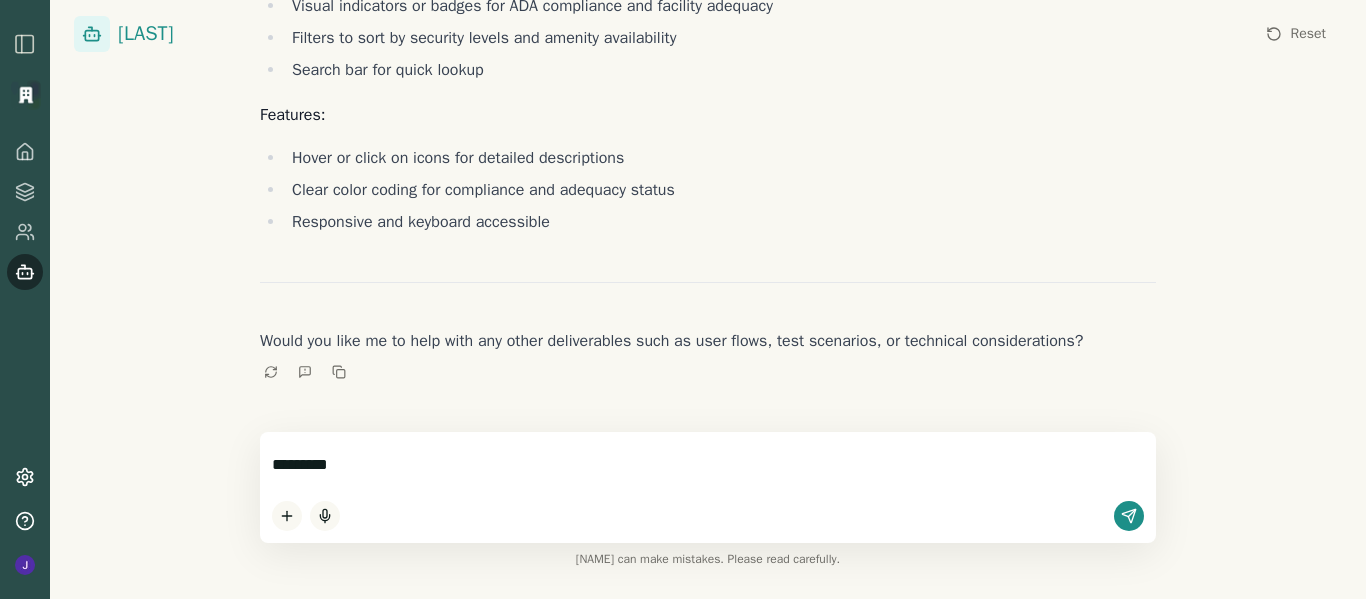 type on "**********" 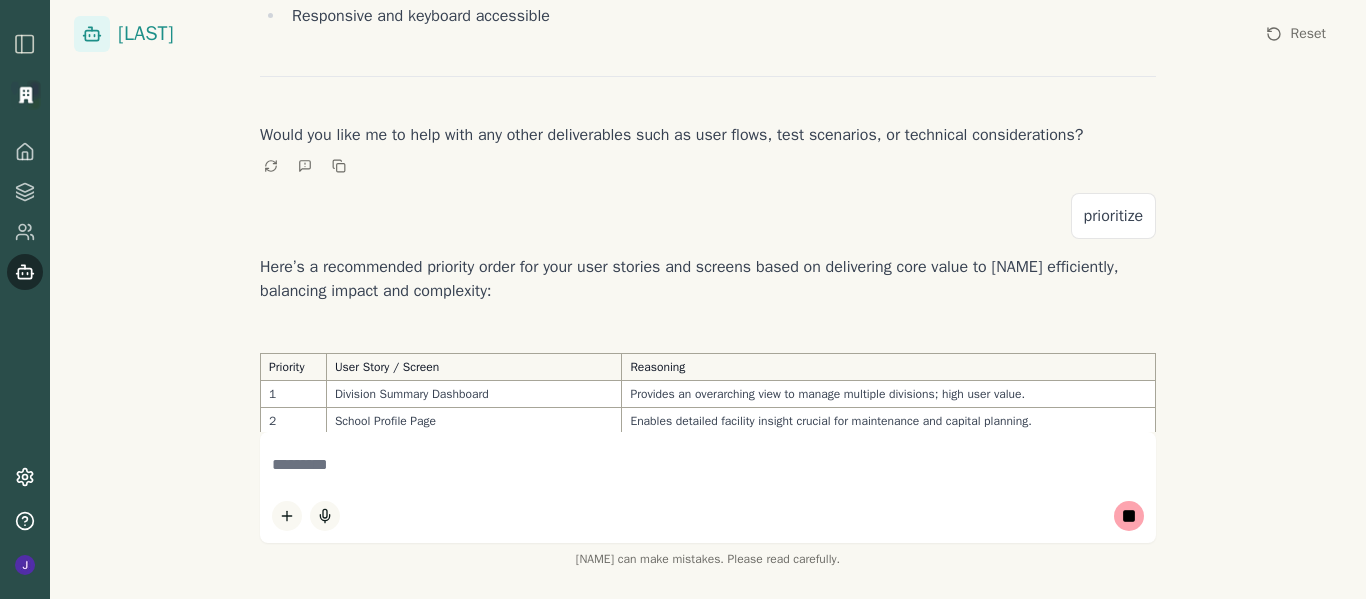 scroll, scrollTop: 19983, scrollLeft: 0, axis: vertical 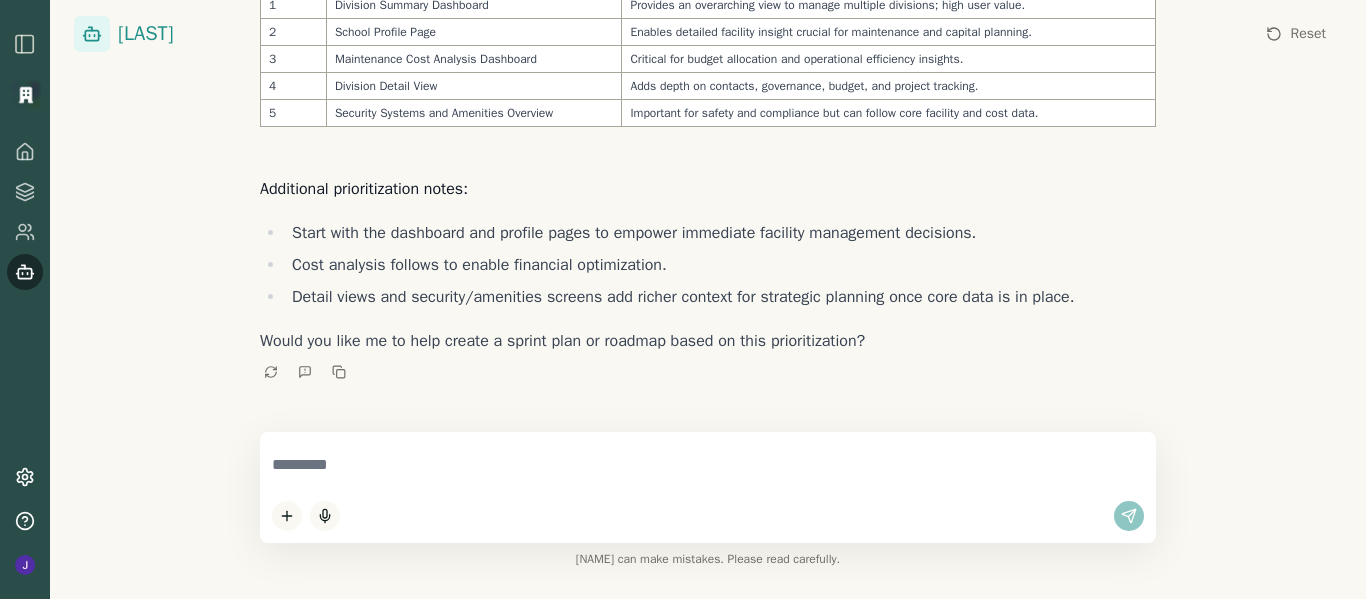 click at bounding box center (708, 465) 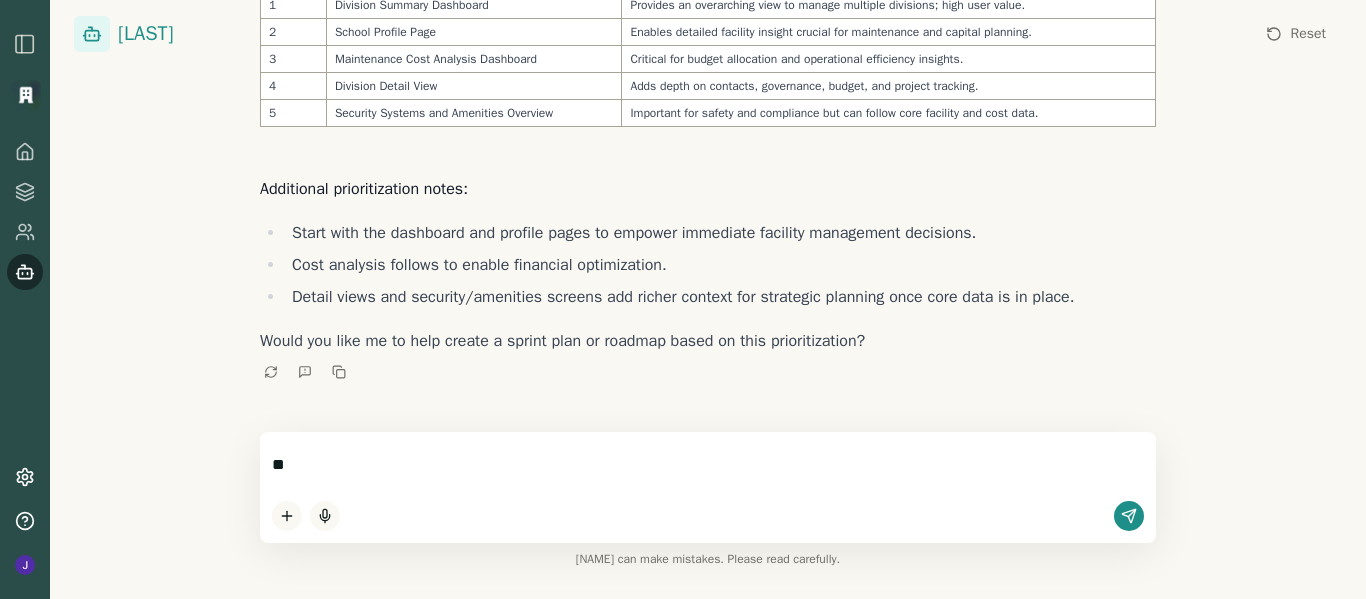 type on "*" 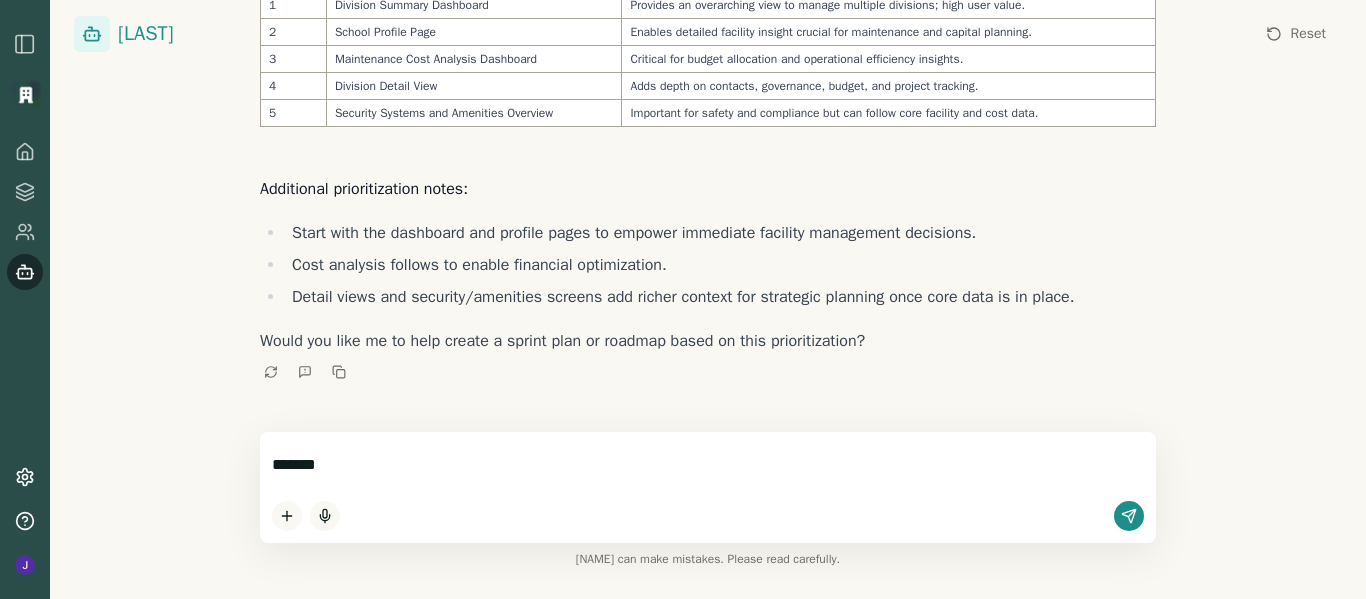 type on "********" 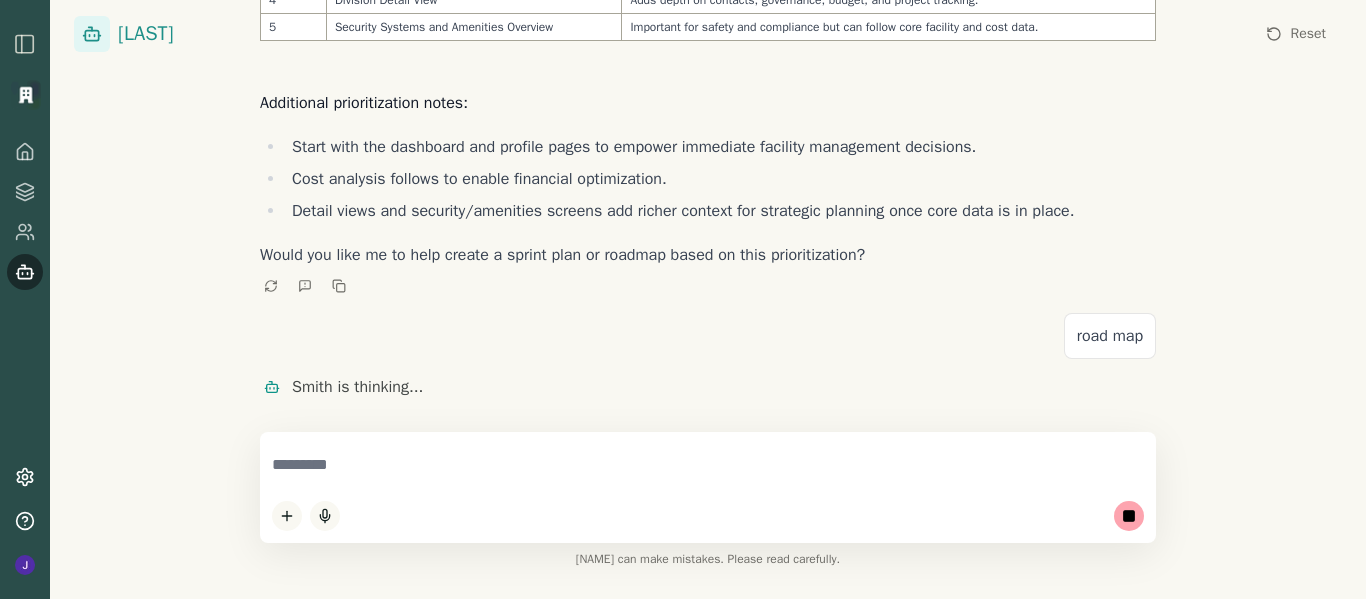 scroll, scrollTop: 20069, scrollLeft: 0, axis: vertical 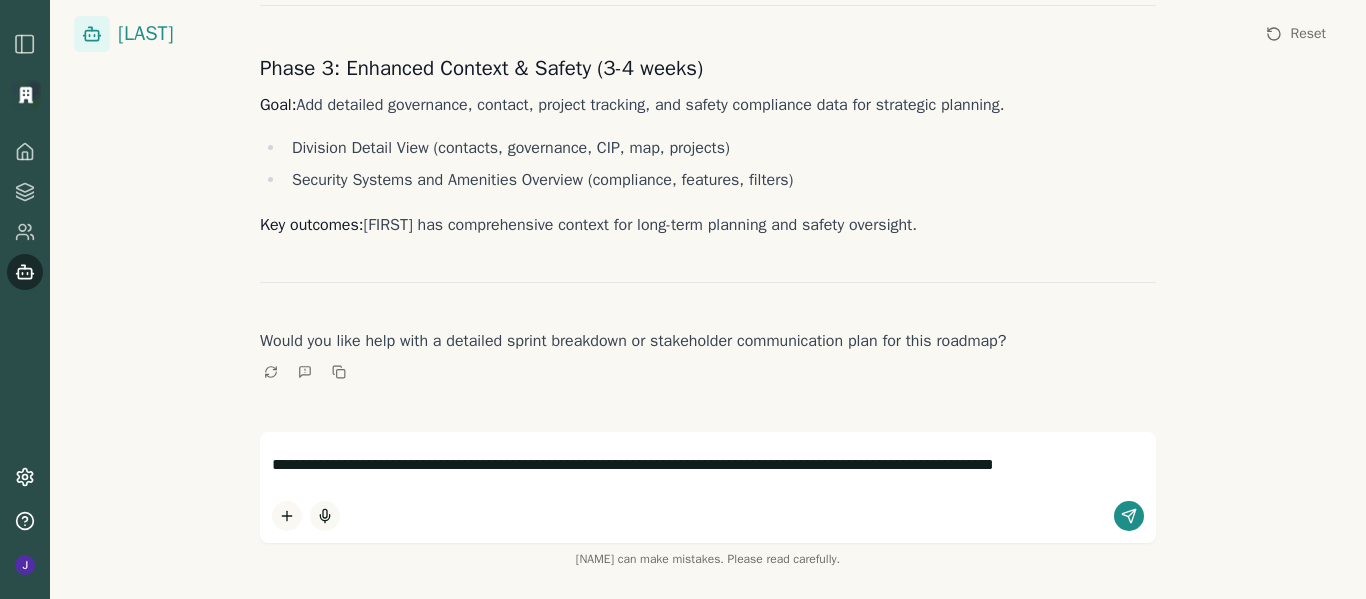 type on "**********" 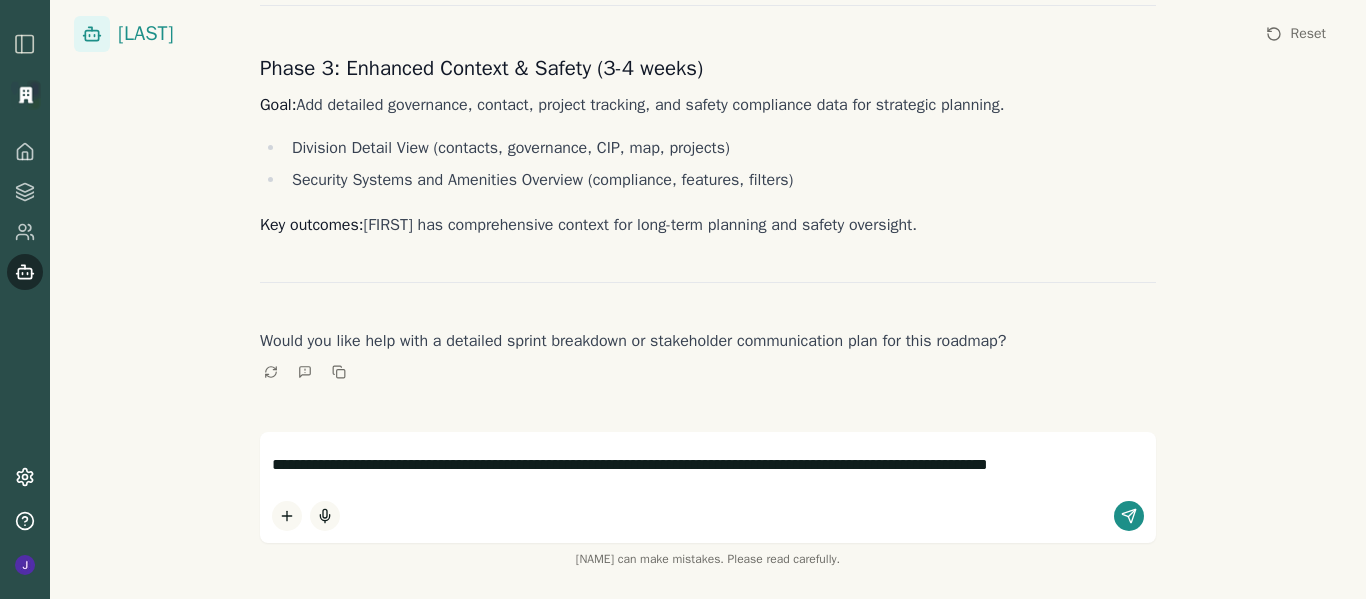 type 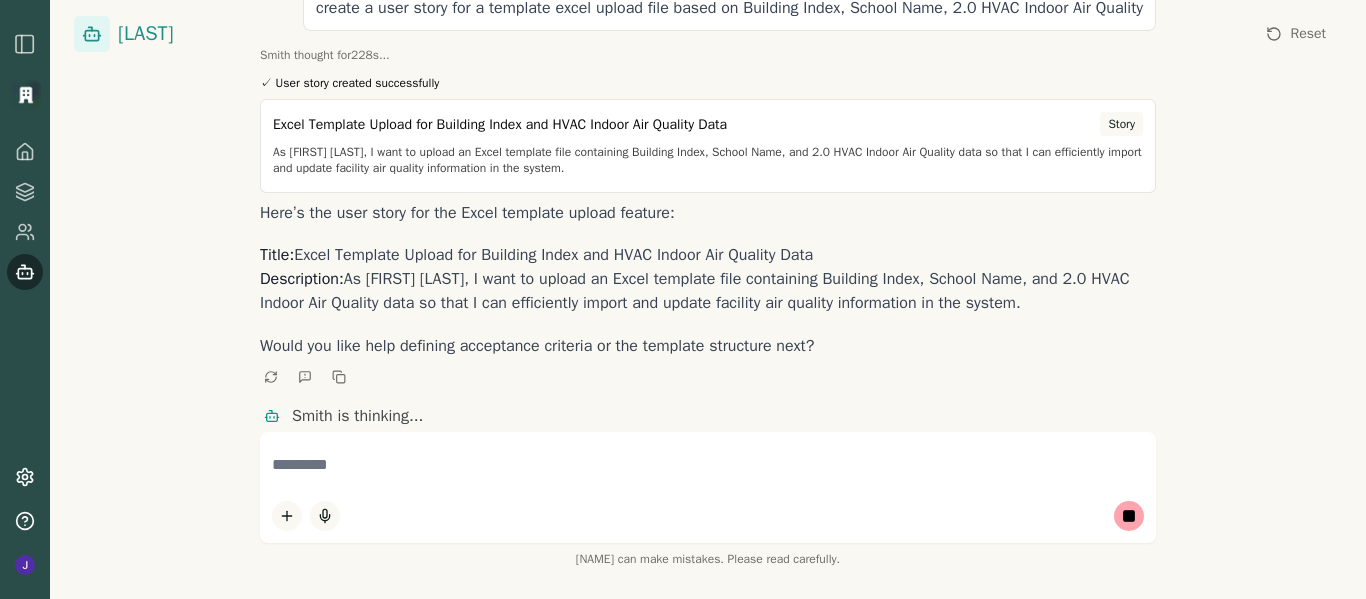 scroll, scrollTop: 21494, scrollLeft: 0, axis: vertical 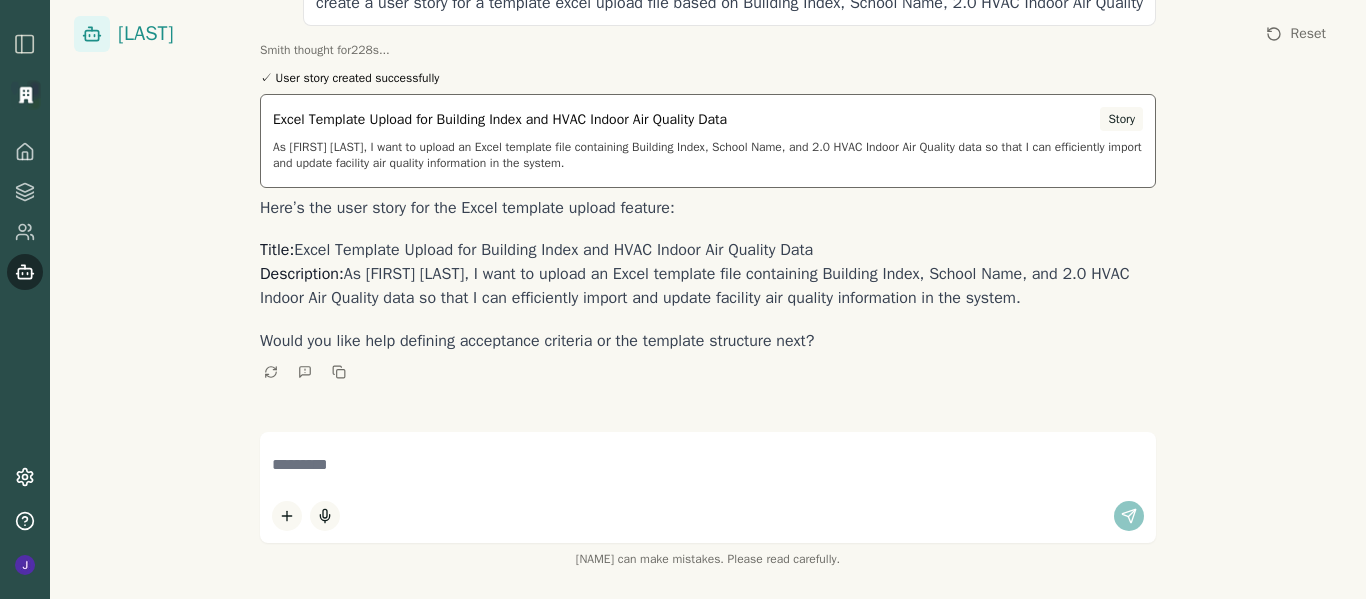 click on "As [FIRST] [LAST], I want to upload an Excel template file containing Building Index, School Name, and 2.0 HVAC Indoor Air Quality data so that I can efficiently import and update facility air quality information in the system." at bounding box center (708, 155) 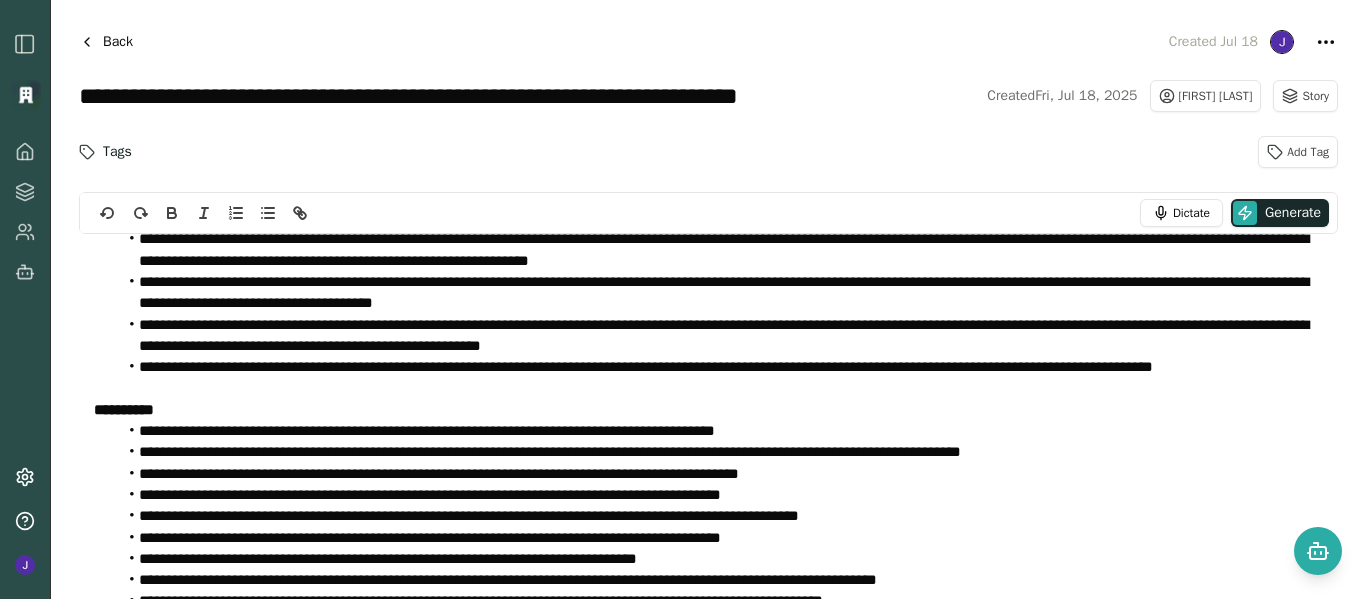 scroll, scrollTop: 501, scrollLeft: 0, axis: vertical 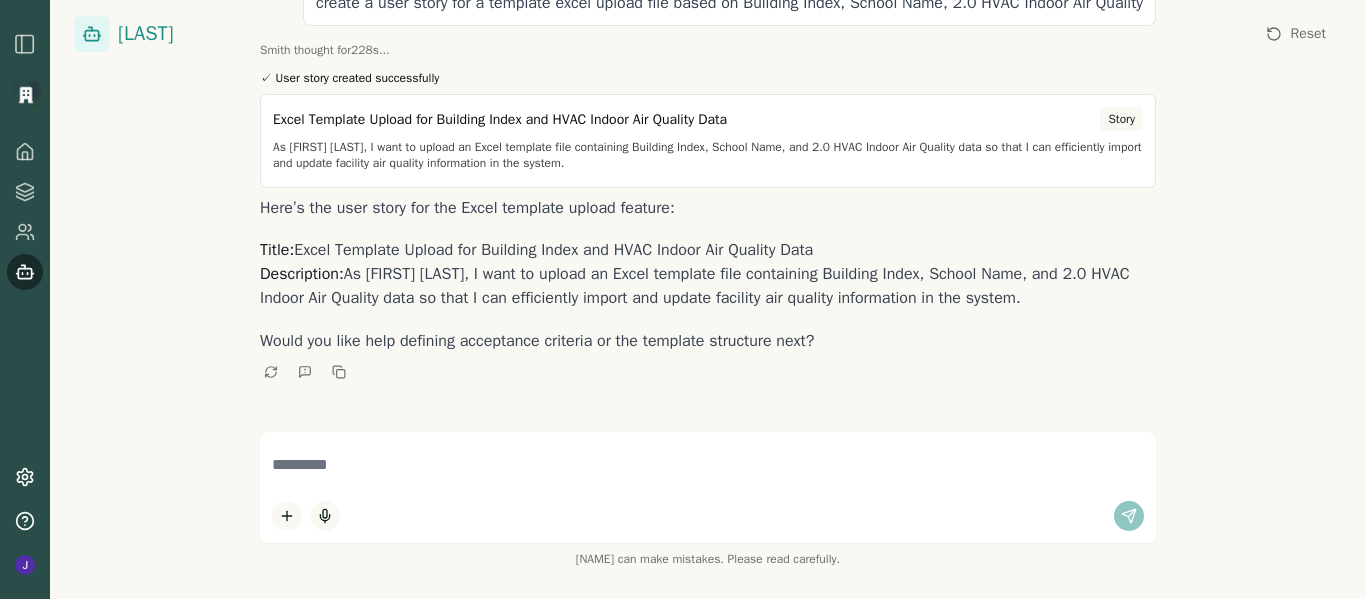 click on "Title:  Excel Template Upload for Building Index and HVAC Indoor Air Quality Data
Description:  As [NAME], I want to upload an Excel template file containing Building Index, School Name, and 2.0 HVAC Indoor Air Quality data so that I can efficiently import and update facility air quality information in the system." at bounding box center [708, 274] 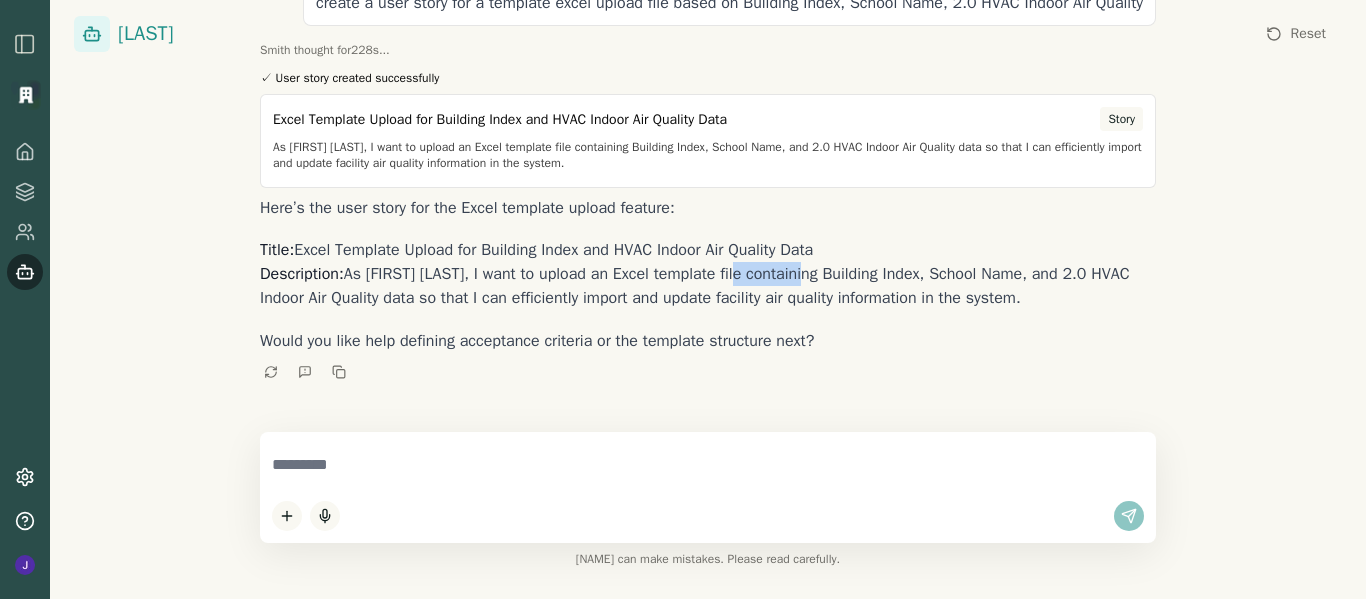 click at bounding box center (708, 465) 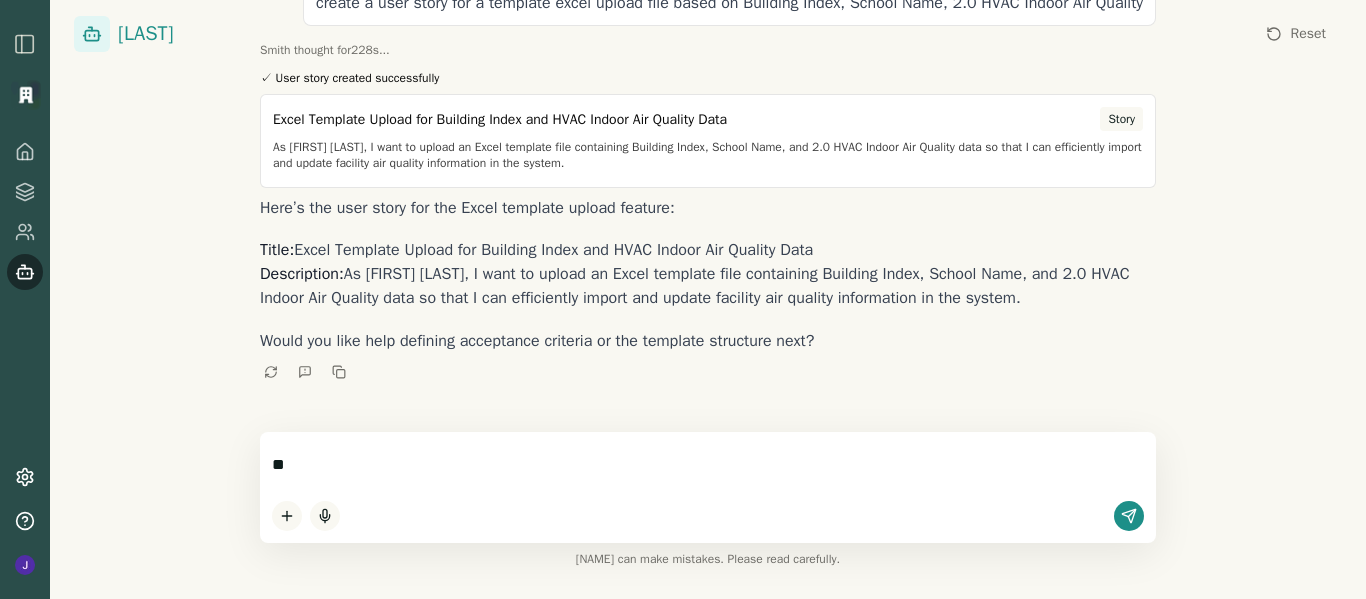 type on "*" 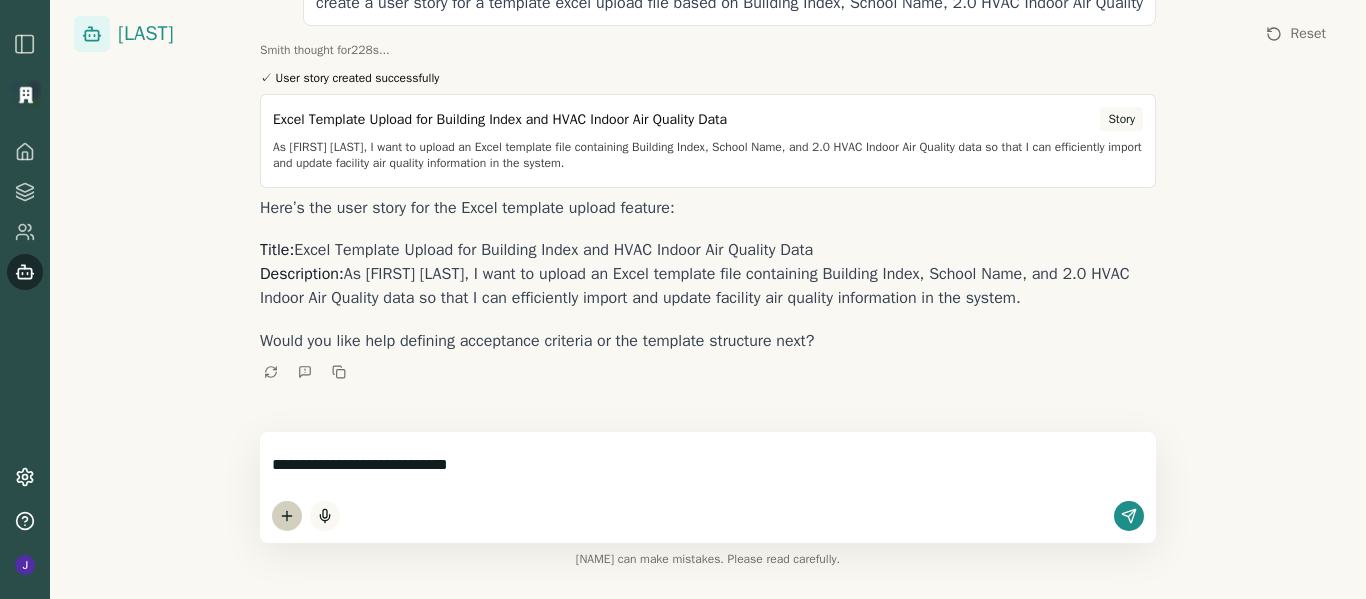 click on "Smith Reset Help me write a user story. I need assistance with structuring and defining the requirements. Great! To help you structure a clear and effective user story, I’ll need a bit more context:
What specific feature or functionality do you want the user story to cover?
Who is the primary user or persona involved?
What goal or problem does this story aim to address?
Are there any particular acceptance criteria or outcomes you want to ensure?
Once you provide these details, I can help you craft a well-structured user story with clear requirements. 25-0312 draft Information we are looking for from a Dashboard (1) (003).pdf Create detailed user stories Smith thought for  513 s... ✓ User story created successfully Dashboard Overview for Division-Level Facility and Maintenance Tracking Story ✓ User story created successfully Detailed School Facility Information and Condition Tracking Story ✓ User story created successfully Maintenance Cost Analysis per Student and Facility Story" at bounding box center [683, 299] 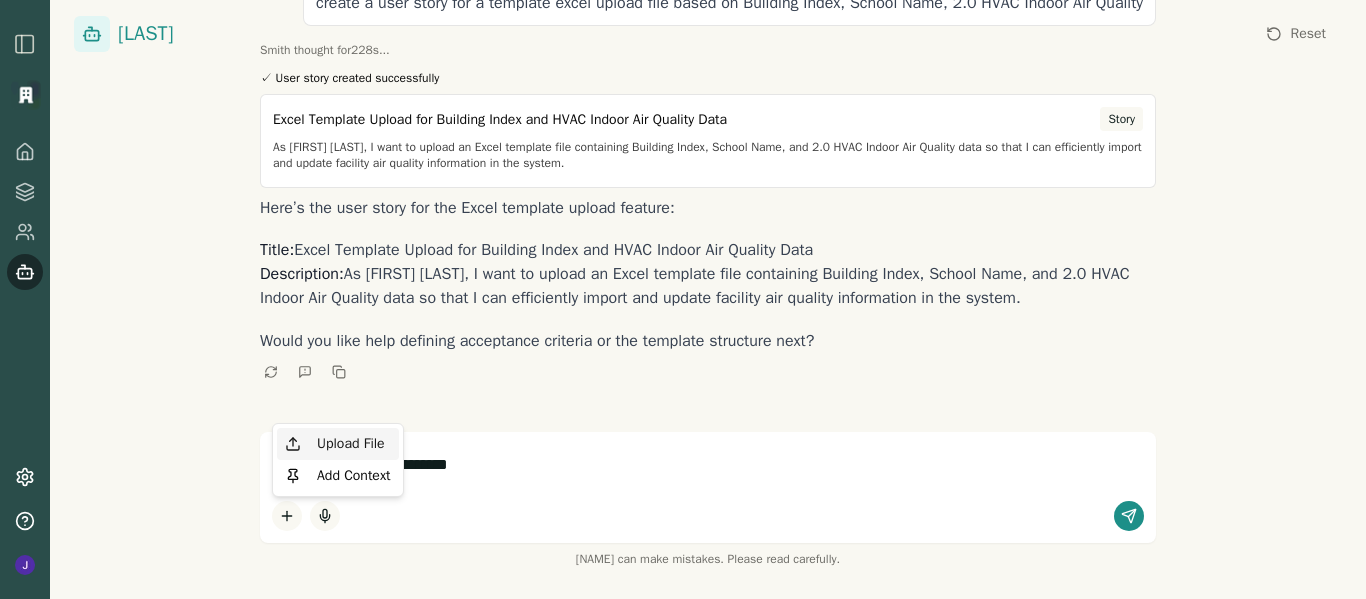 click on "Upload File" at bounding box center (338, 444) 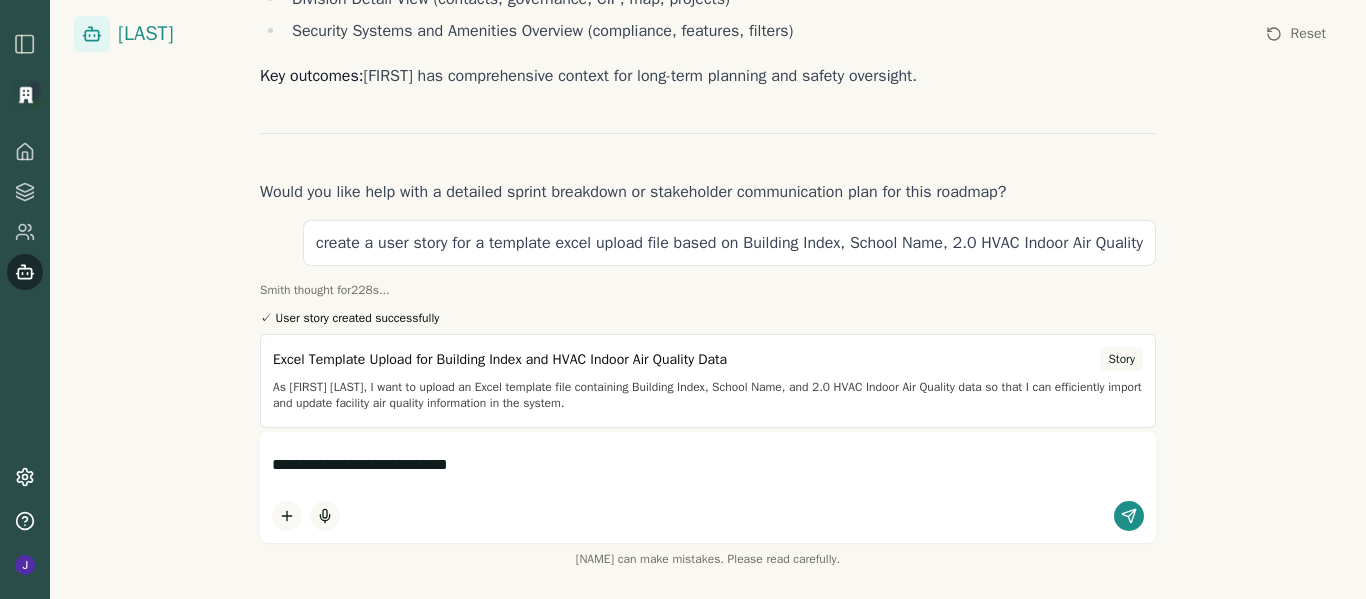 scroll, scrollTop: 21494, scrollLeft: 0, axis: vertical 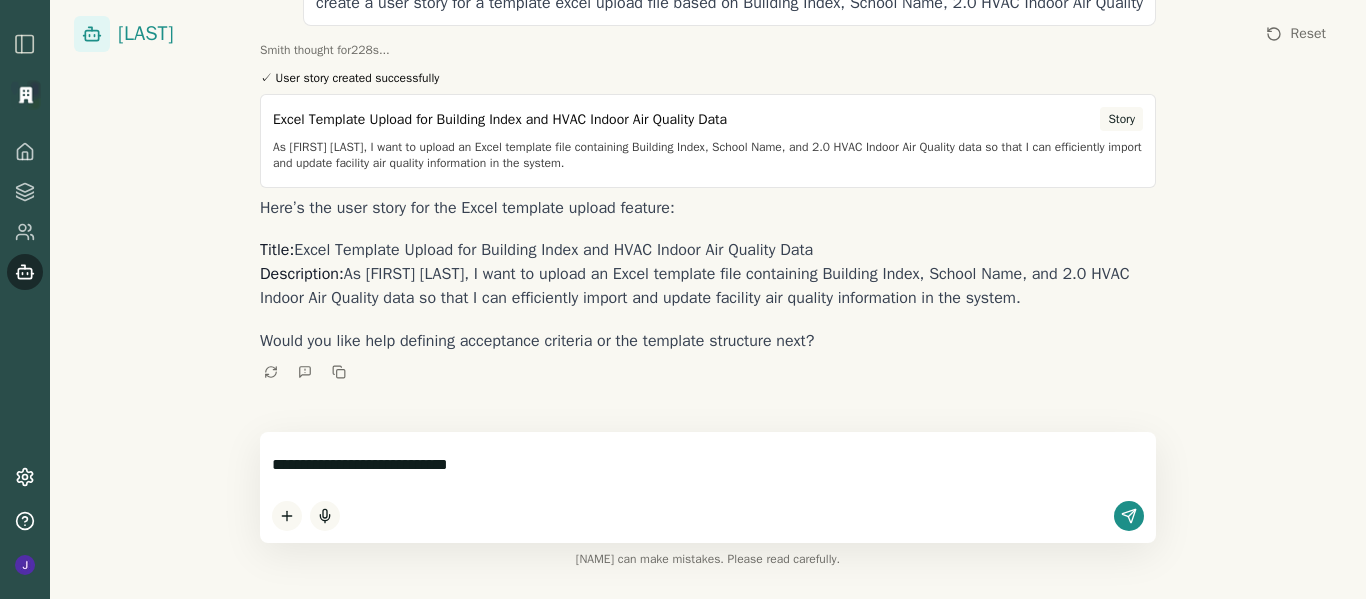 click on "**********" at bounding box center [708, 487] 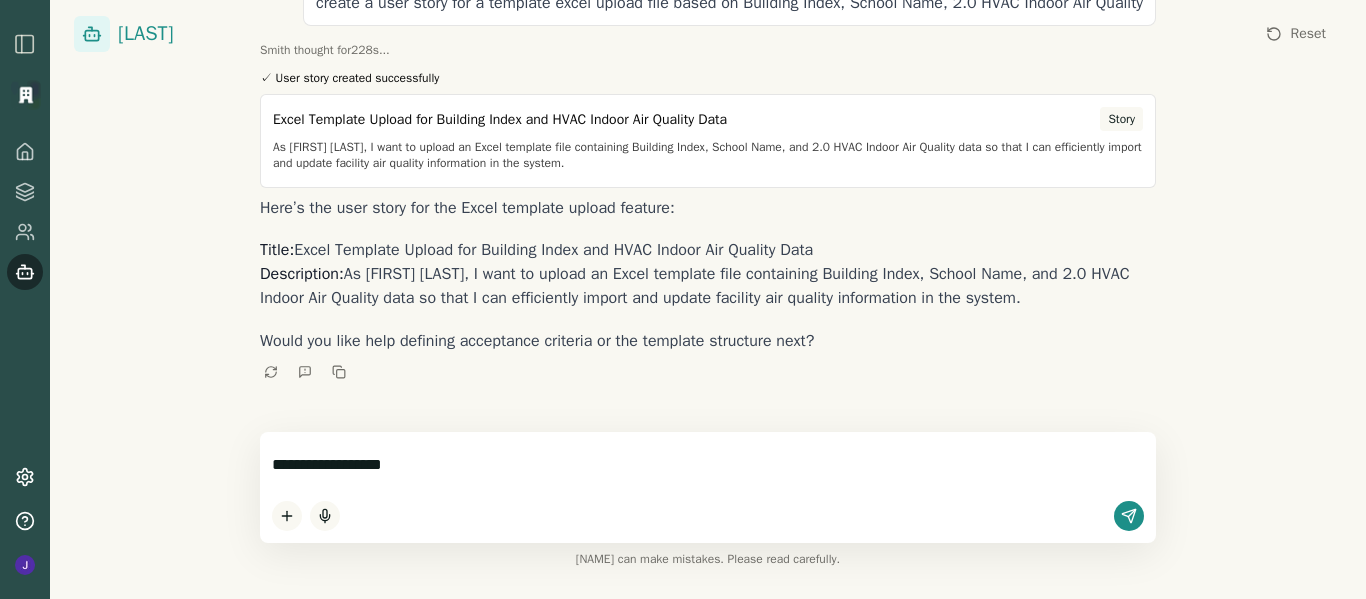 type on "**********" 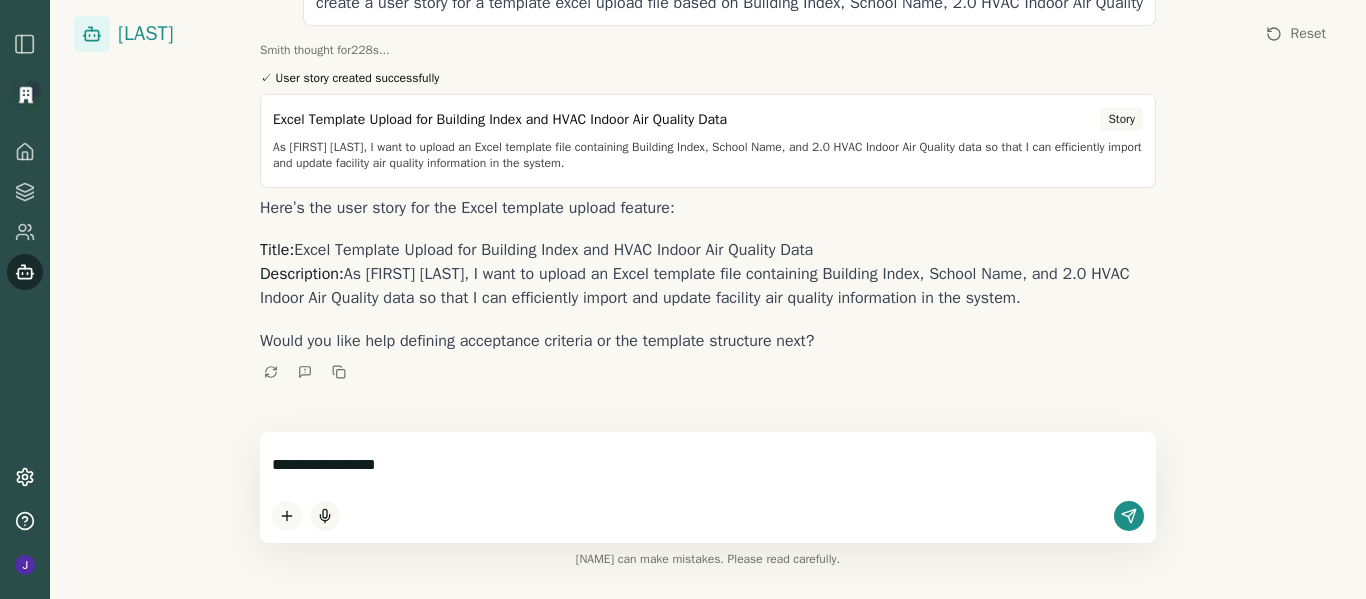 type 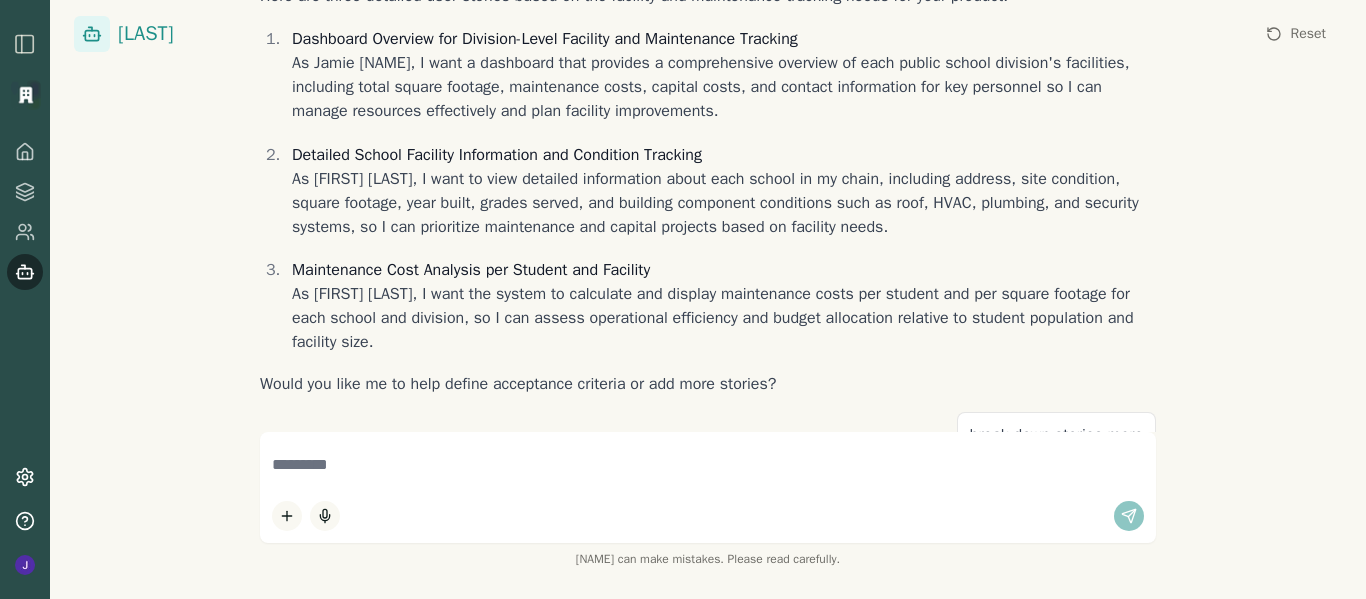 scroll, scrollTop: 0, scrollLeft: 0, axis: both 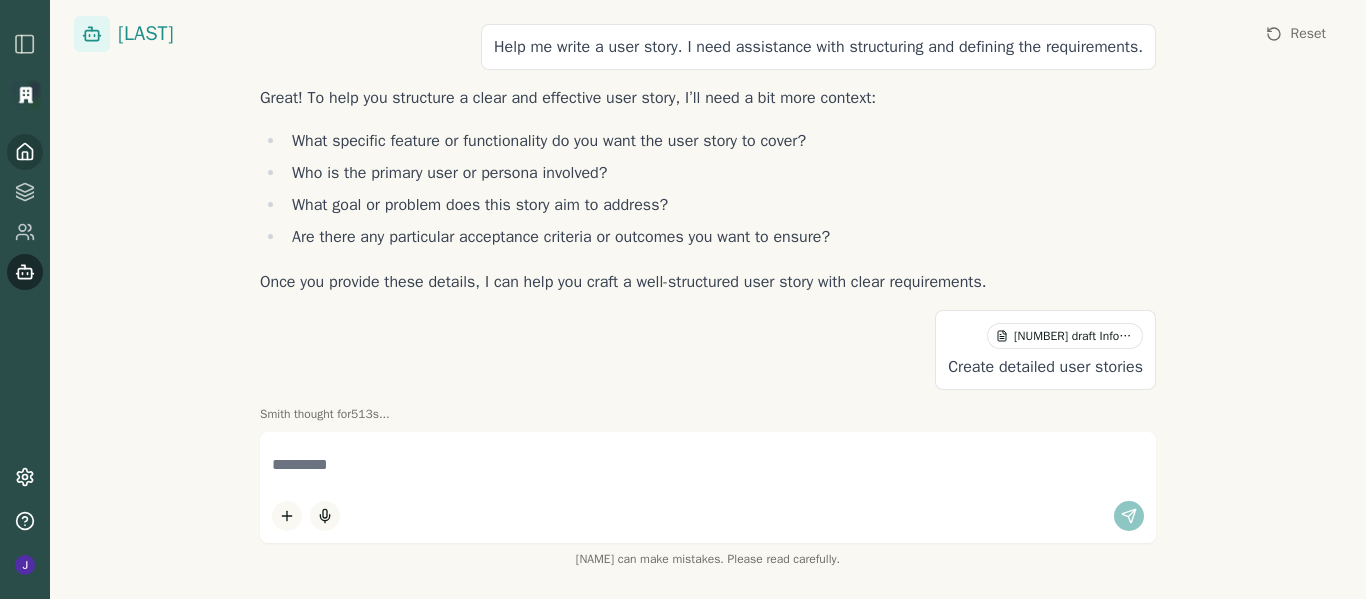 click 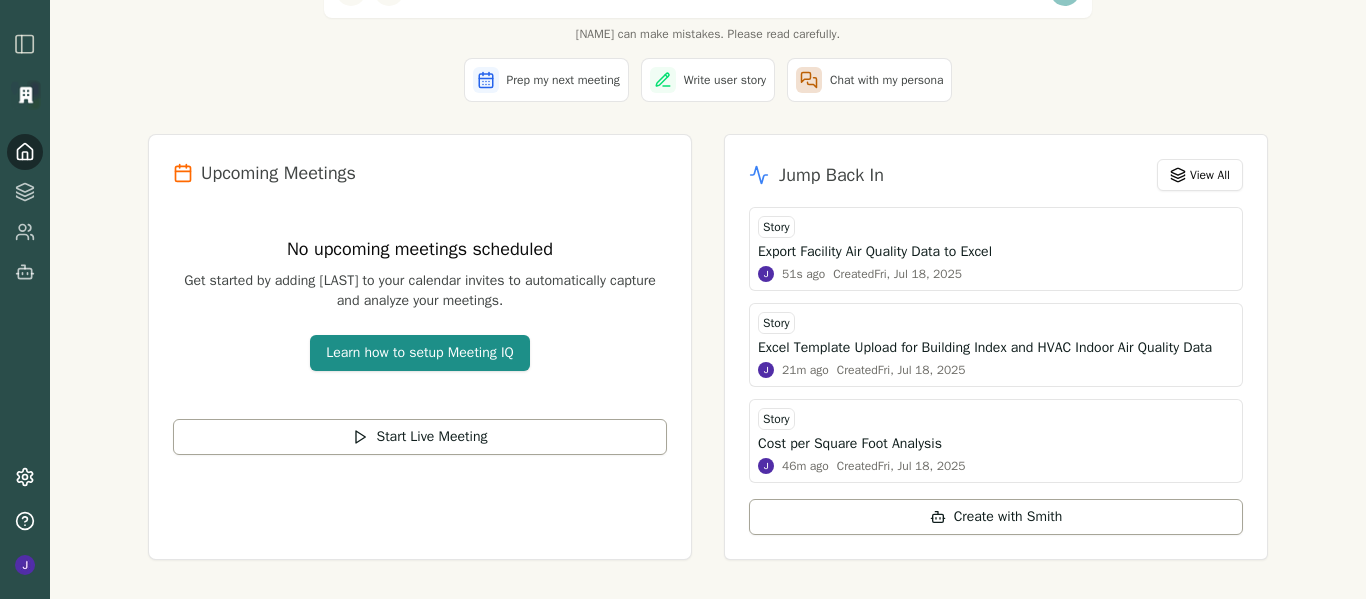scroll, scrollTop: 249, scrollLeft: 0, axis: vertical 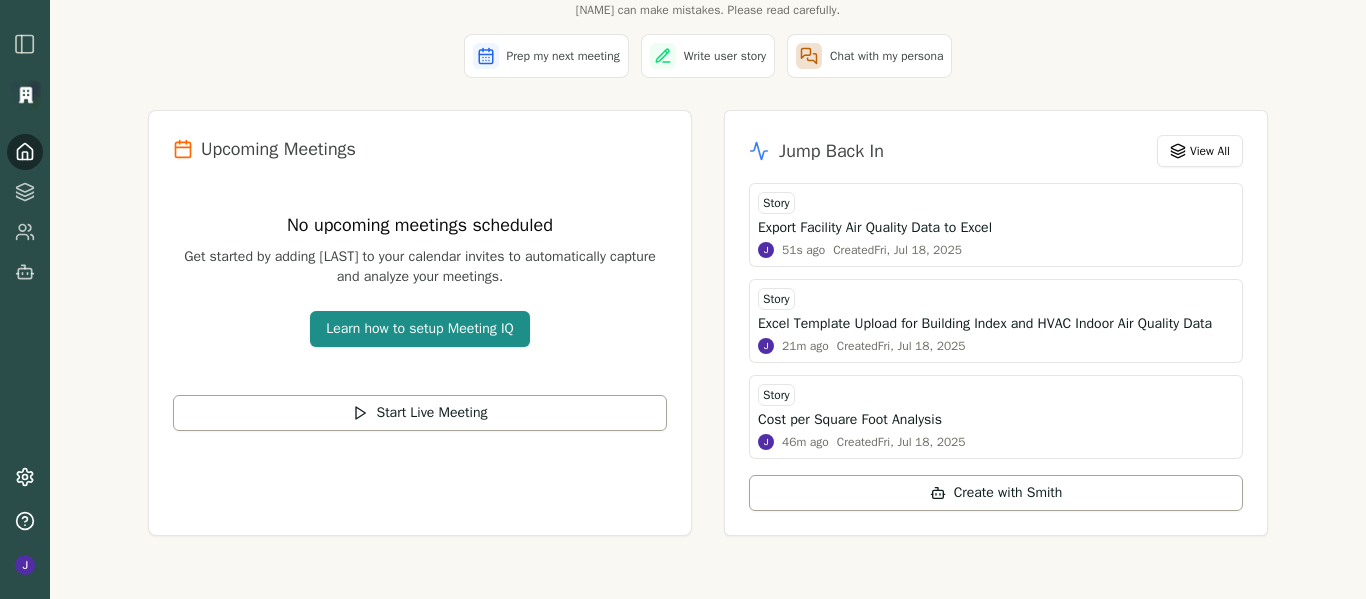 click on "Jump Back In View All Story Export Facility Air Quality Data to Excel 51s ago Created Fri, Jul 18, 2025 Story Excel Template Upload for Building Index and HVAC Indoor Air Quality Data 21m ago Created Fri, Jul 18, 2025 Story Cost per Square Foot Analysis 46m ago Created Fri, Jul 18, 2025 Create with [LAST]" at bounding box center [996, 323] 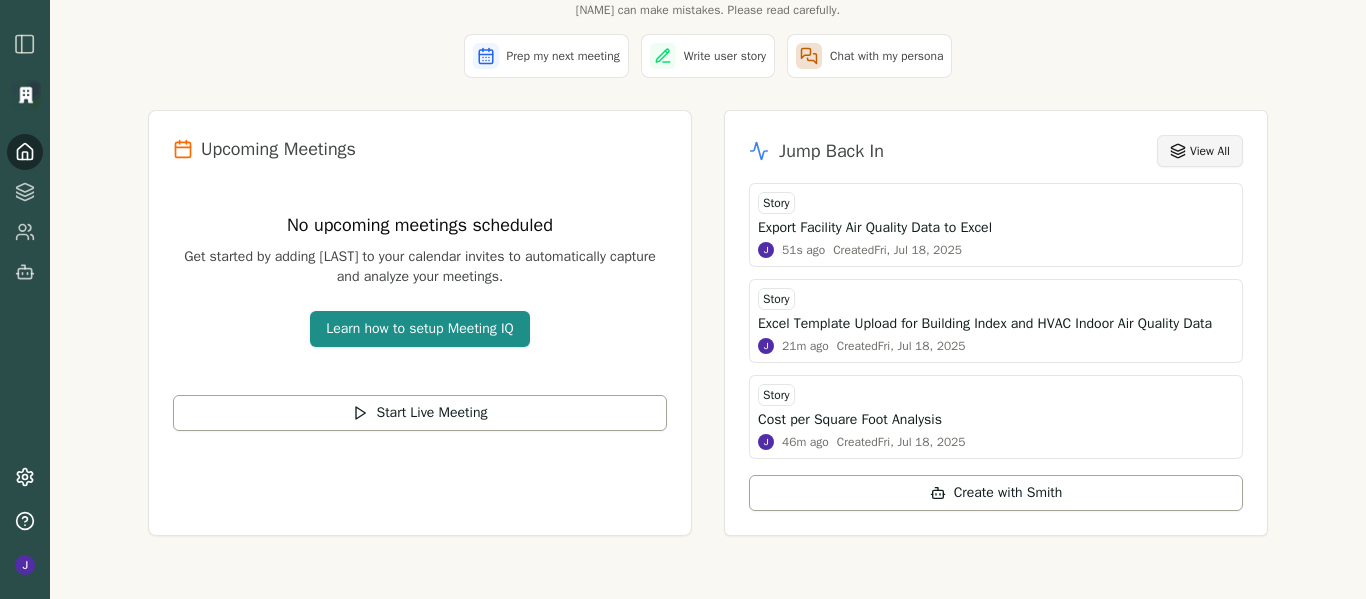 click on "View All" at bounding box center [1200, 151] 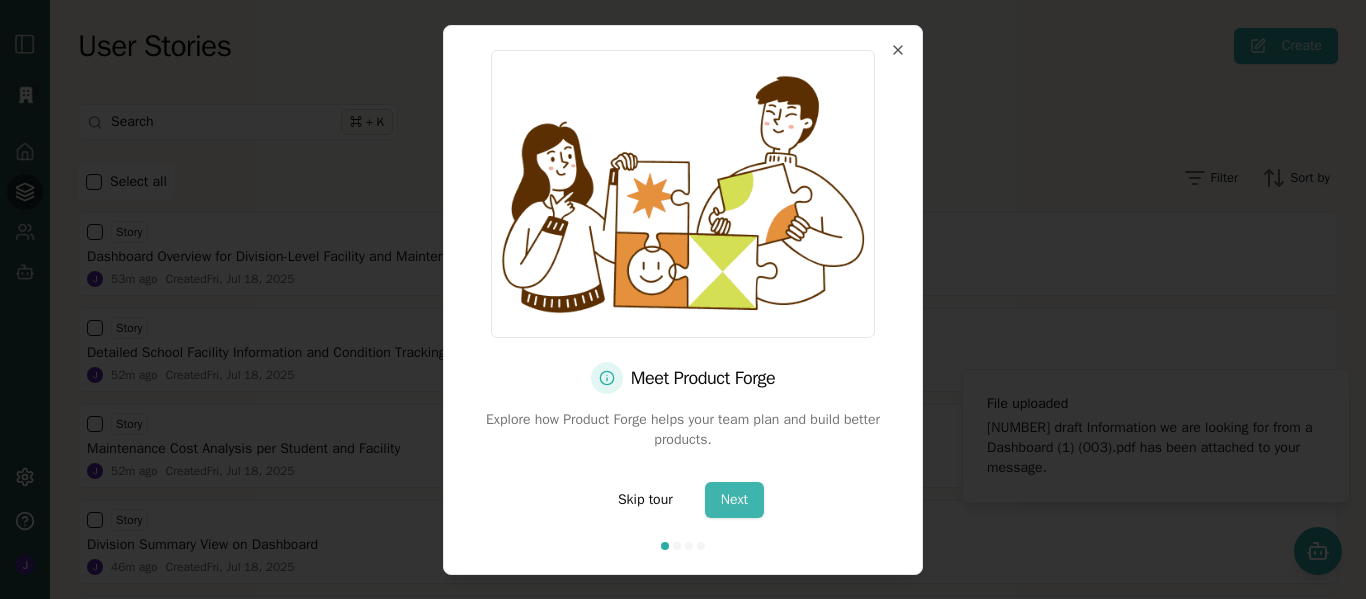 click on "Next" at bounding box center (734, 500) 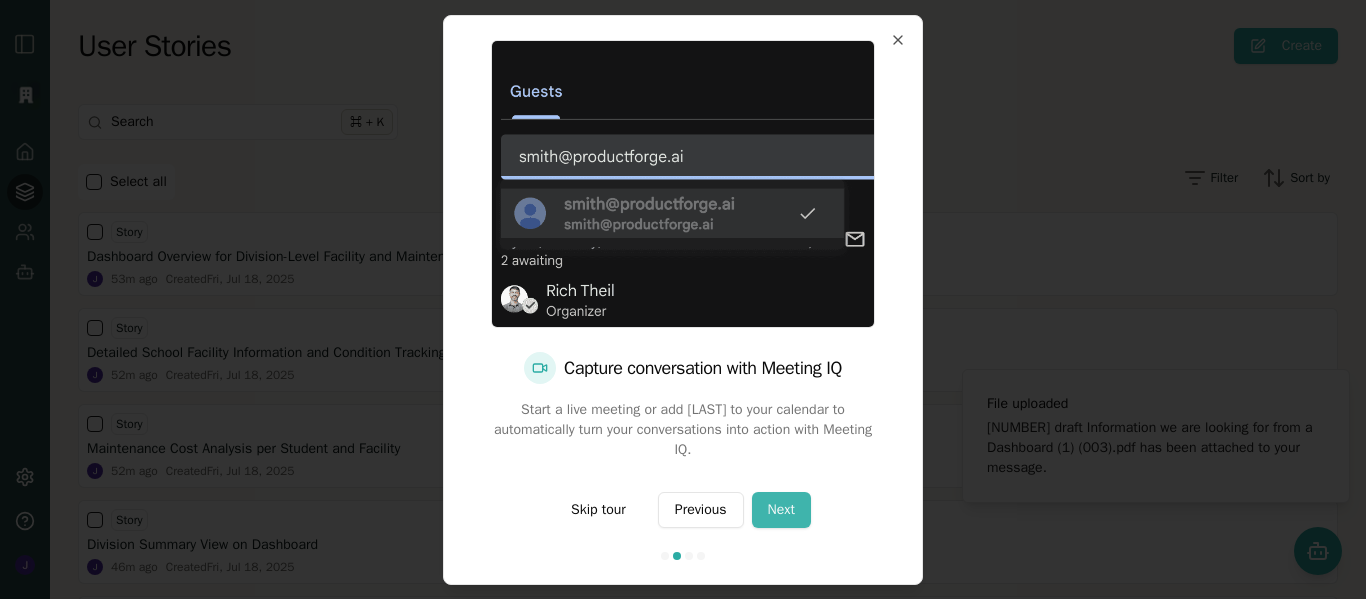 click on "Next" at bounding box center (781, 510) 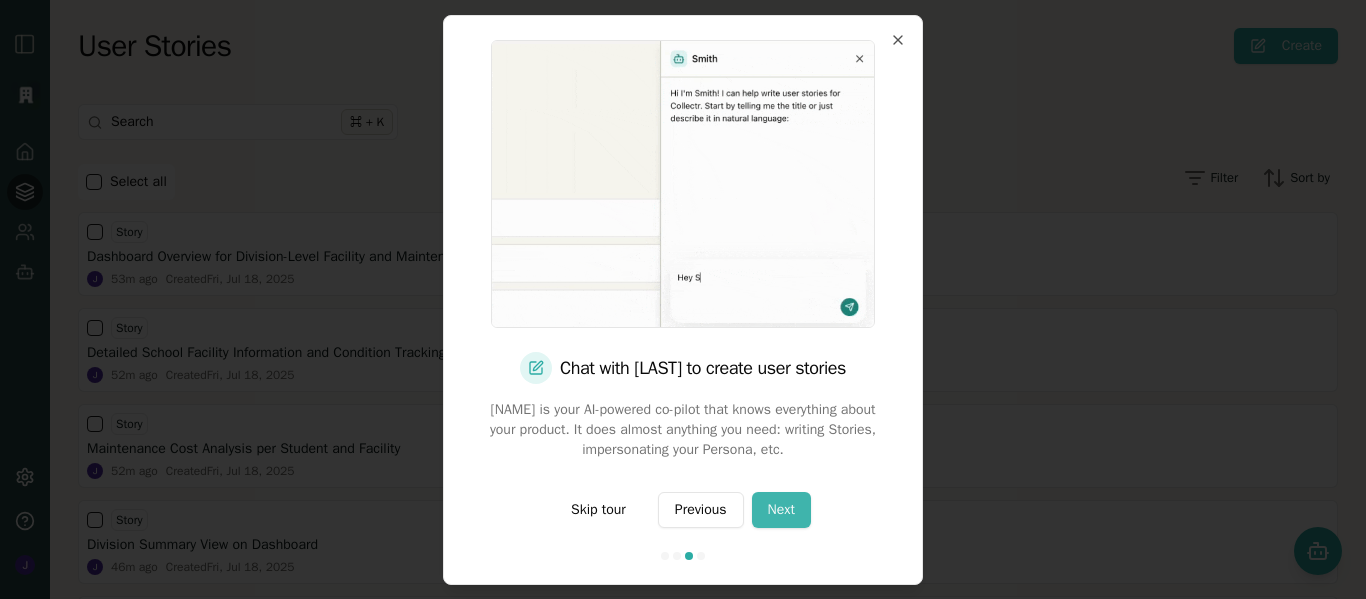 click on "Next" at bounding box center (781, 510) 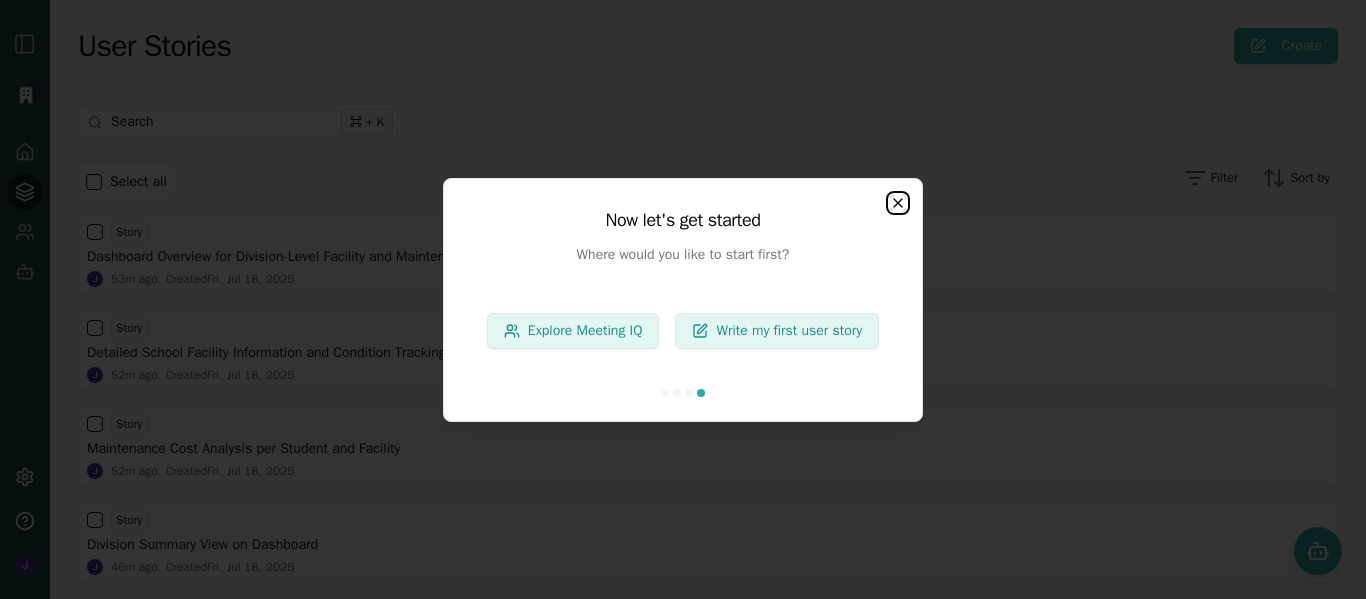 click 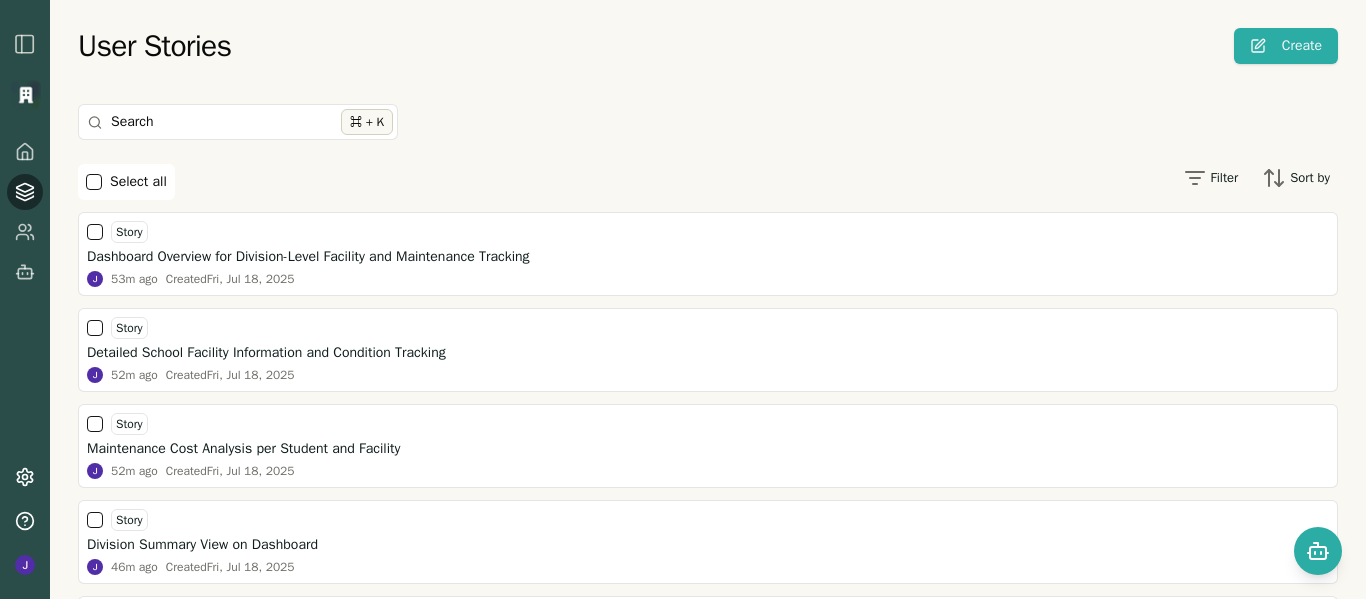 click at bounding box center [94, 182] 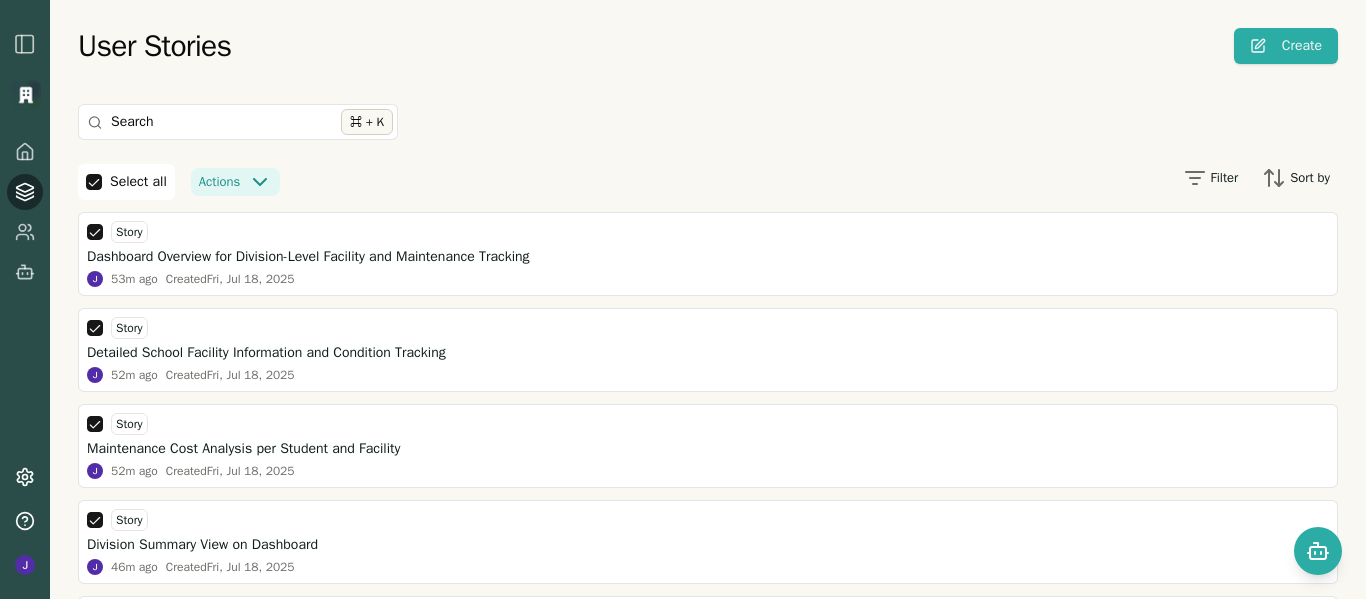 click 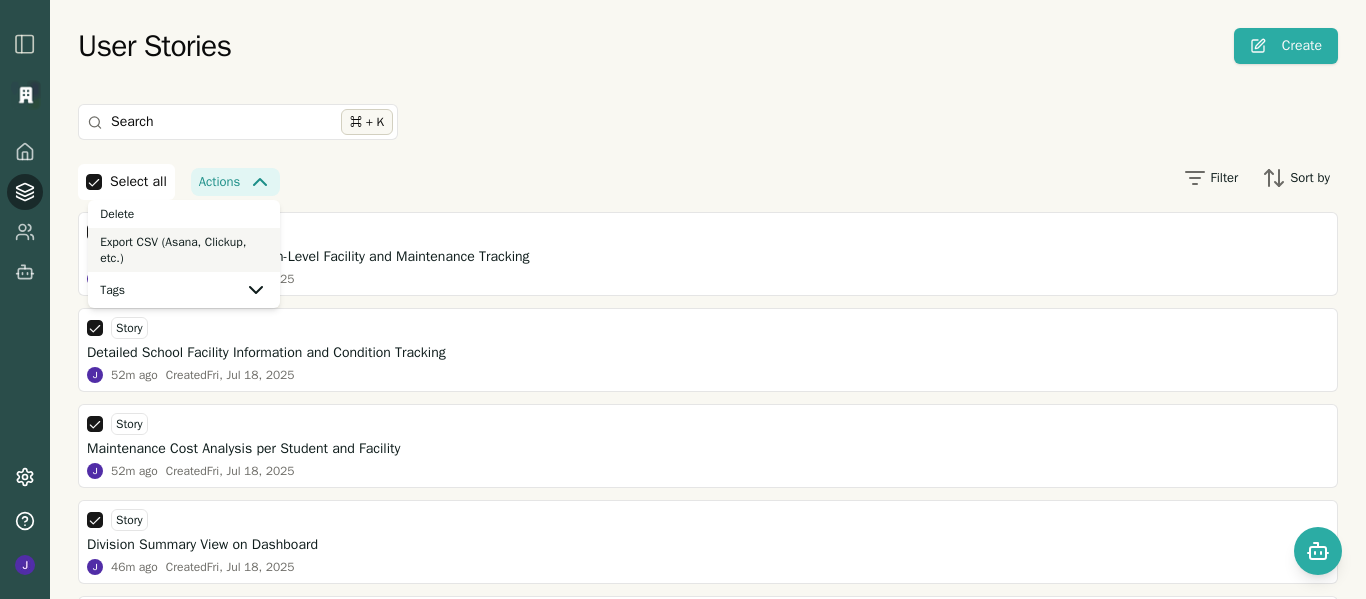 click on "Export CSV (Asana, Clickup, etc.)" at bounding box center [184, 250] 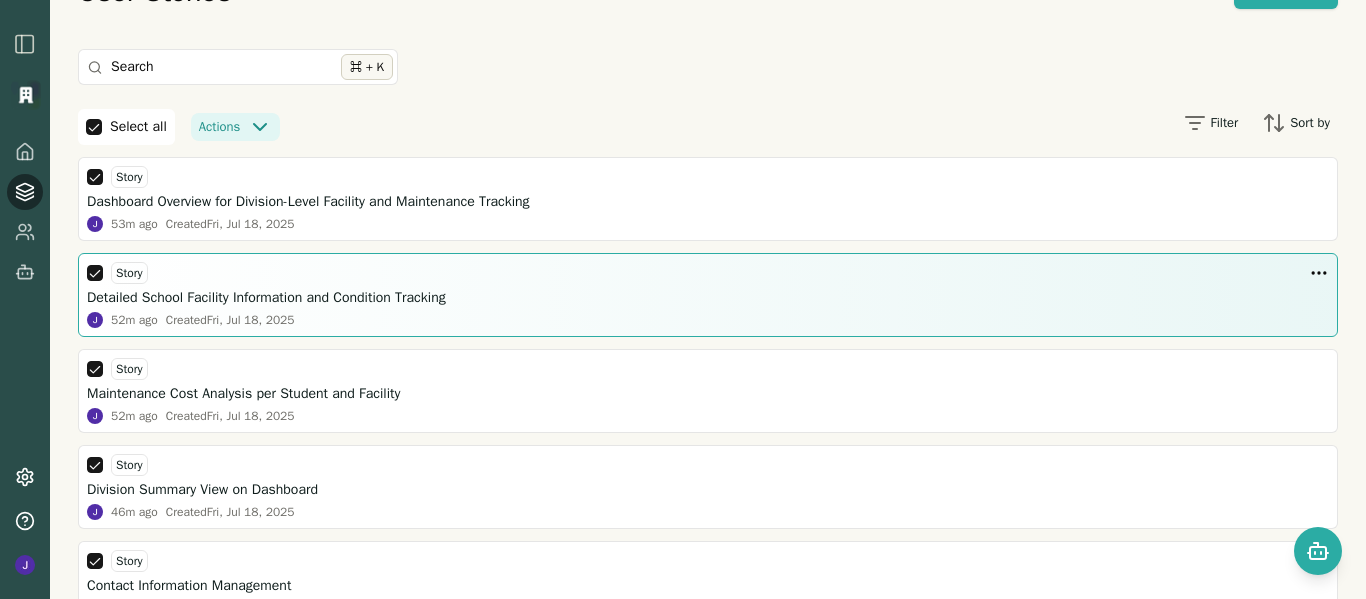 scroll, scrollTop: 0, scrollLeft: 0, axis: both 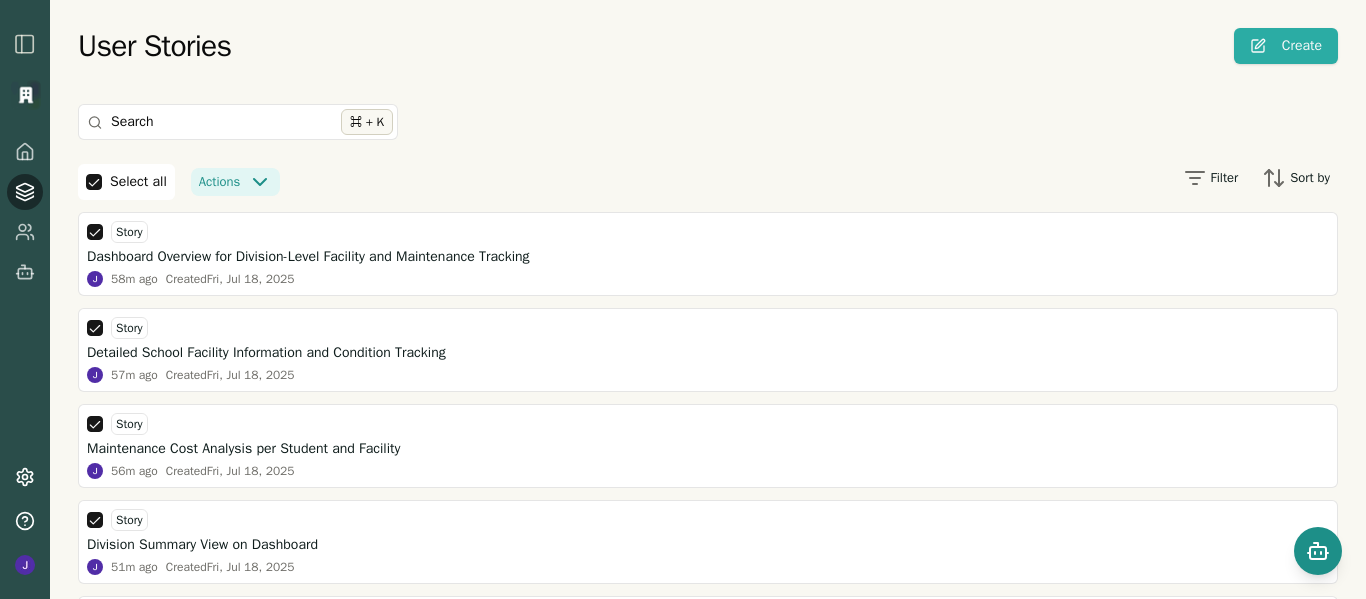 click 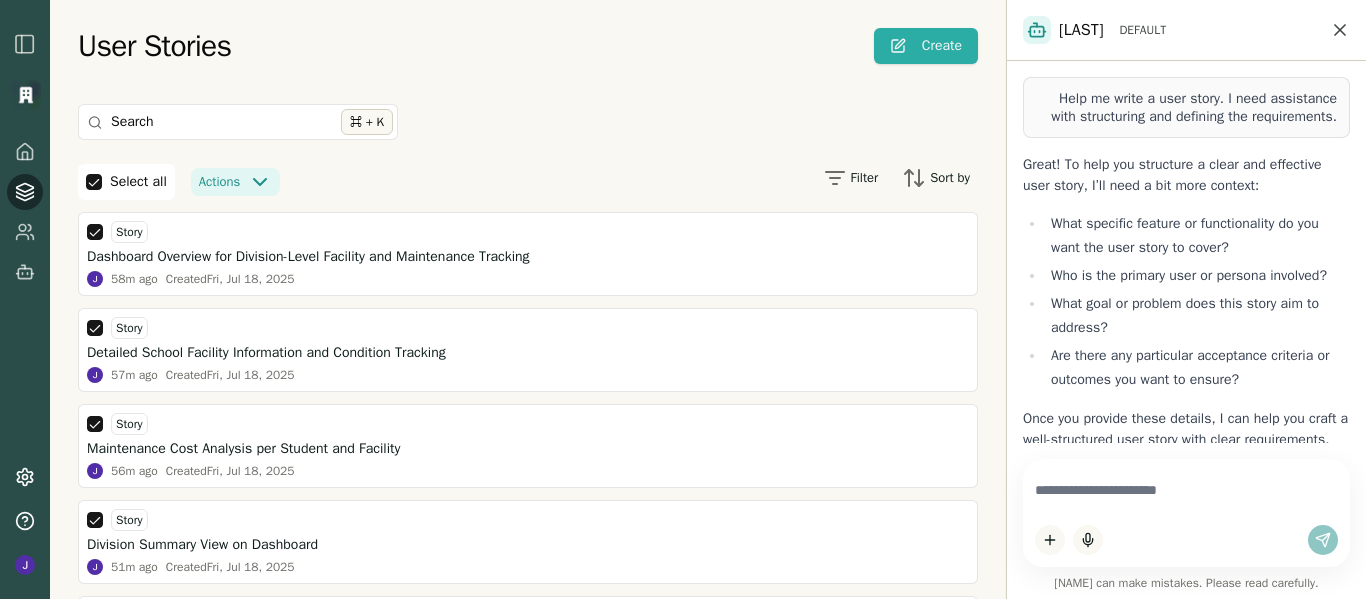 scroll, scrollTop: 30033, scrollLeft: 0, axis: vertical 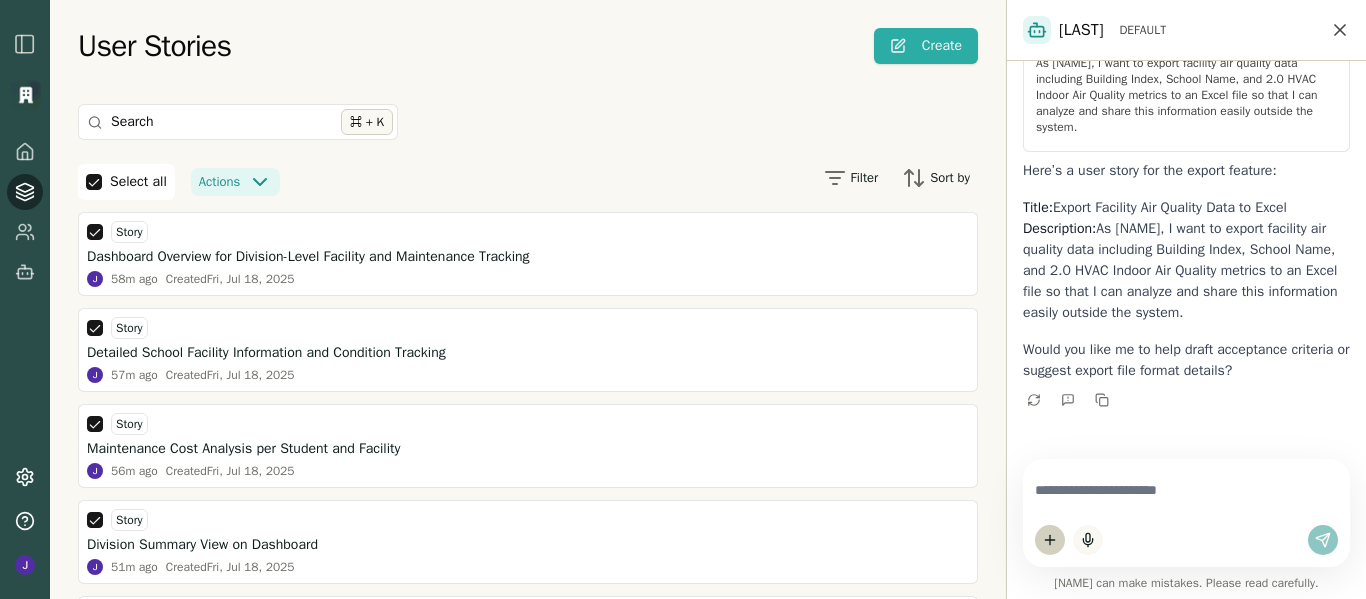 click on "User Stories Create Search ⌘ + K Select all Actions Filter Sort by Story Dashboard Overview for Division-Level Facility and Maintenance Tracking 58m ago Created Fri, Jul 18, 2025 Story Detailed School Facility Information and Condition Tracking 57m ago Created Fri, Jul 18, 2025 Story Maintenance Cost Analysis per Student and Facility 56m ago Created Fri, Jul 18, 2025 Story Division Summary View on Dashboard 51m ago Created Fri, Jul 18, 2025 Story Contact Information Management 51m ago Created Fri, Jul 18, 2025 Story School Profile Details 51m ago Created Fri, Jul 18, 2025 Story Facility Amenities and Adequacy 51m ago Created Fri, Jul 18, 2025 Story Governance and Enrollment Data Display 51m ago Created Fri, Jul 18, 2025 Story Capital Improvement Plan Overview 51m ago Created Fri, Jul 18, 2025 Story Staffing Cost Insights 51m ago Created Fri, Jul 18, 2025 Story Building Component Condition Tracking 51m ago Created Fri, Jul 18, 2025 Story Cost per Student Calculation 51m ago Created Story 51m ago" at bounding box center [683, 299] 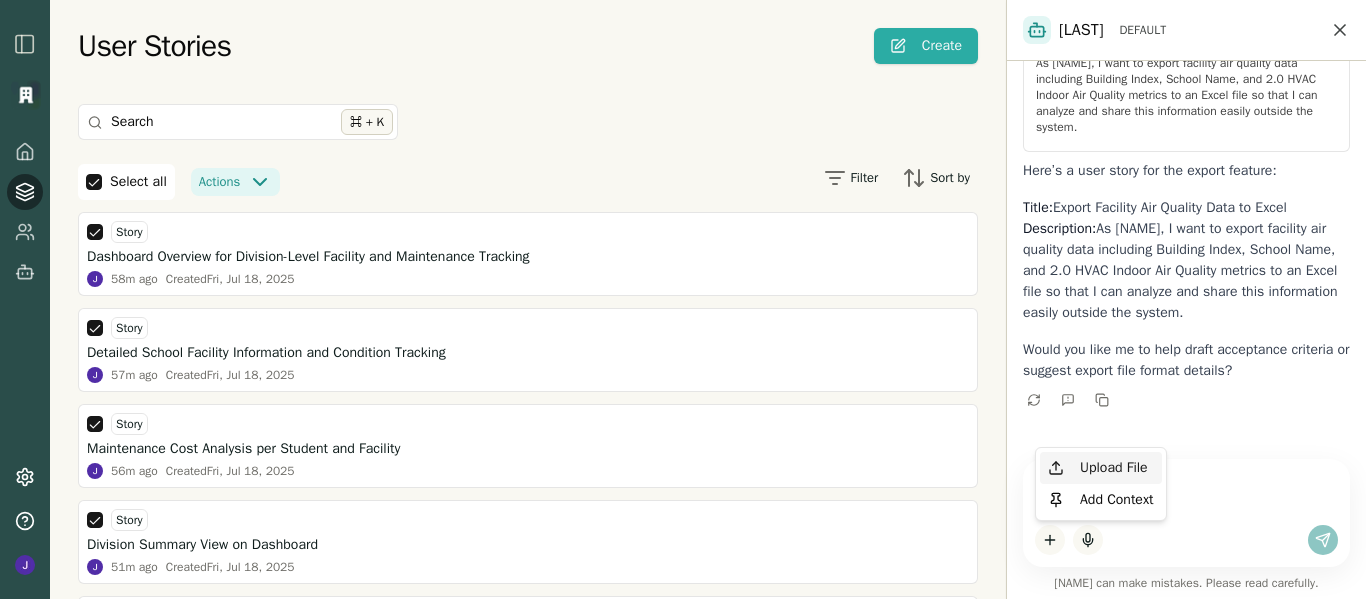 click on "Upload File" at bounding box center [1101, 468] 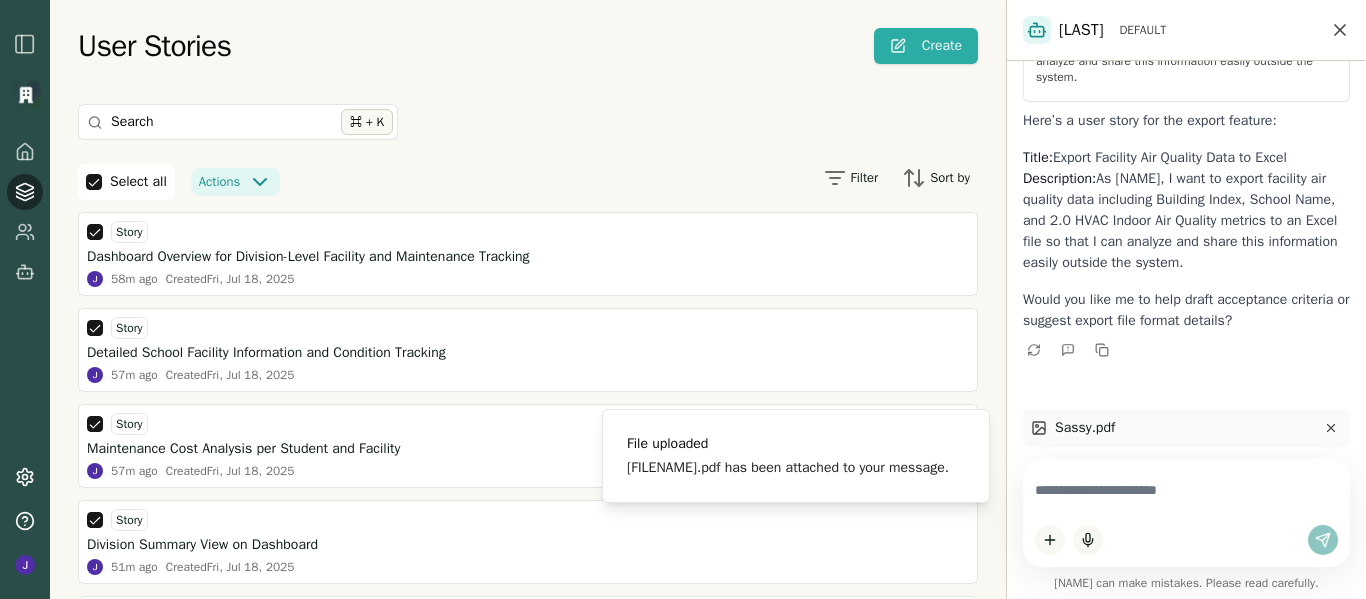 click at bounding box center [1186, 490] 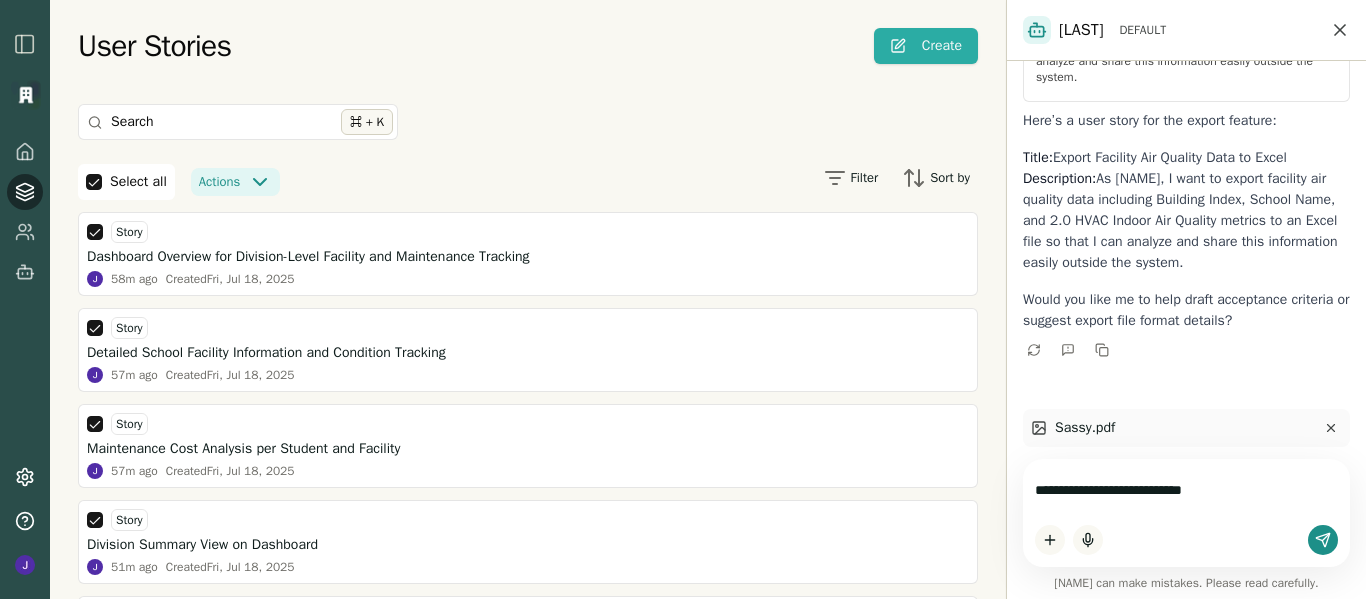 type on "**********" 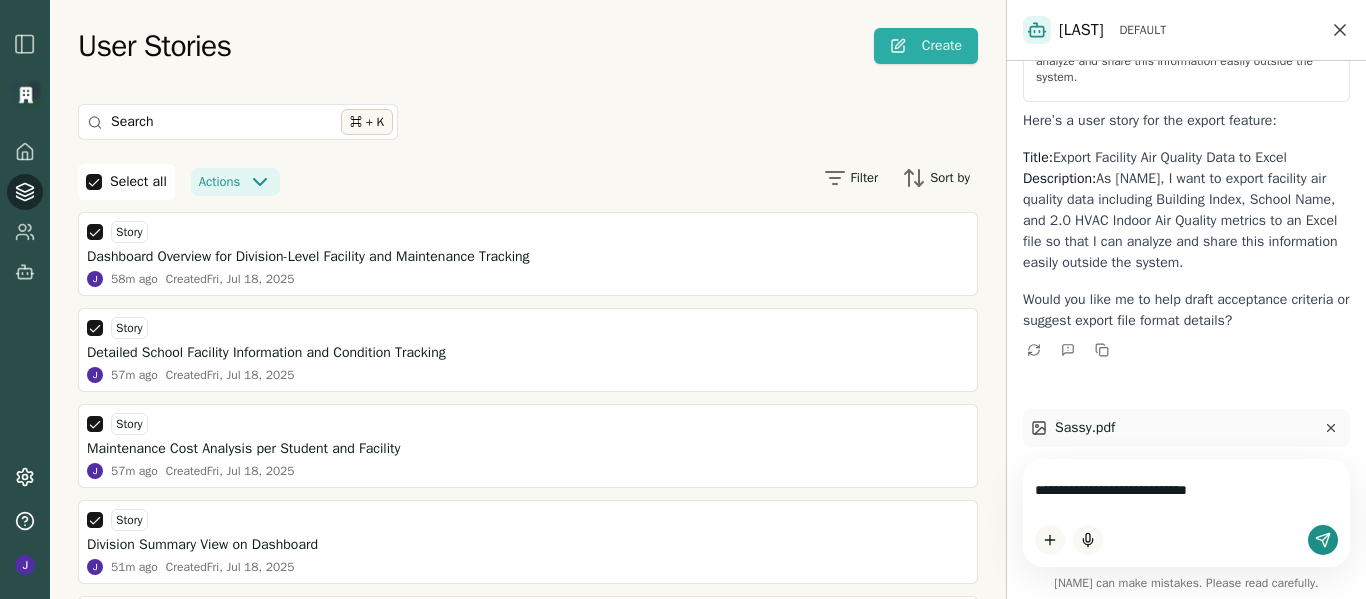 type 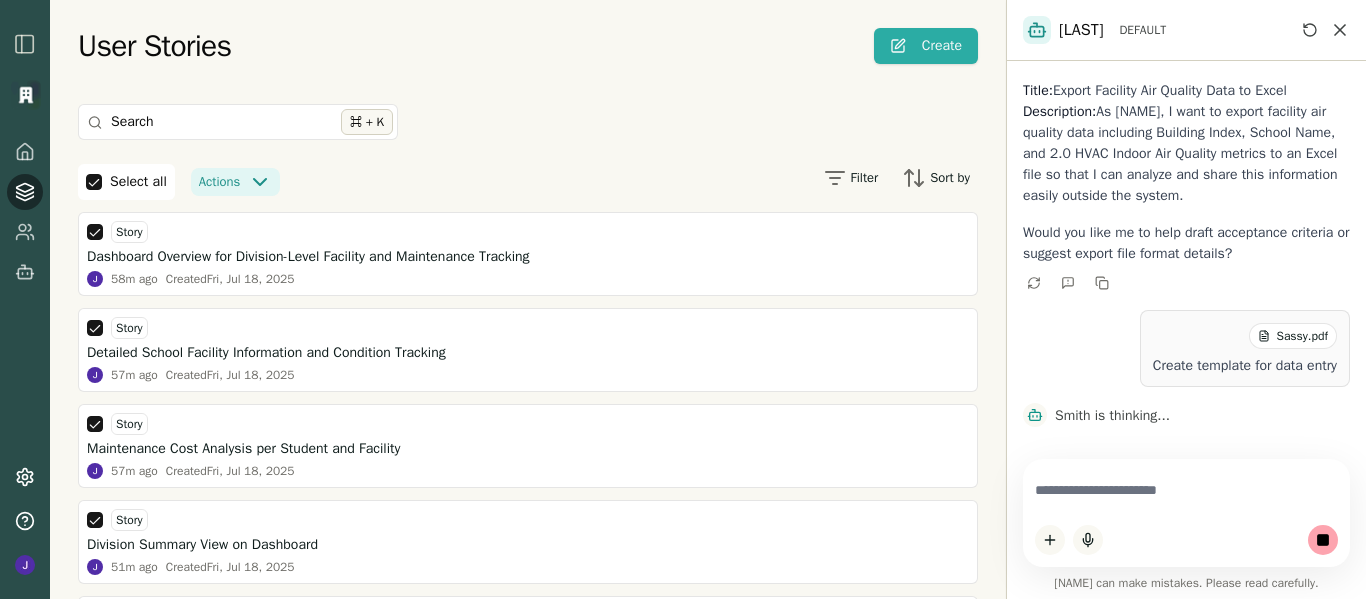 scroll, scrollTop: 30150, scrollLeft: 0, axis: vertical 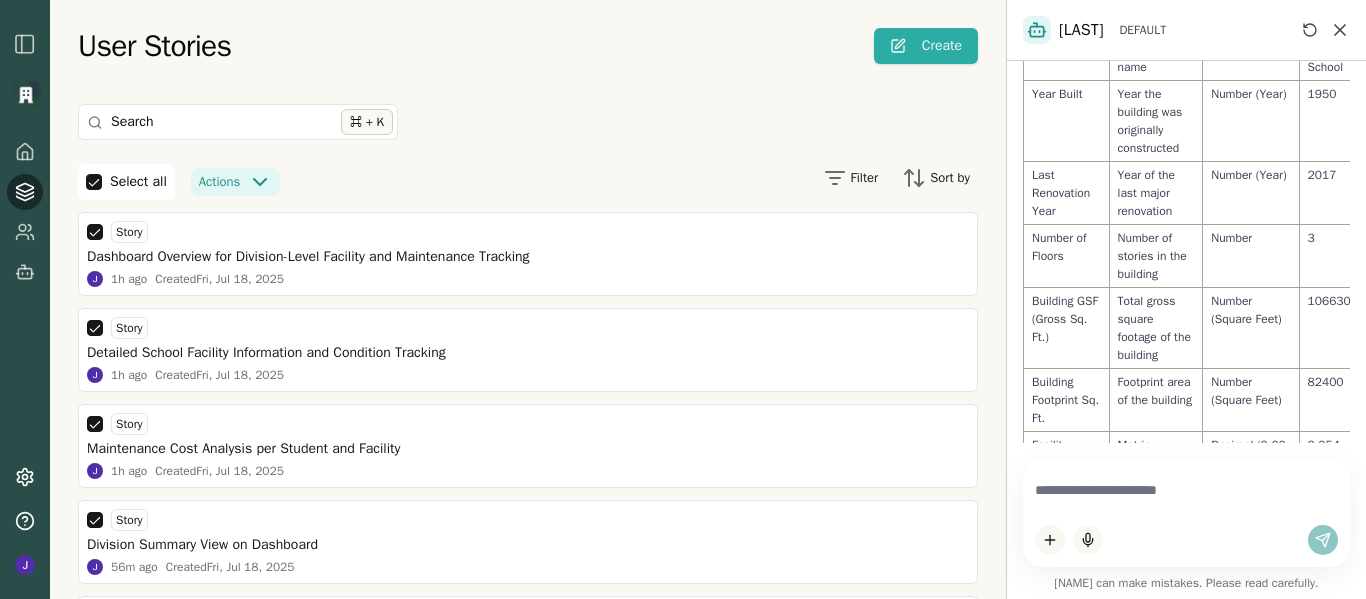 click on "Based on the detailed and comprehensive facility condition assessment data from the Arlington Public Schools report (notably pages 28–33 and 120–130), here’s a recommended Excel template structure for data entry focused on major building systems, including HVAC Indoor Air Quality and related metrics:
Recommended Excel Template Columns for Data Entry
Column Header Description / Notes Data Type / Format Example Building Index Unique numeric or alphanumeric ID for building Text/Number 5, 10, 42 School Name Official school or facility name Text Abingdon Elementary School Year Built Year the building was originally constructed Number (Year) 1950 Last Renovation Year Year of the last major renovation Number (Year) 2017 Number of Floors Number of stories in the building Number 3 Building GSF (Gross Sq. Ft.) Total gross square footage of the building Number (Square Feet) 106630 Building Footprint Sq. Ft. Footprint area of the building Number (Square Feet) 82400 Facility Condition Index (FCI) 0.054 Yes" at bounding box center (1186, 1009) 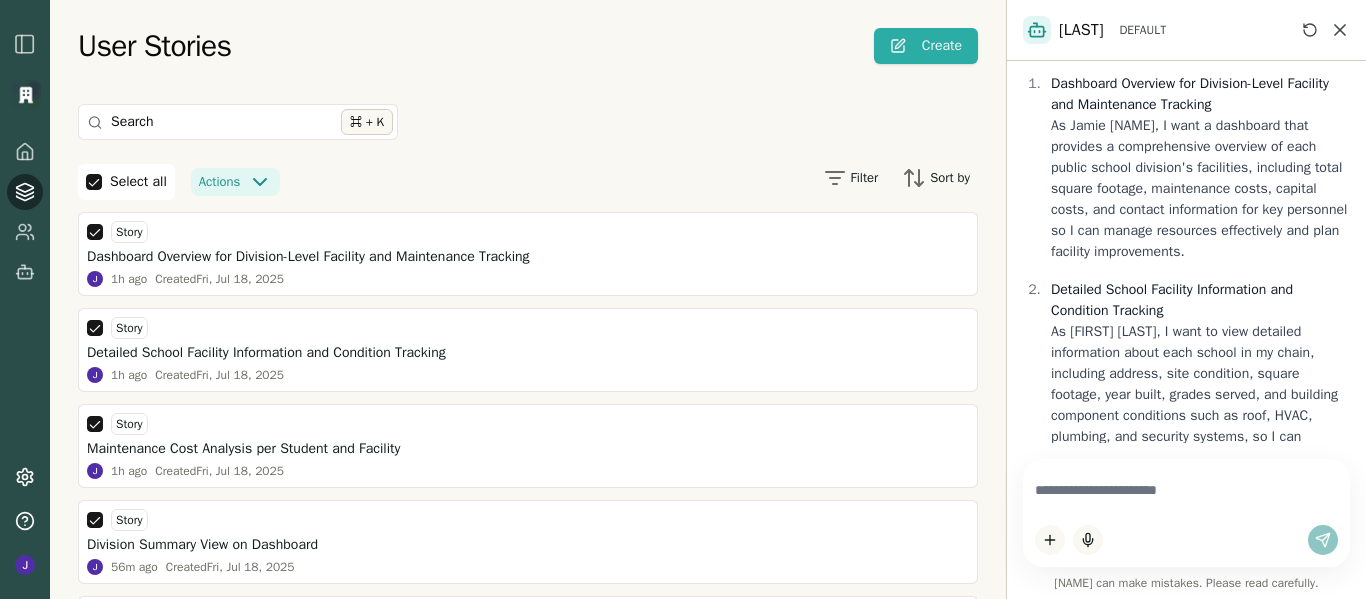 scroll, scrollTop: 467, scrollLeft: 0, axis: vertical 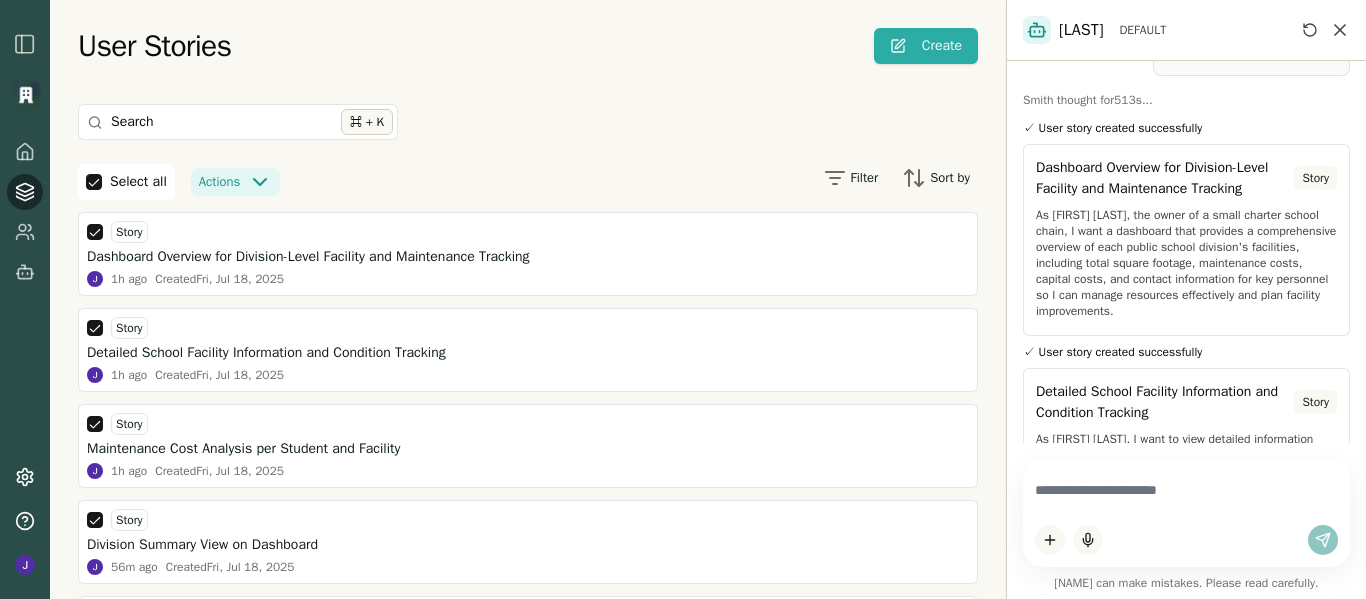 click 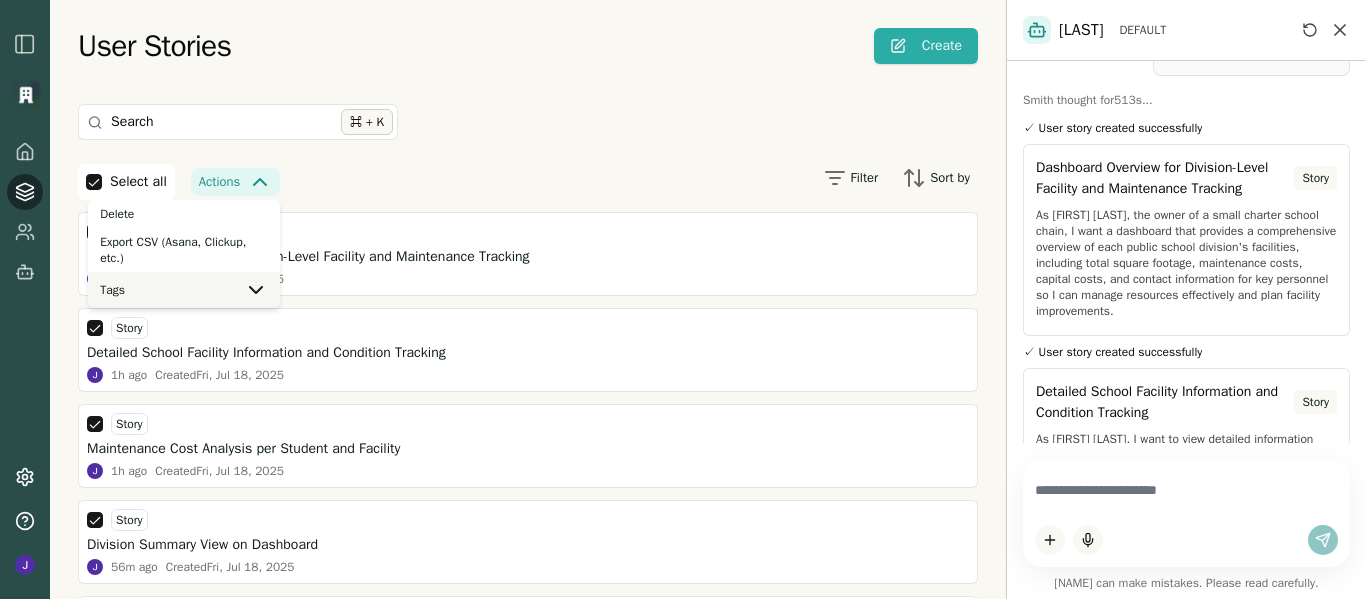 click 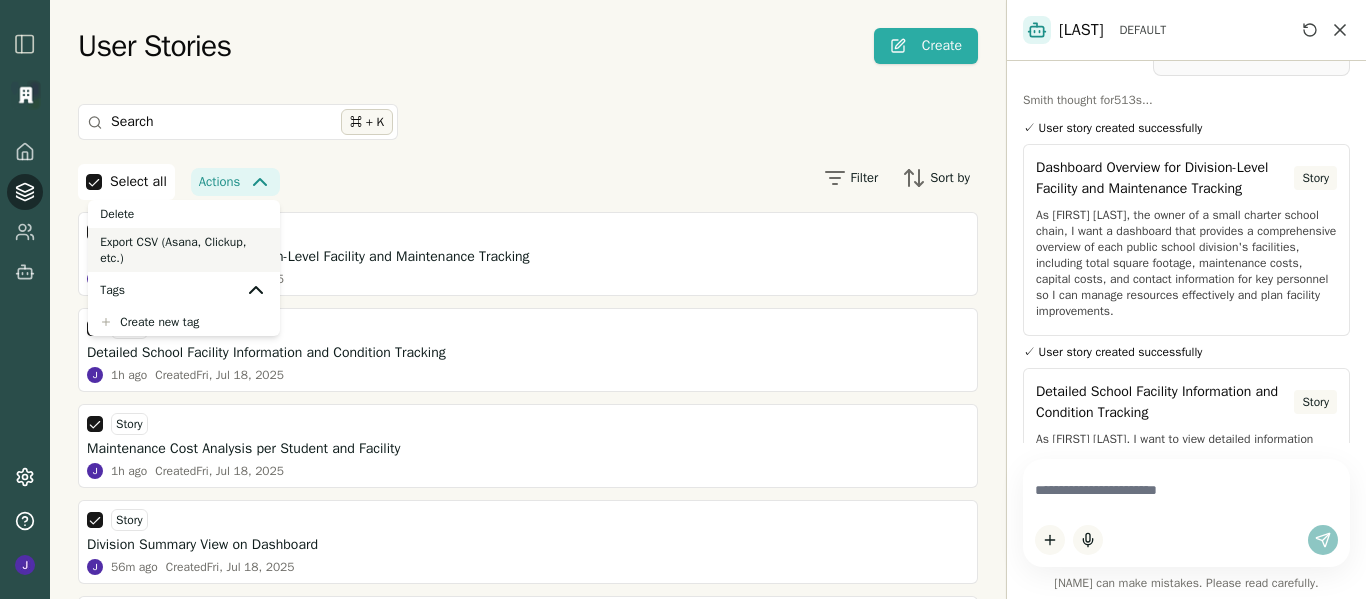 click on "Export CSV (Asana, Clickup, etc.)" at bounding box center (184, 250) 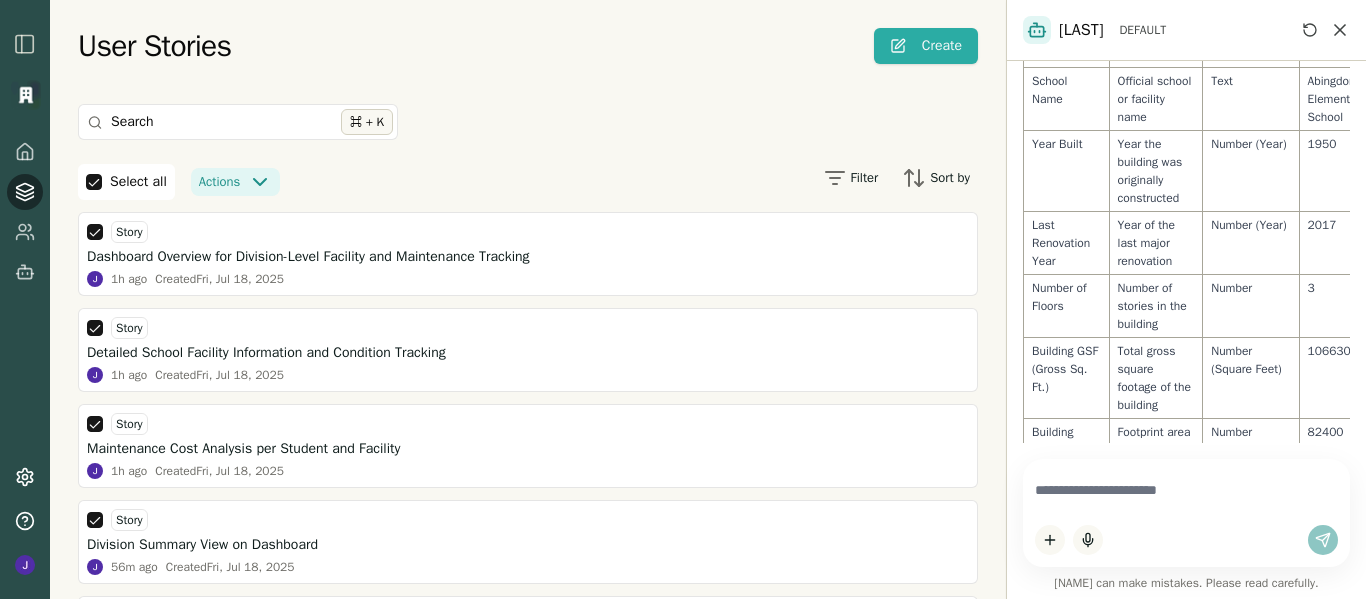 scroll, scrollTop: 30543, scrollLeft: 0, axis: vertical 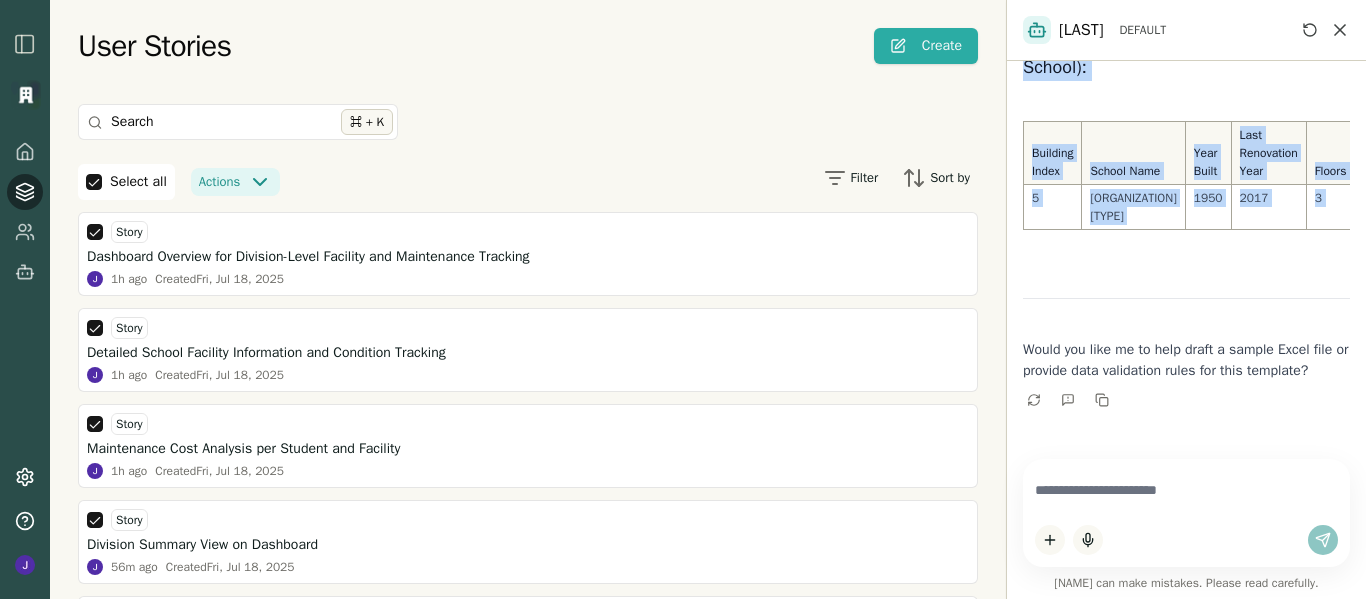 drag, startPoint x: 1020, startPoint y: 248, endPoint x: 1158, endPoint y: 276, distance: 140.81194 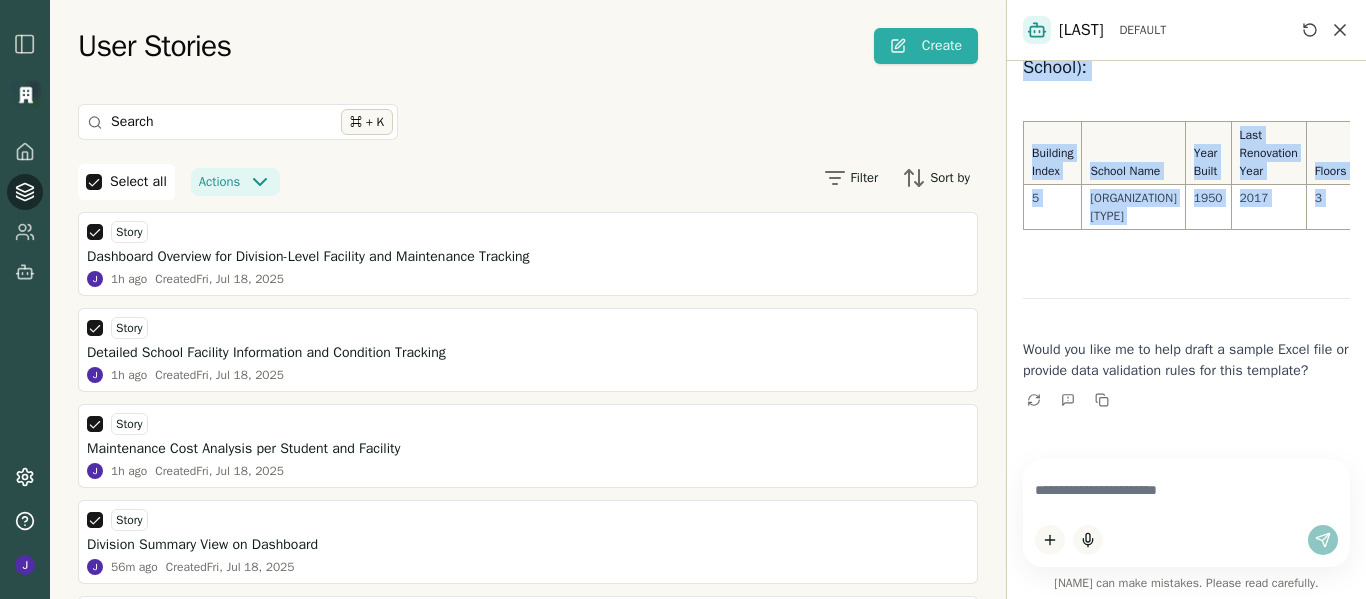 copy on "Recommended Excel Template Columns for Data Entry
Column Header Description / Notes Data Type / Format Example Building Index Unique numeric or alphanumeric ID for building Text/Number 5, 10, 42 School Name Official school or facility name Text Abingdon Elementary School Year Built Year the building was originally constructed Number (Year) 1950 Last Renovation Year Year of the last major renovation Number (Year) 2017 Number of Floors Number of stories in the building Number 3 Building GSF (Gross Sq. Ft.) Total gross square footage of the building Number (Square Feet) 106630 Building Footprint Sq. Ft. Footprint area of the building Number (Square Feet) 82400 Facility Condition Index (FCI) Metric indicating overall building condition (0-1 scale) Decimal (0.00-1.00) 0.054 CRV (Current Replacement Value) Estimated replacement cost in current dollars Currency 35896208 HVAC Indoor Air Quality Score Score or status representing HVAC IAQ (1-5 or categorical) Number or Text (e.g., Good) 4 (Good) HVAC Ventilation ..." 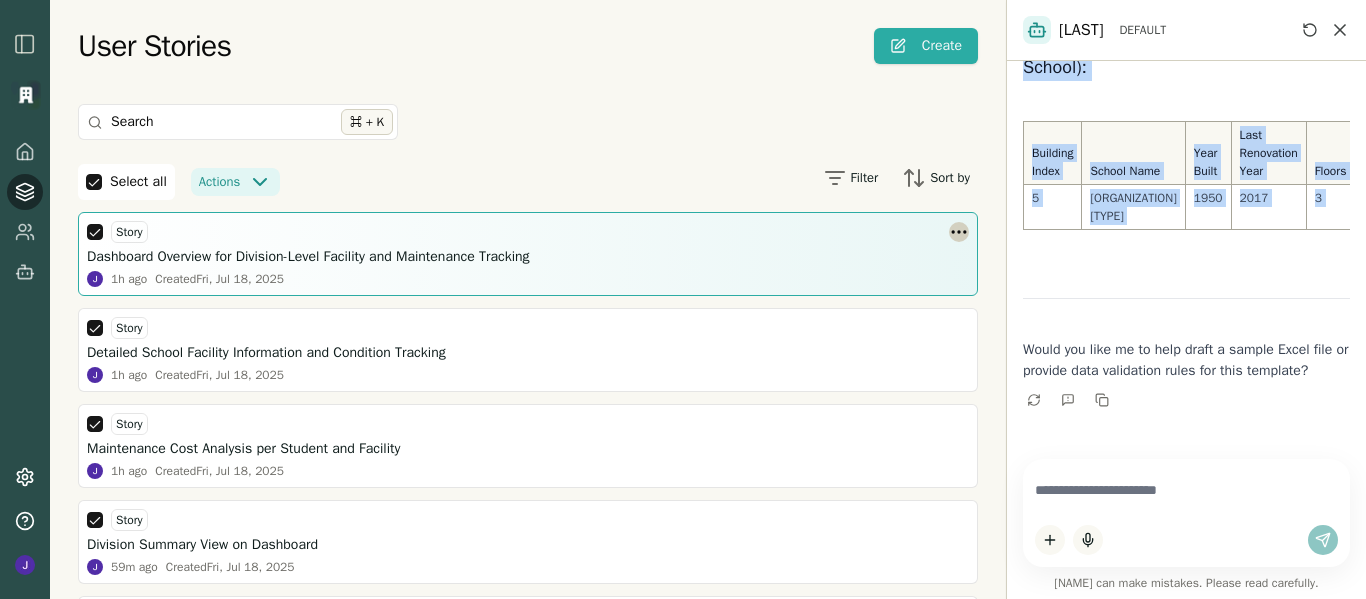 click 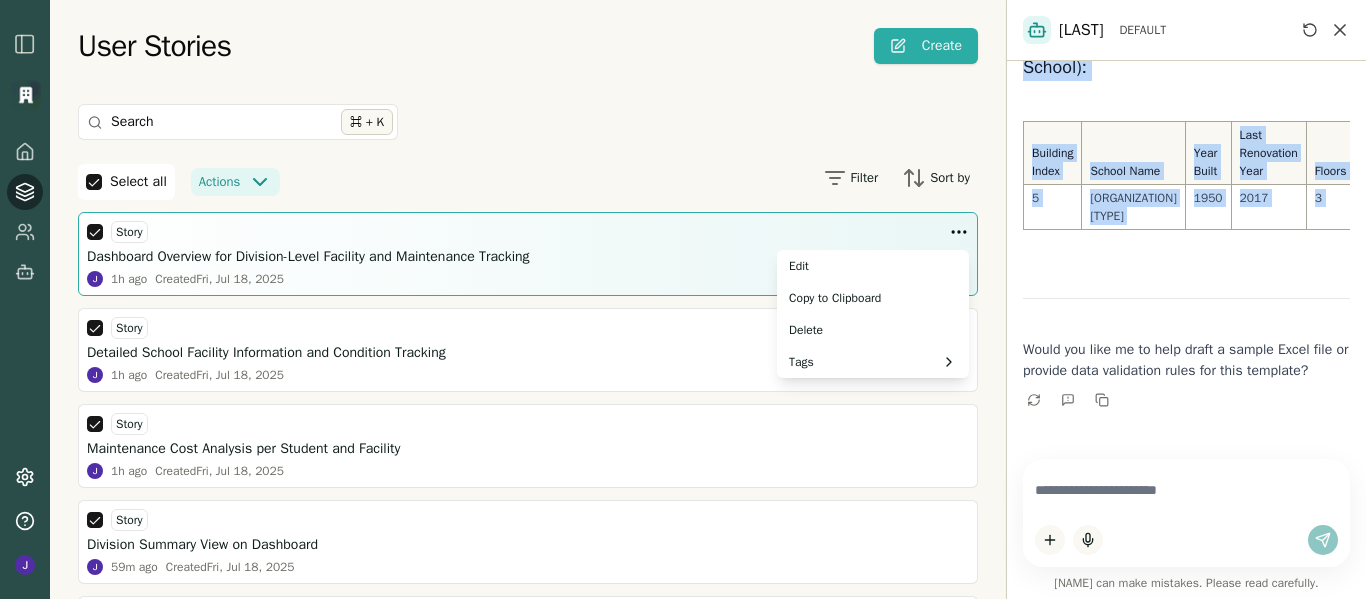 click on "Dashboard Overview for Division-Level Facility and Maintenance Tracking" at bounding box center (528, 257) 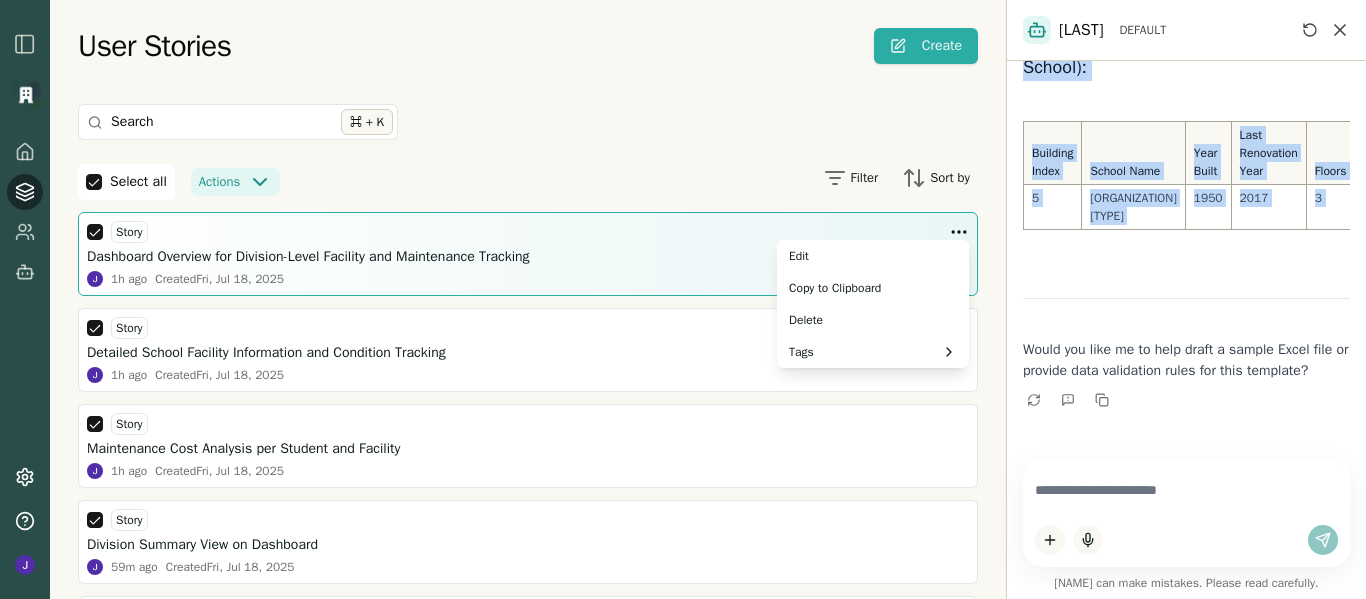 click on "Dashboard Overview for Division-Level Facility and Maintenance Tracking" at bounding box center (528, 257) 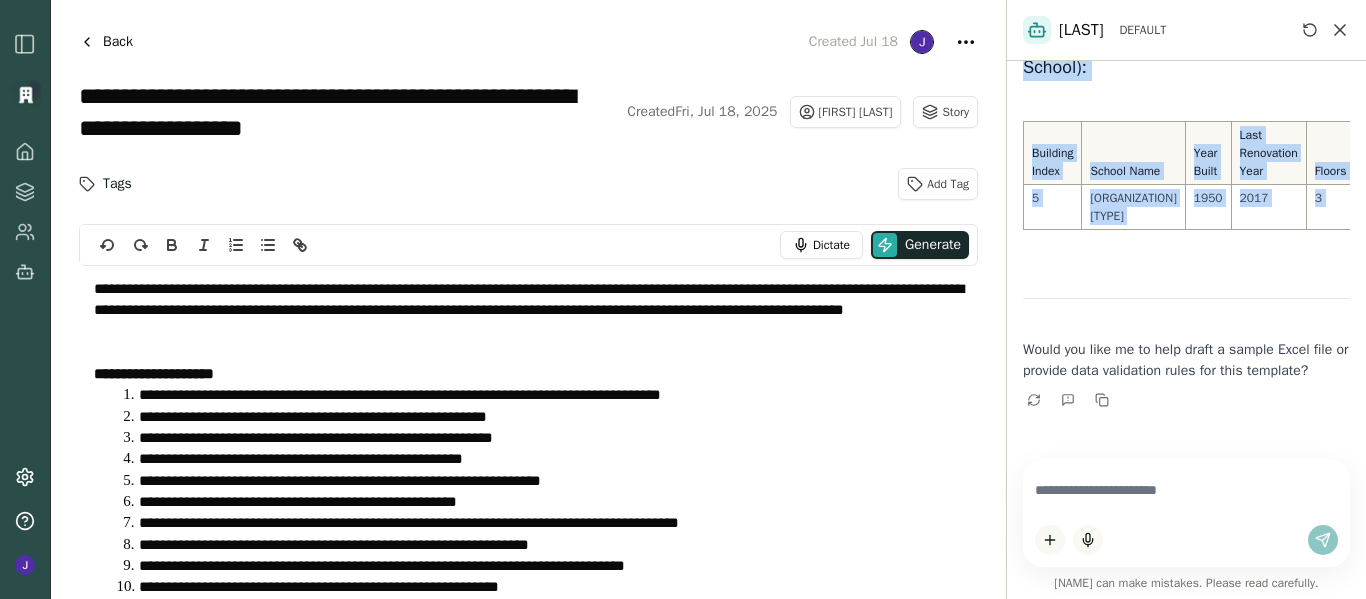 click at bounding box center [426, 245] 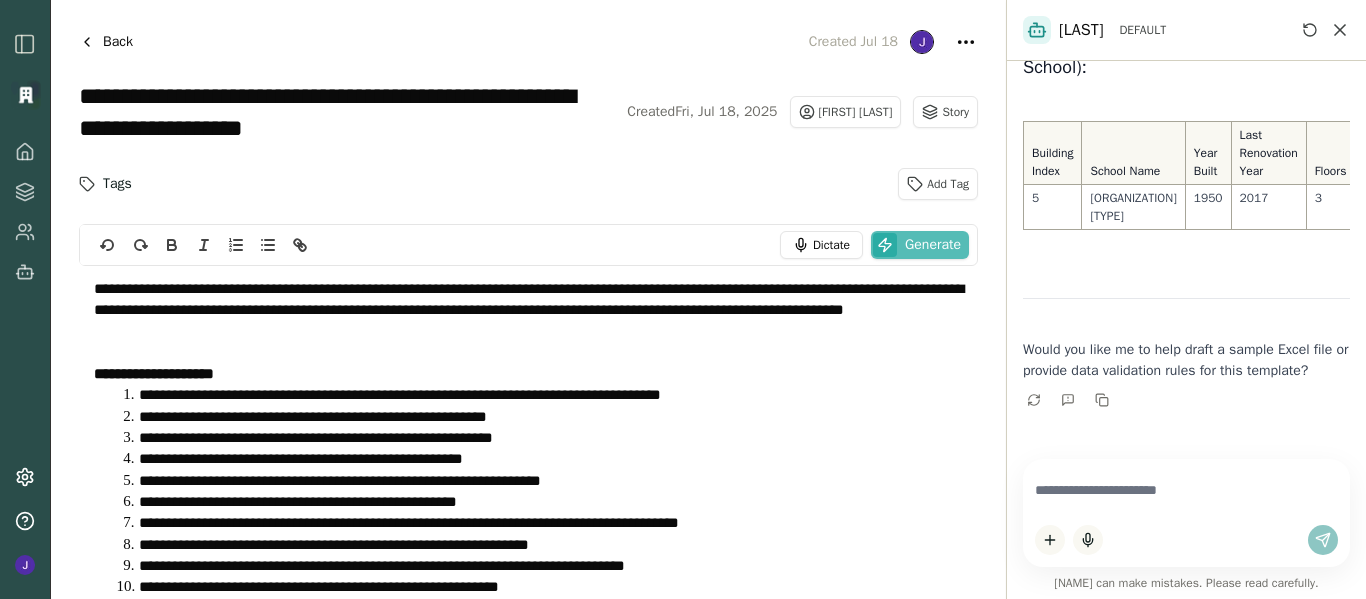 click on "Generate" at bounding box center [933, 245] 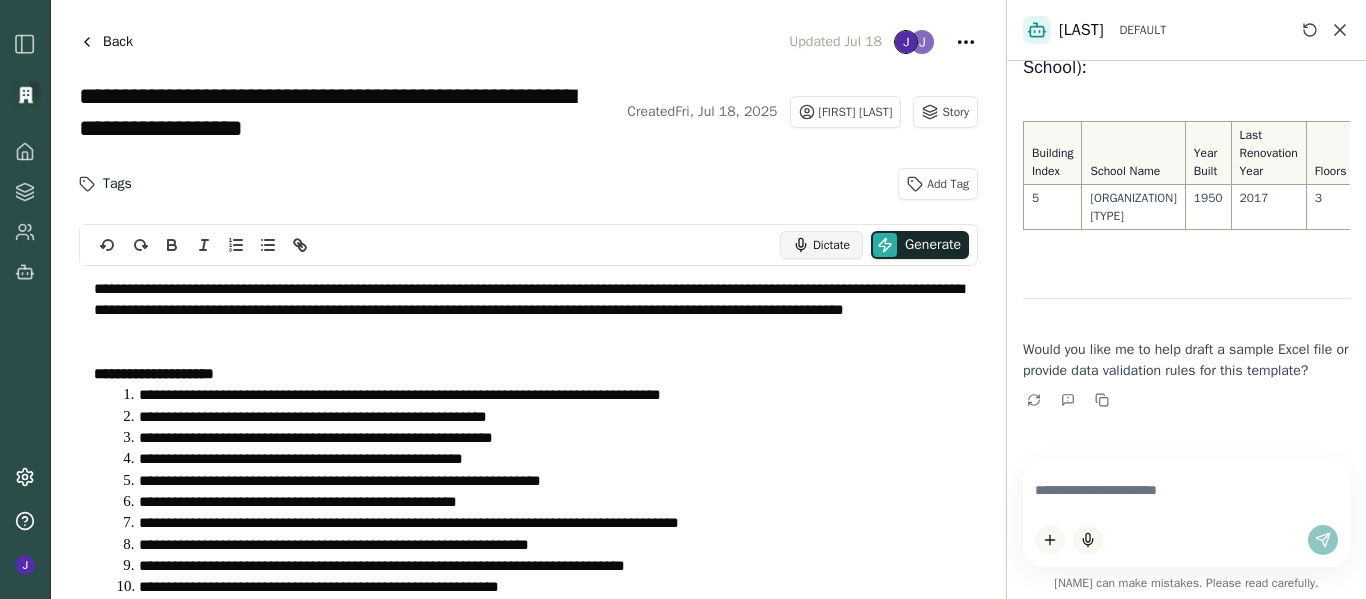 click on "Dictate" at bounding box center (831, 245) 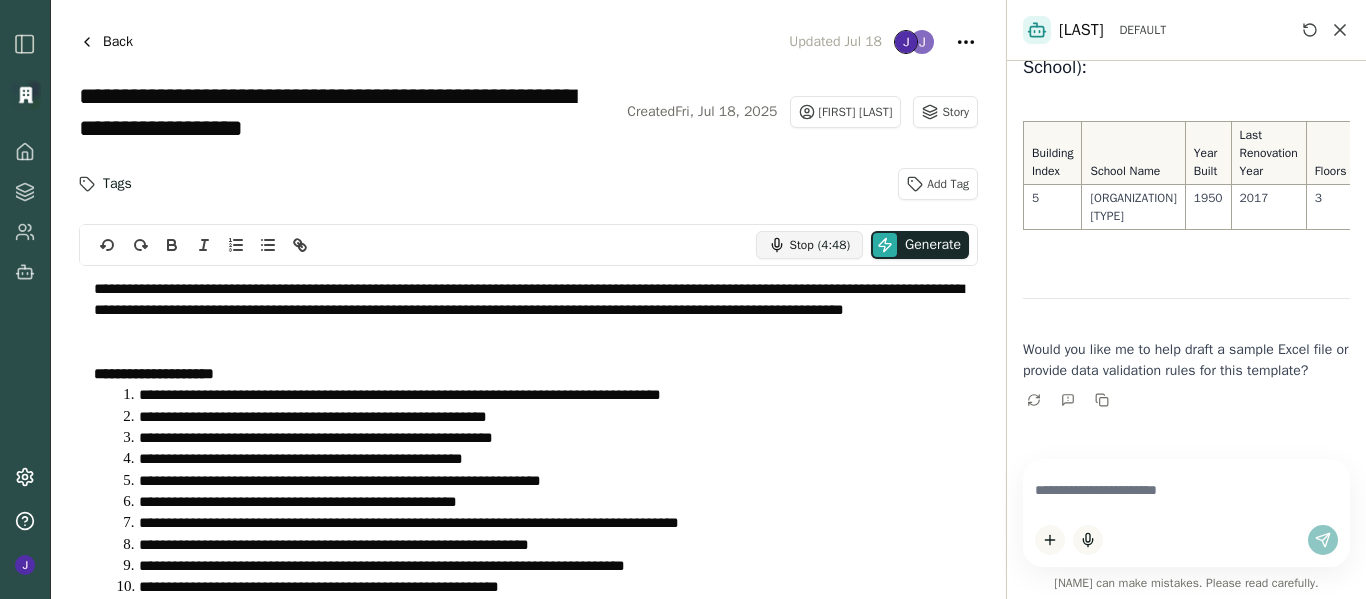 click on "Stop" at bounding box center [801, 245] 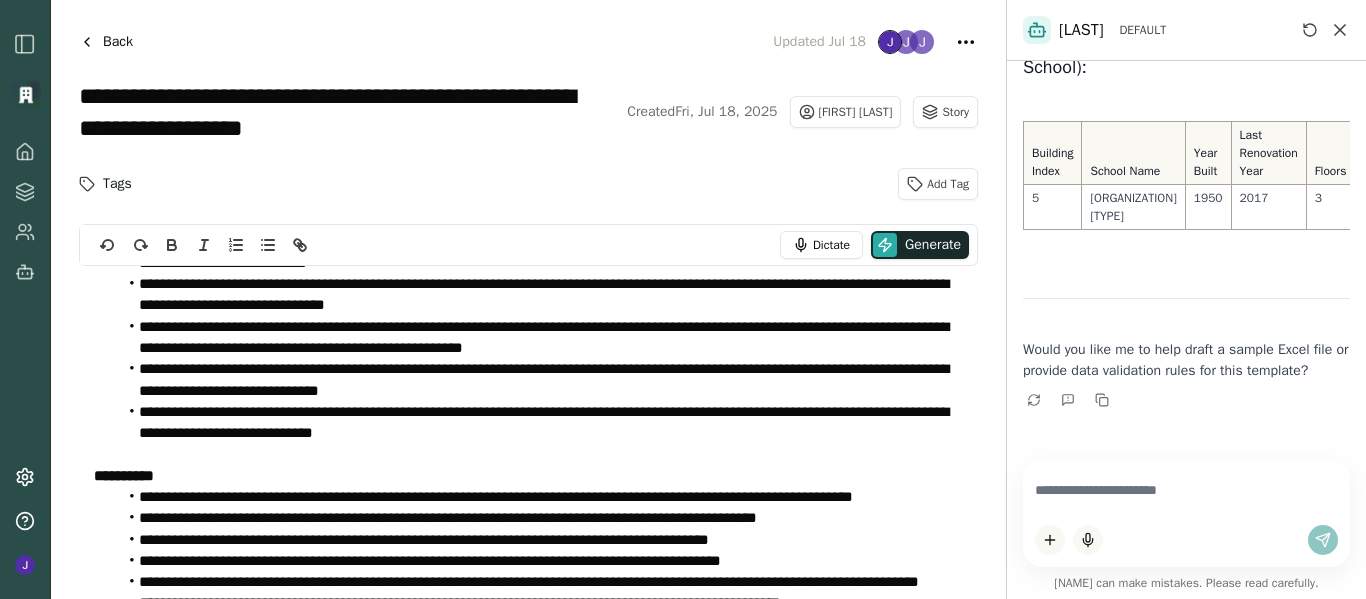 scroll, scrollTop: 629, scrollLeft: 0, axis: vertical 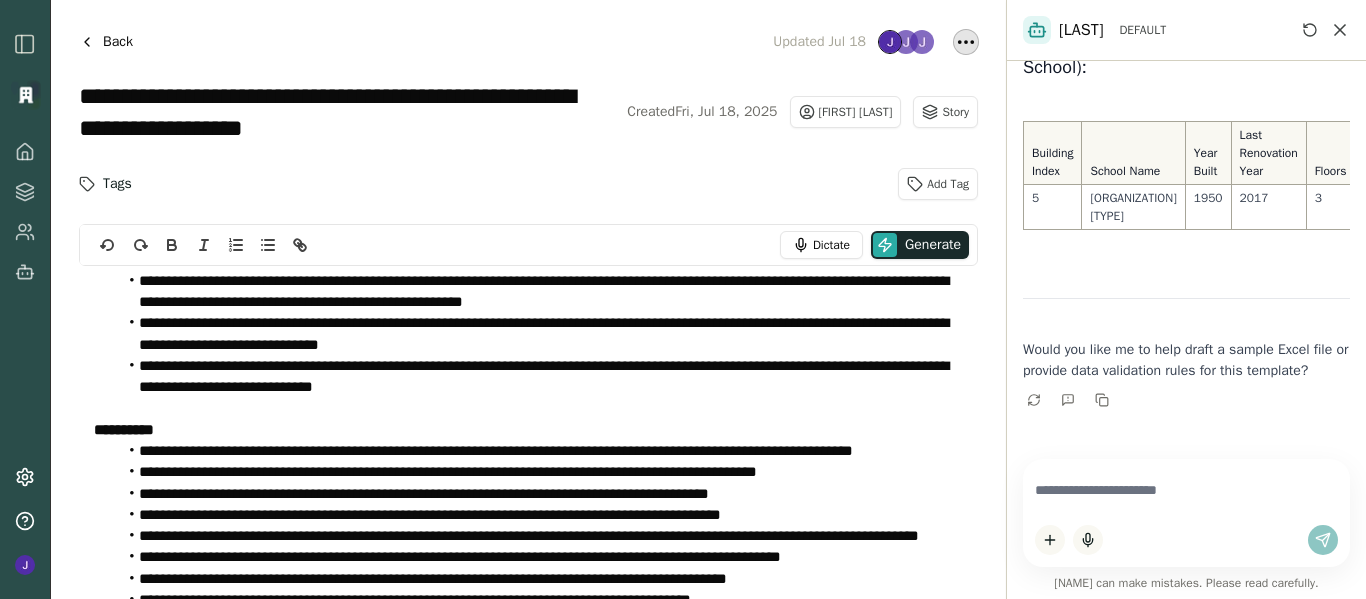 click 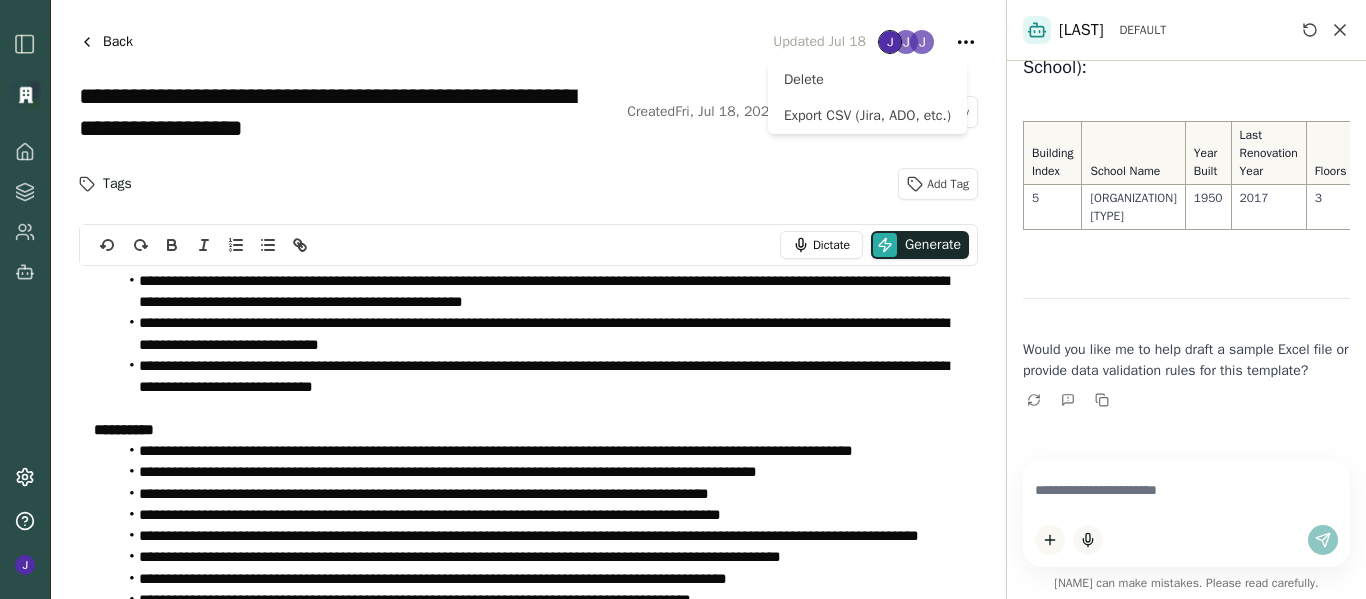 click on "Tags Add Tag" at bounding box center (528, 184) 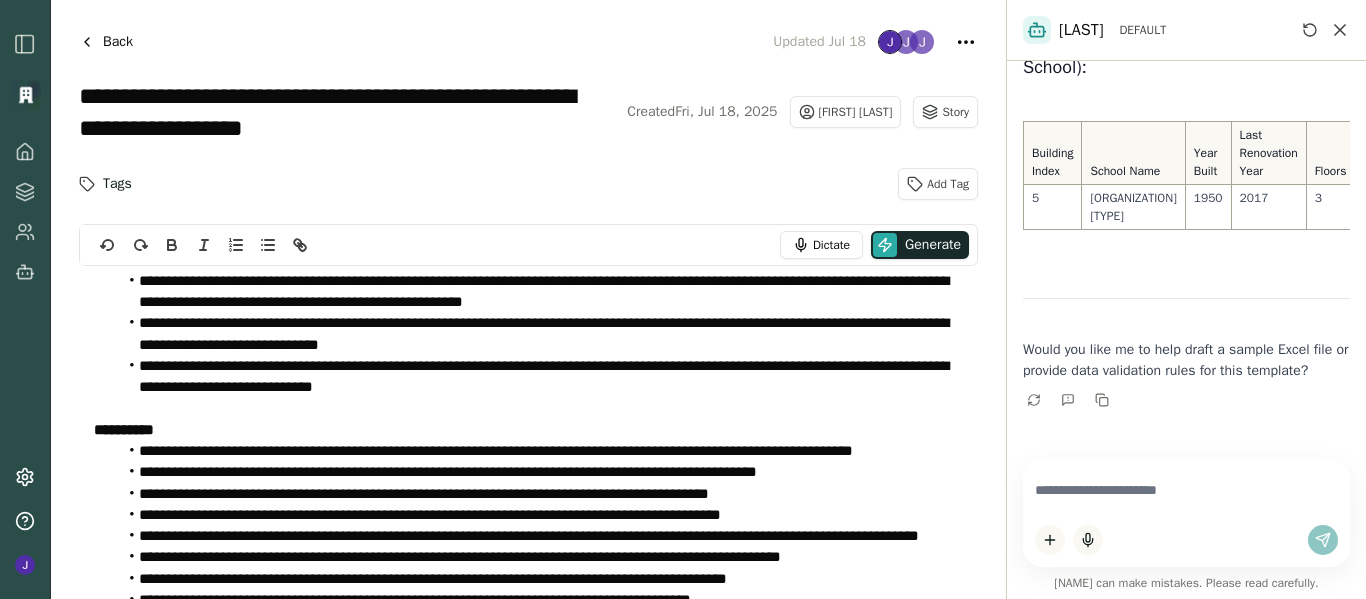 click on "Back" at bounding box center (118, 42) 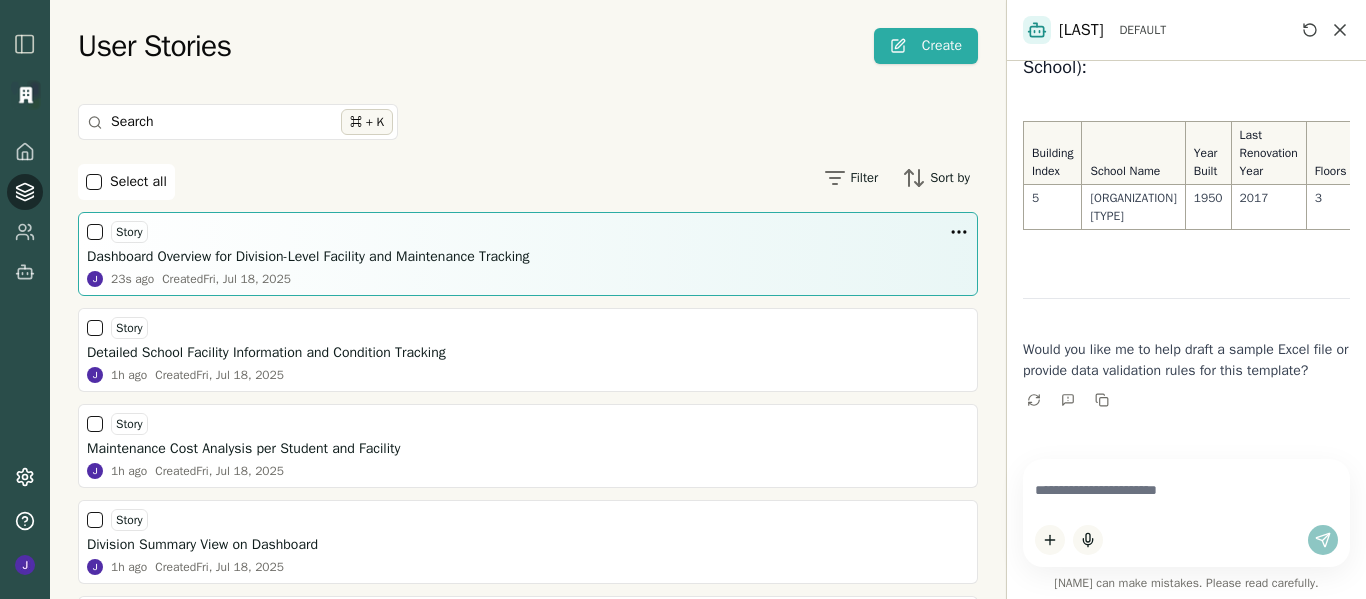 click at bounding box center (95, 232) 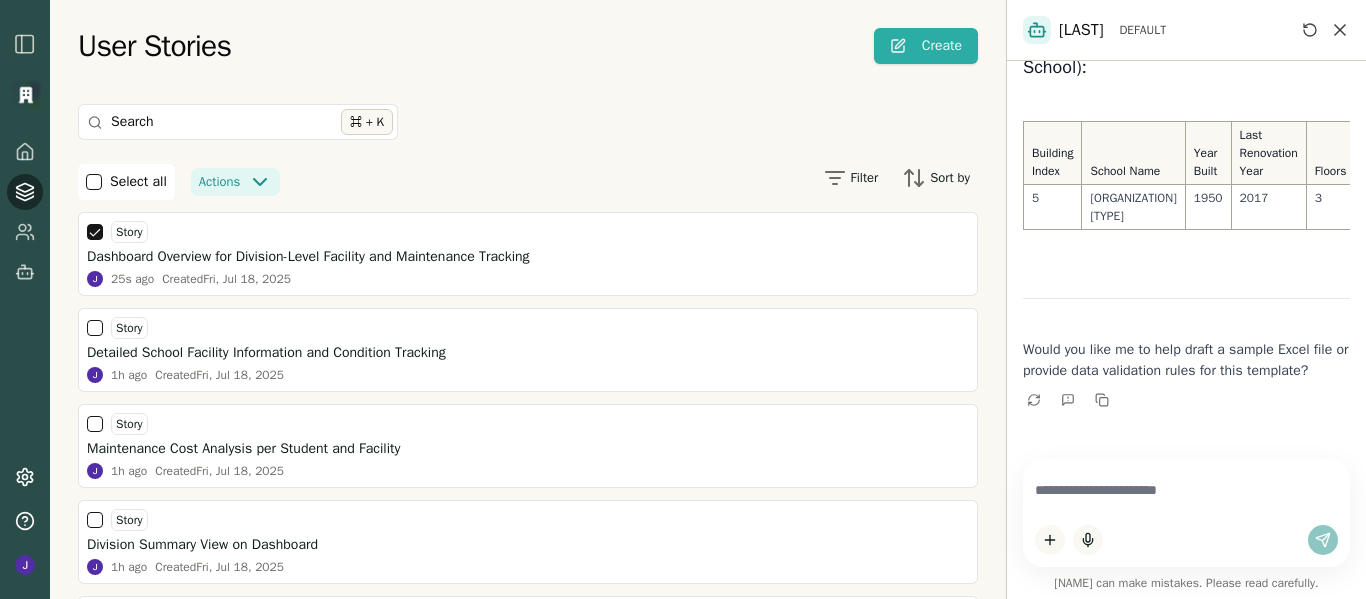 click on "Actions" at bounding box center [236, 182] 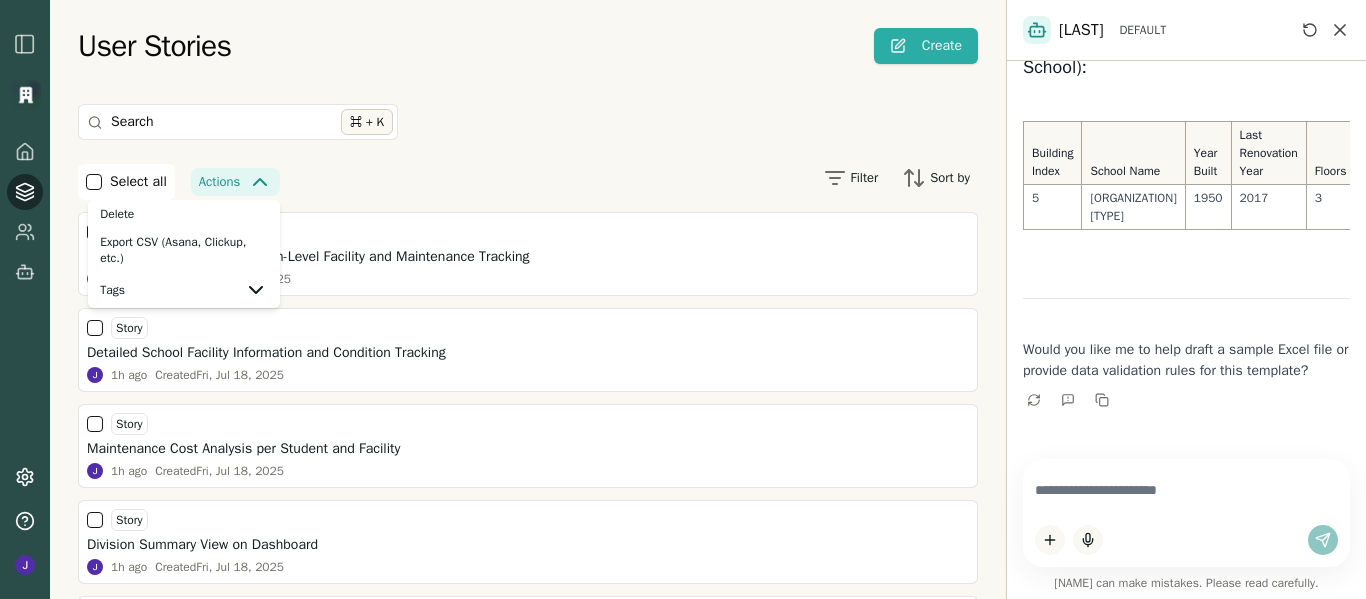 click on "User Stories Create Search ⌘ + K Select all Actions Delete Export CSV (Asana, Clickup, etc.) Tags Filter Sort by Story Dashboard Overview for Division-Level Facility and Maintenance Tracking 25s ago Created Fri, Jul 18, 2025 Story Detailed School Facility Information and Condition Tracking 1h ago Created Fri, Jul 18, 2025 Story Maintenance Cost Analysis per Student and Facility 1h ago Created Fri, Jul 18, 2025 Story Division Summary View on Dashboard 1h ago Created Fri, Jul 18, 2025 Story Contact Information Management 1h ago Created Fri, Jul 18, 2025 Story School Profile Details 1h ago Created Fri, Jul 18, 2025 Story Facility Amenities and Adequacy 1h ago Created Fri, Jul 18, 2025 Story Governance and Enrollment Data Display 1h ago Created Fri, Jul 18, 2025 Story Capital Improvement Plan Overview 1h ago Created Fri, Jul 18, 2025 Story Staffing Cost Insights 1h ago Created Fri, Jul 18, 2025 Story Building Component Condition Tracking 1h ago Created Fri, Jul 18, 2025 Story 1h ago Created Story" at bounding box center [528, 930] 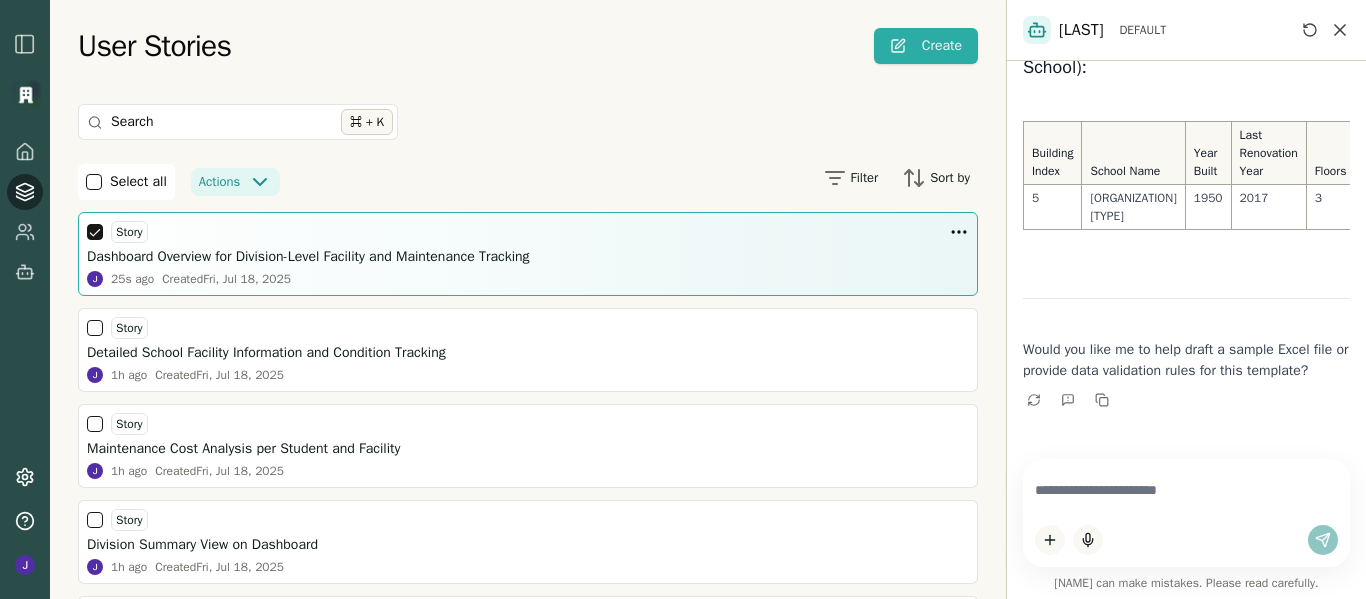 click on "Story" at bounding box center (528, 232) 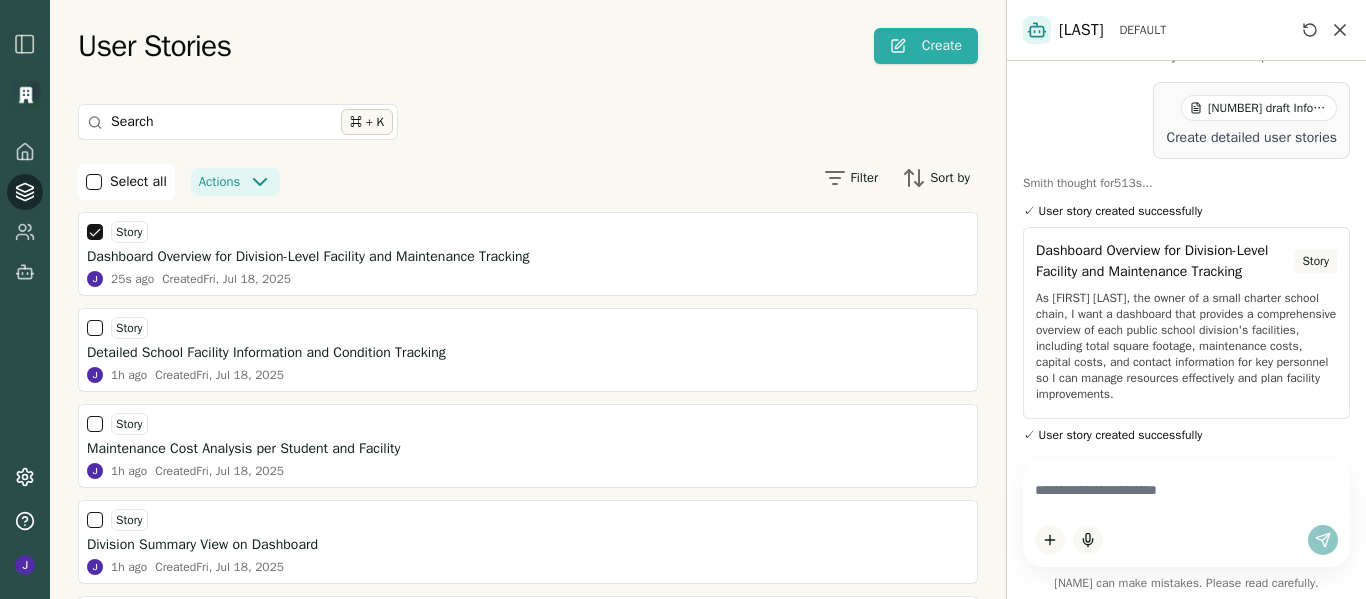 scroll, scrollTop: 0, scrollLeft: 0, axis: both 